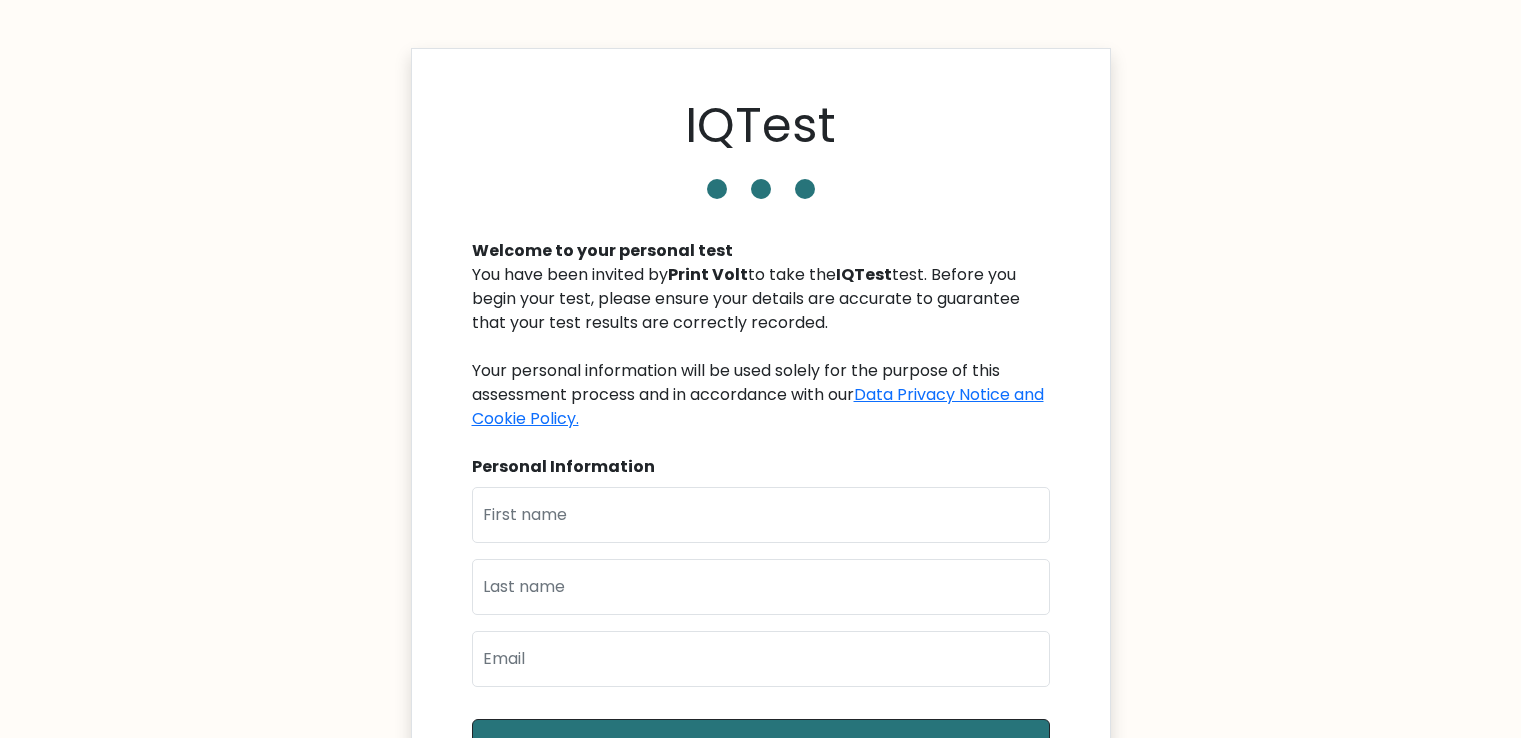scroll, scrollTop: 0, scrollLeft: 0, axis: both 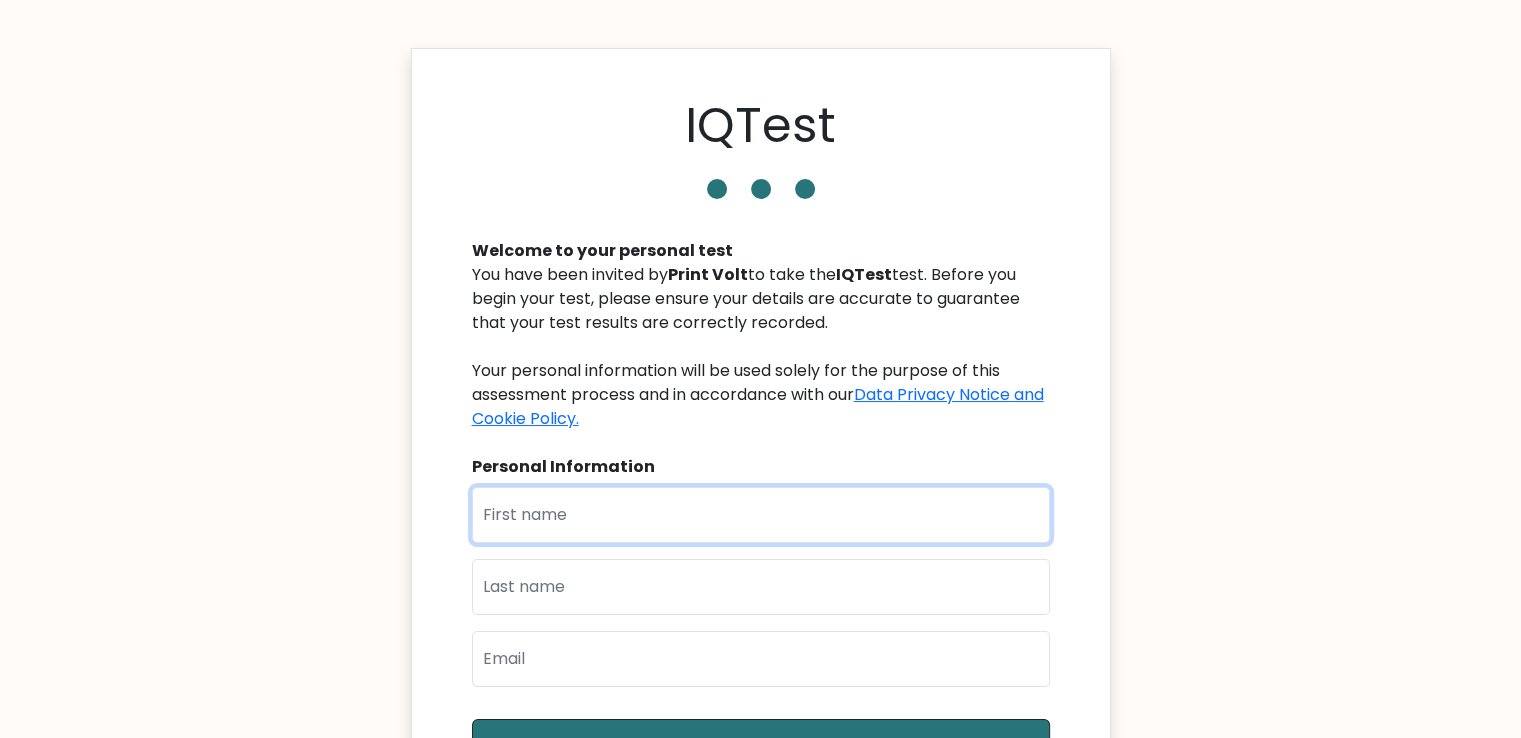 click at bounding box center [761, 515] 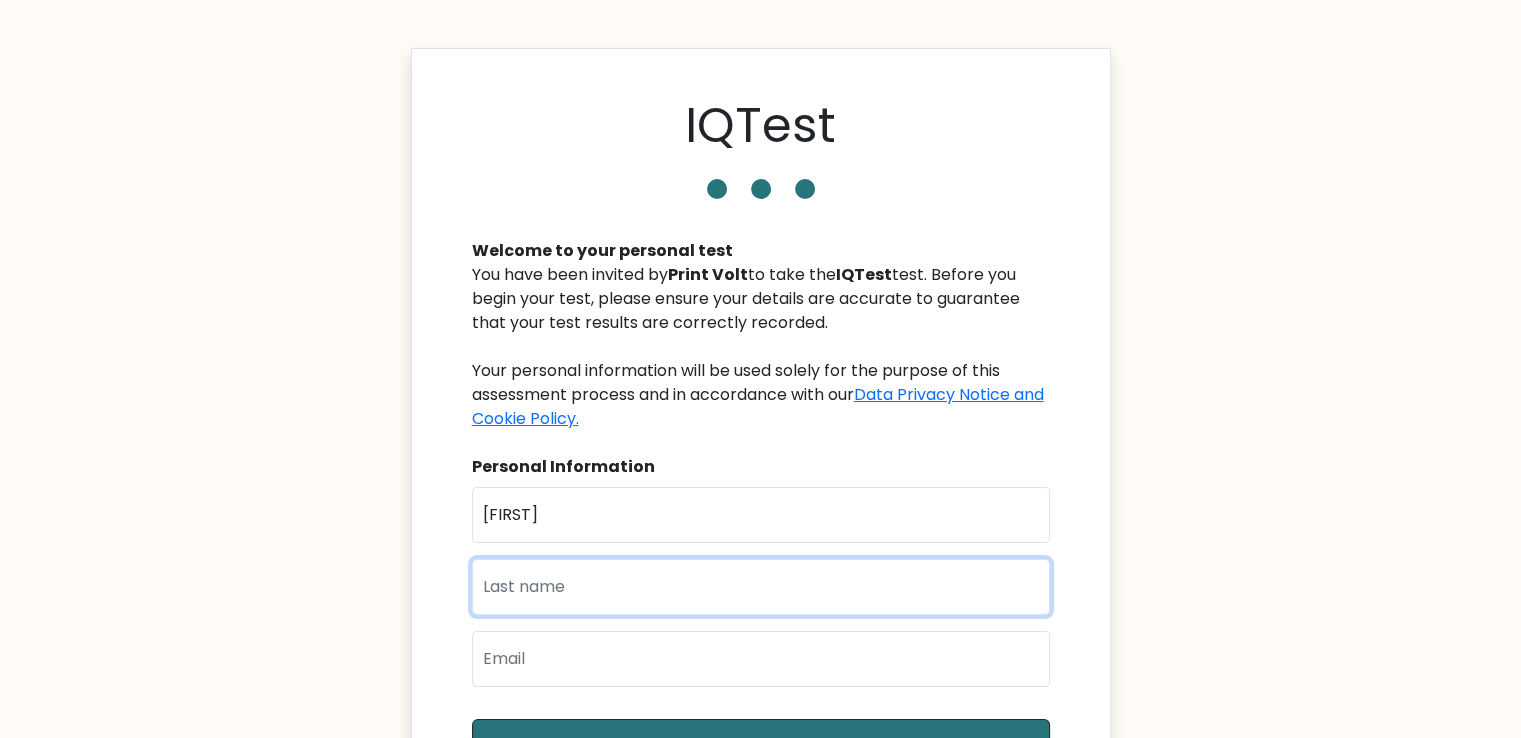 type on "khalil" 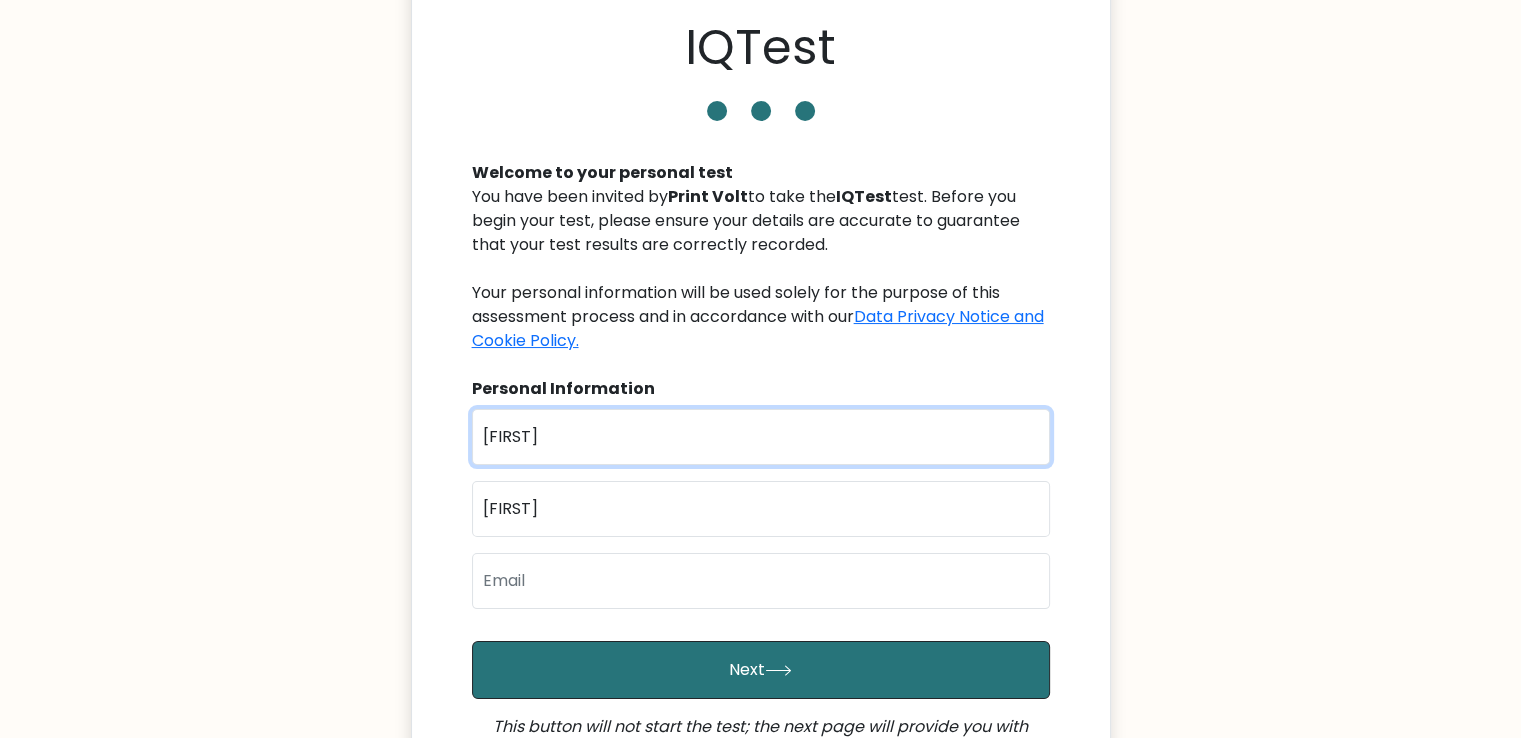 scroll, scrollTop: 88, scrollLeft: 0, axis: vertical 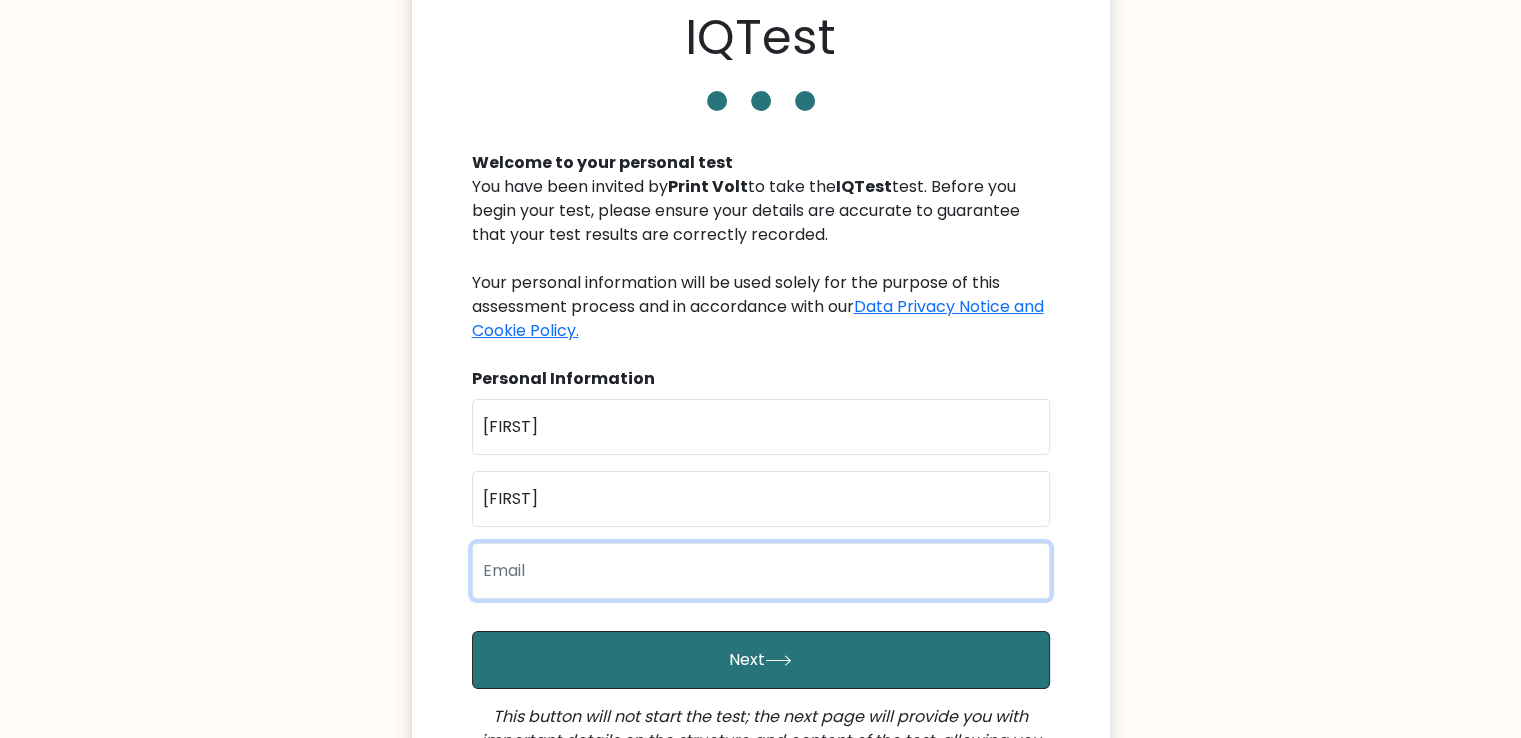 click at bounding box center (761, 571) 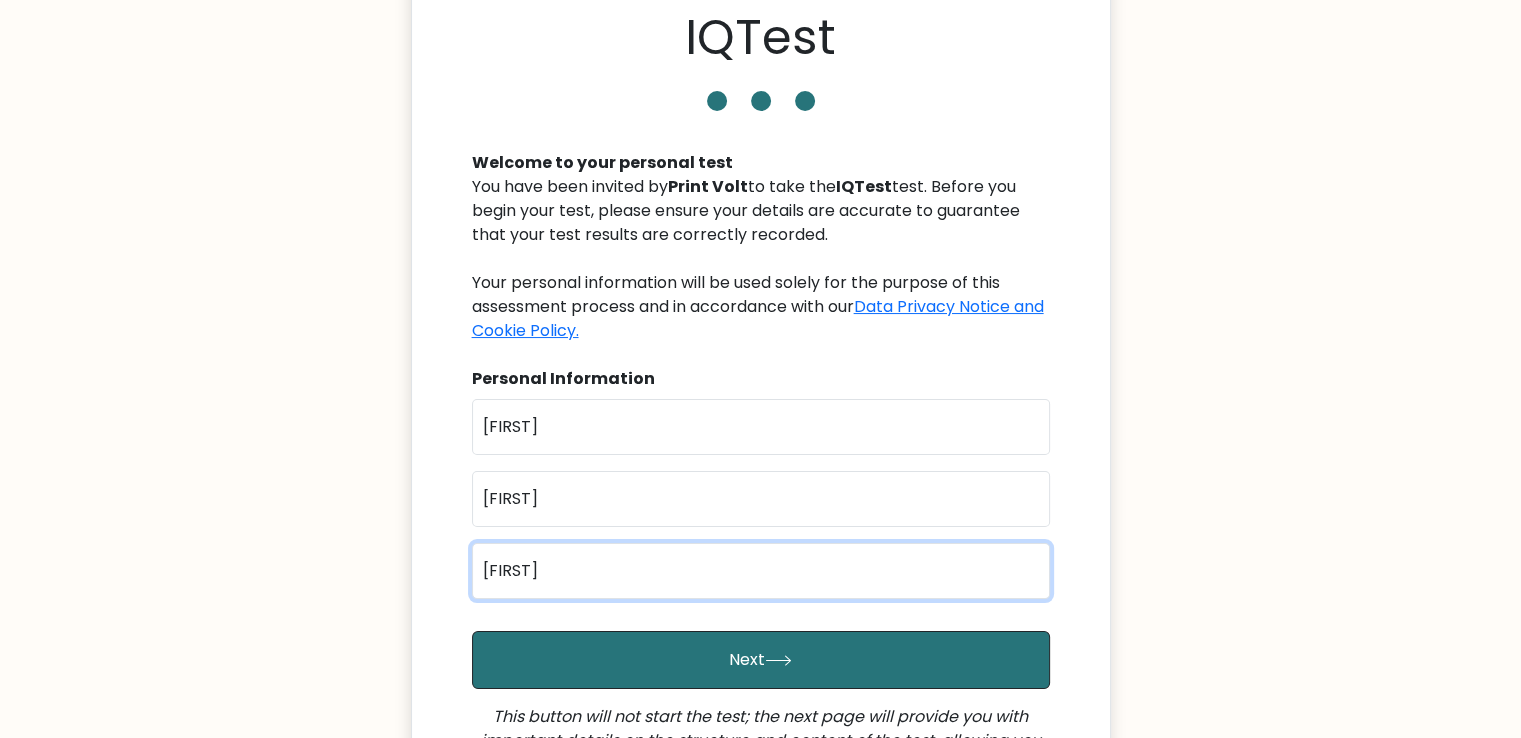type on "asadkhanbsit@gmail.com" 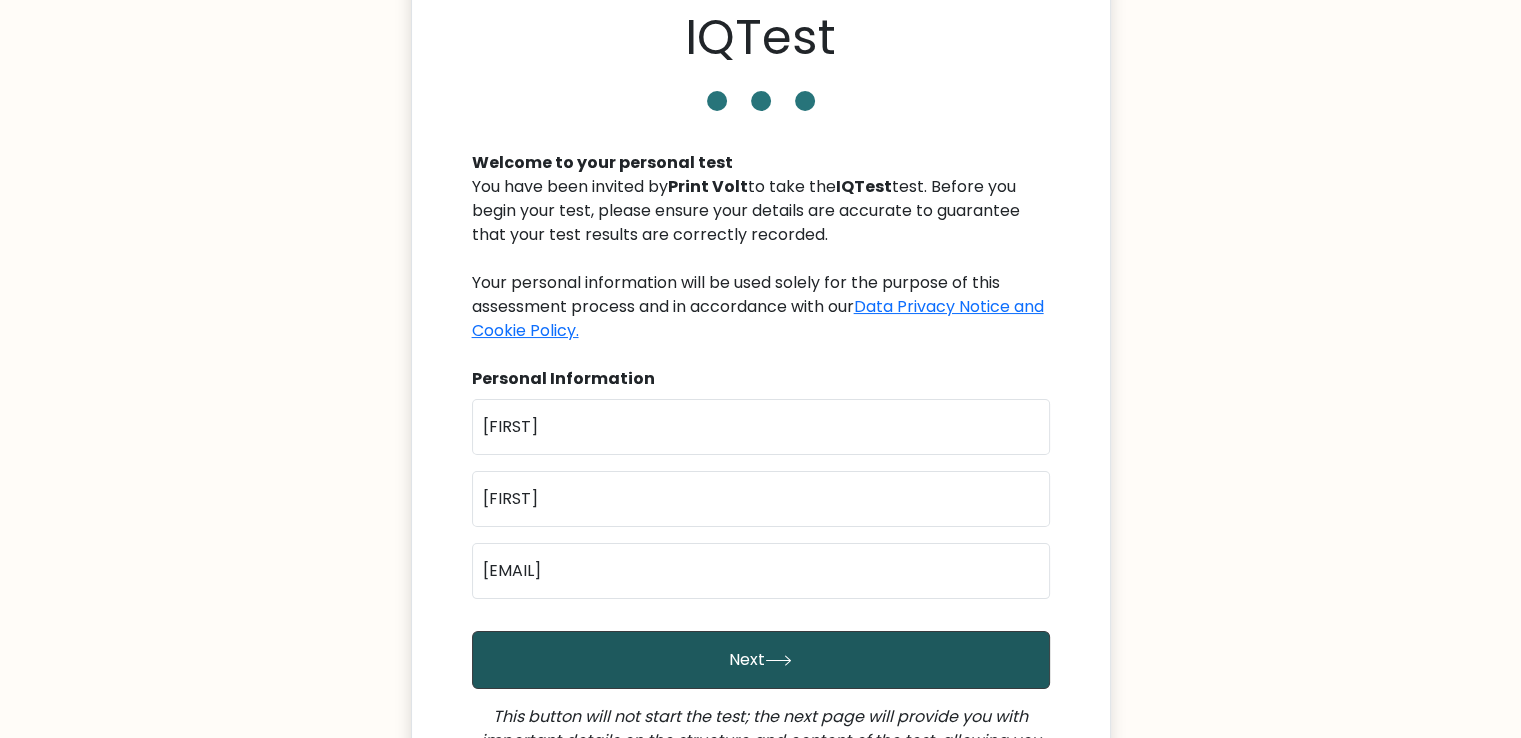 click on "Next" at bounding box center (761, 660) 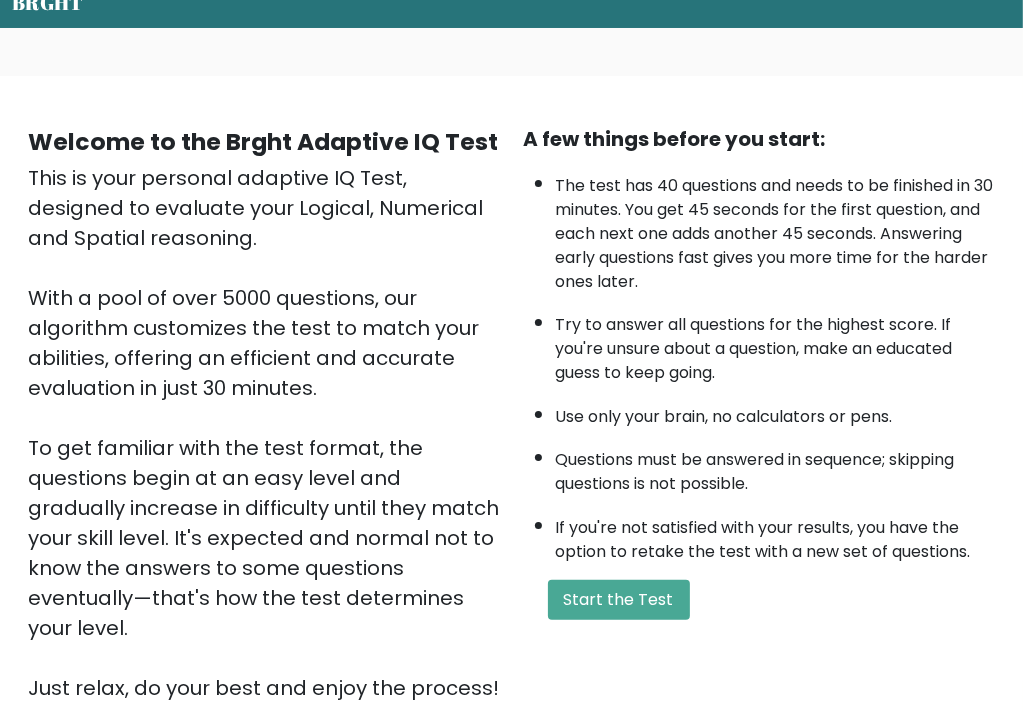 scroll, scrollTop: 108, scrollLeft: 0, axis: vertical 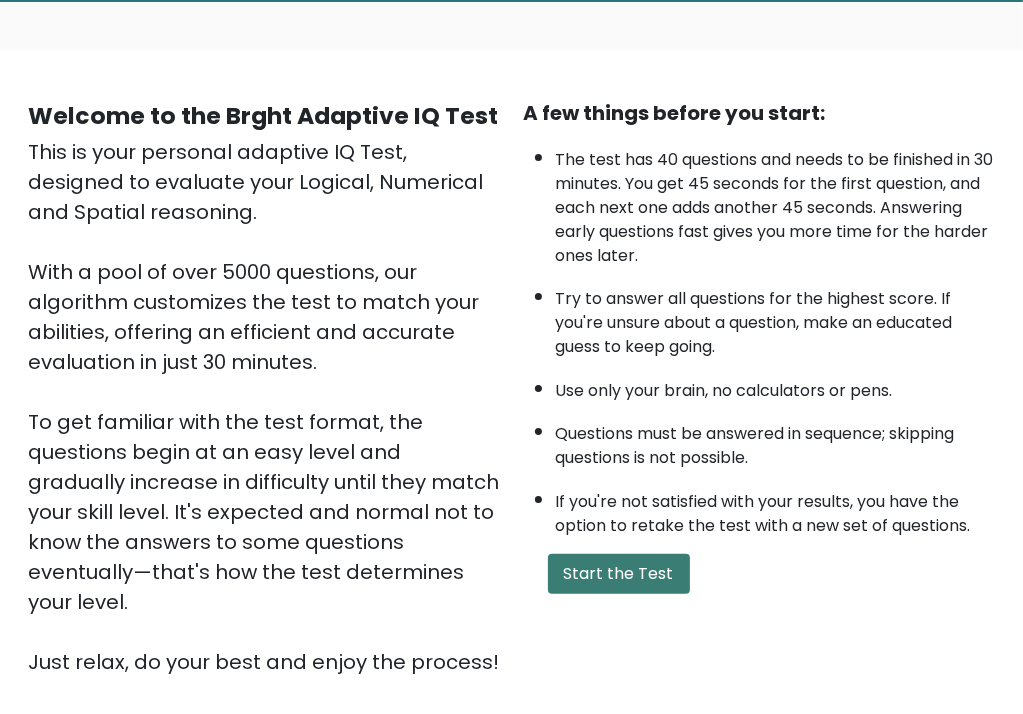 click on "Start the Test" at bounding box center (619, 574) 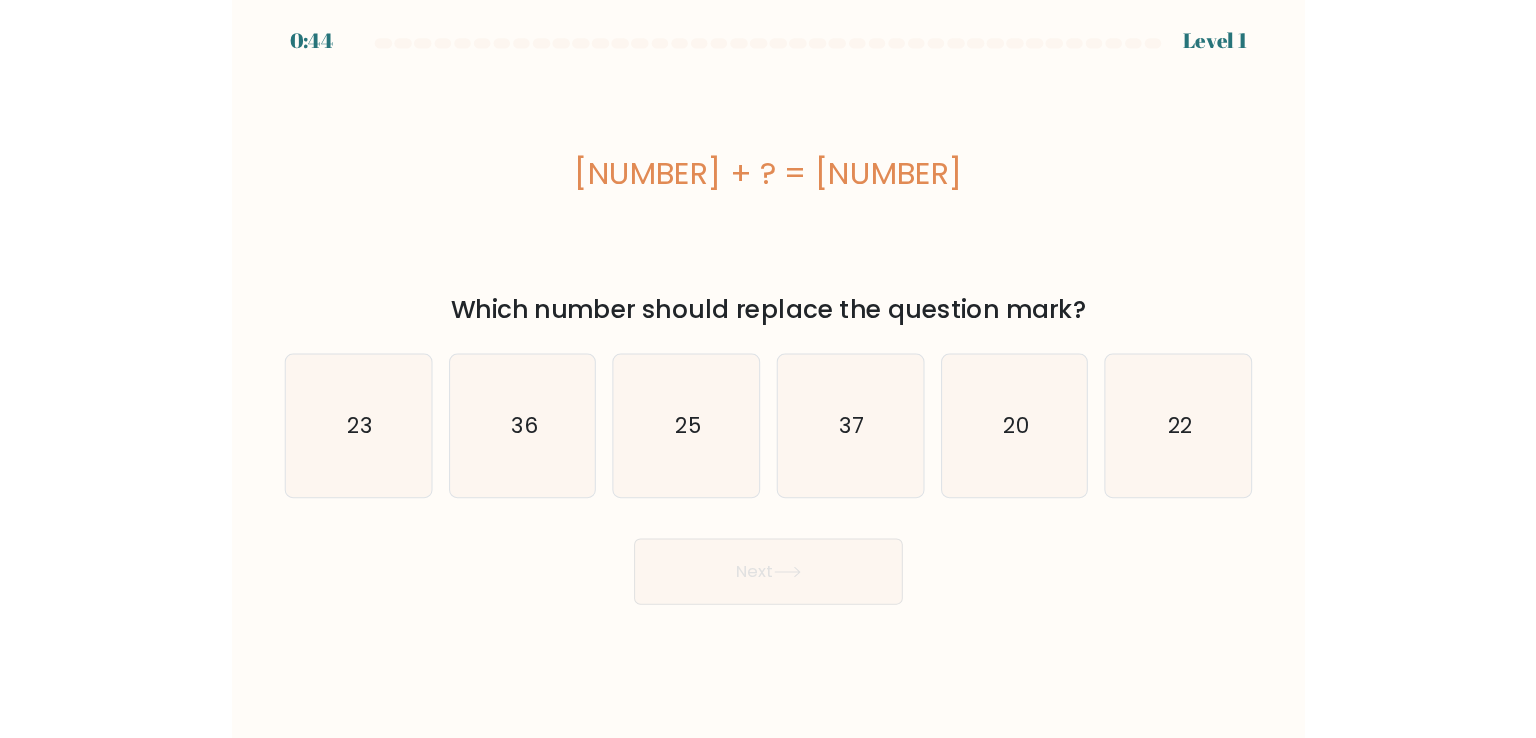 scroll, scrollTop: 0, scrollLeft: 0, axis: both 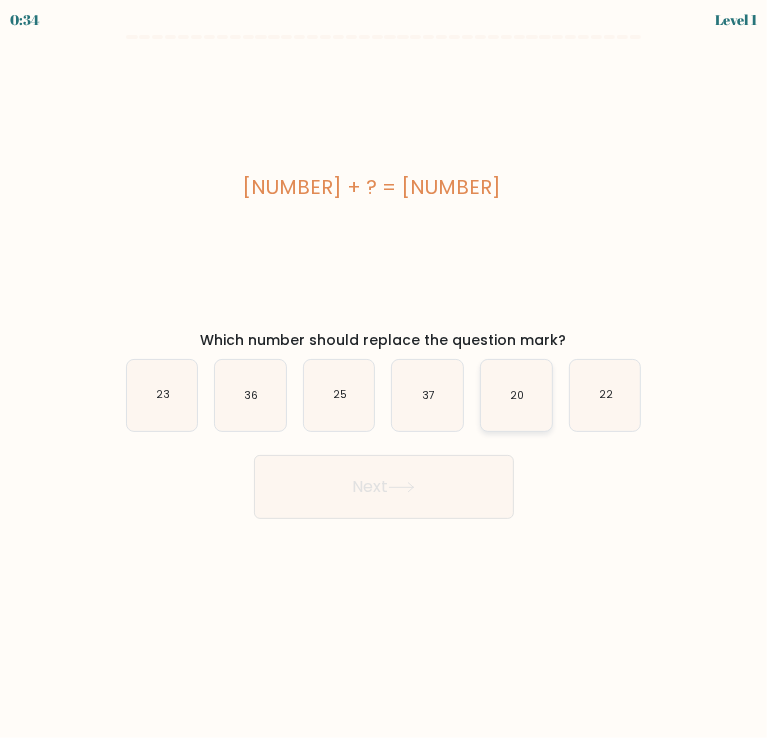 click on "20" at bounding box center [516, 395] 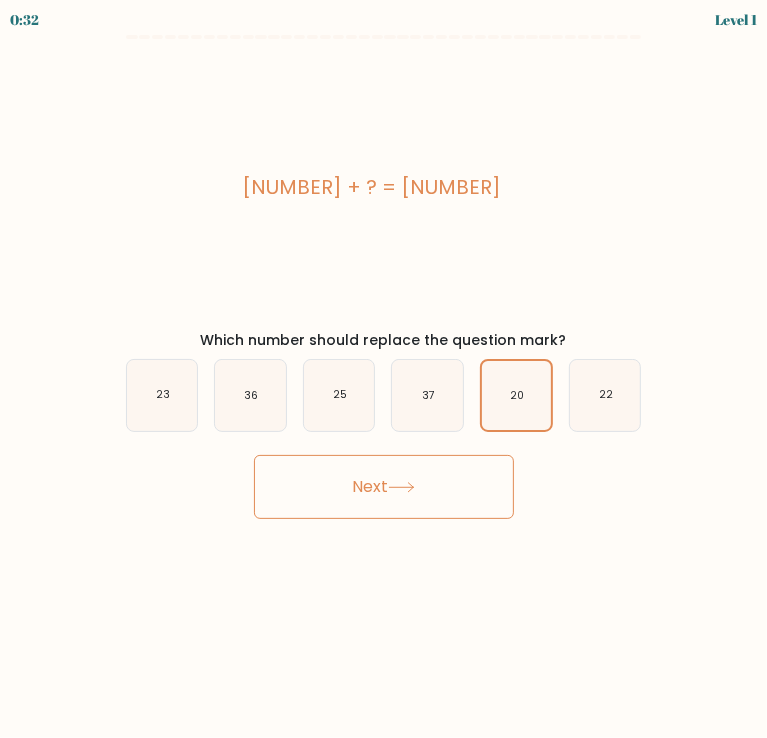 click on "Next" at bounding box center [384, 487] 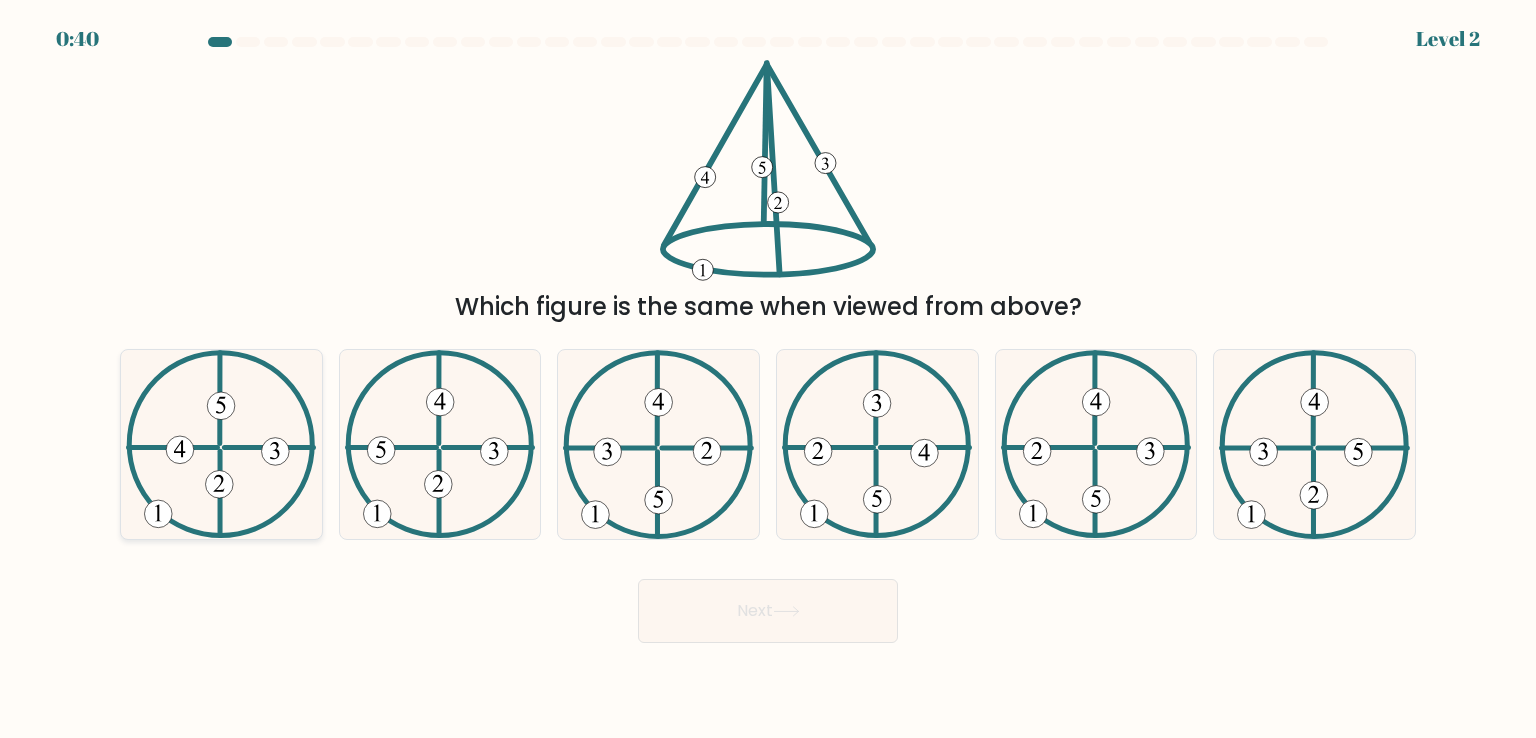 click at bounding box center (221, 444) 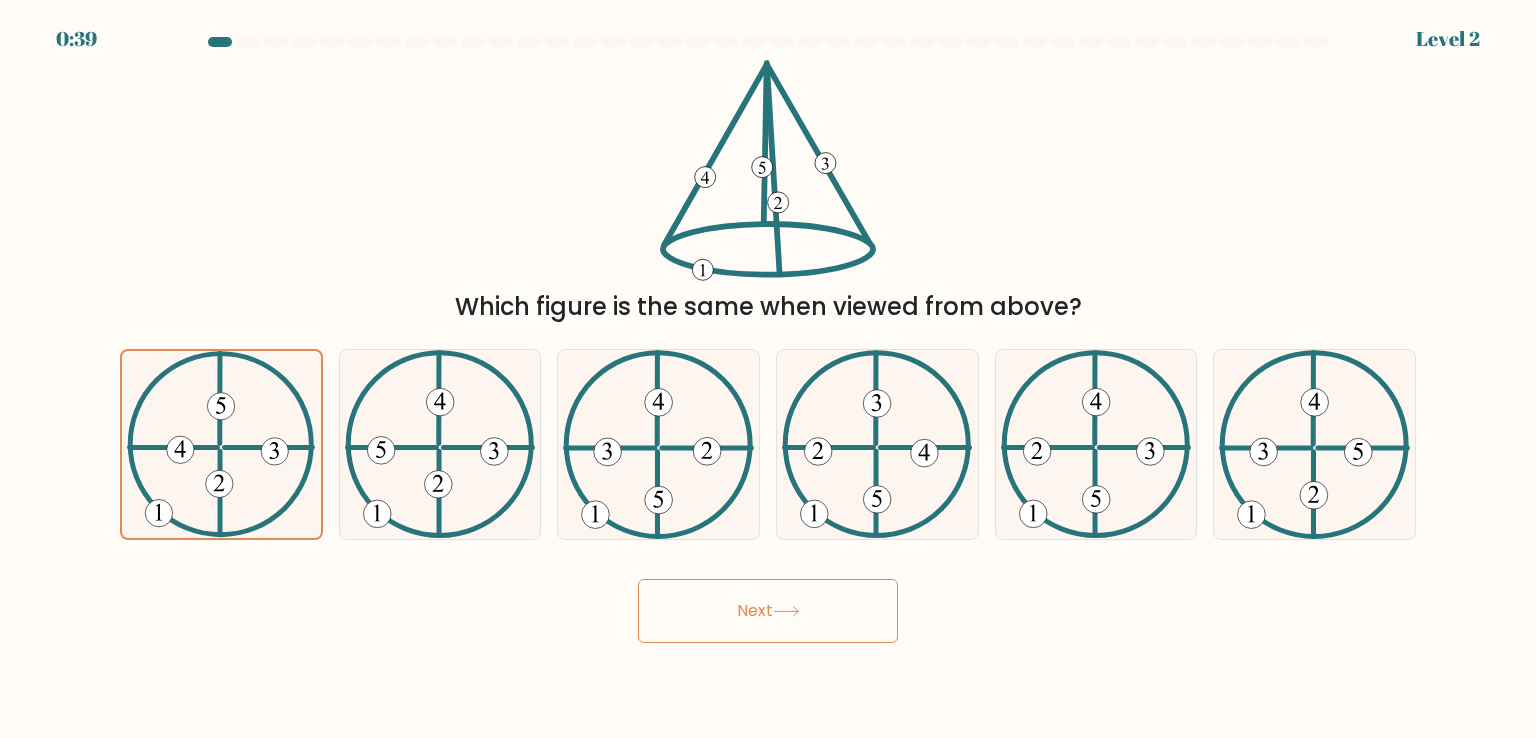 click on "Next" at bounding box center (768, 611) 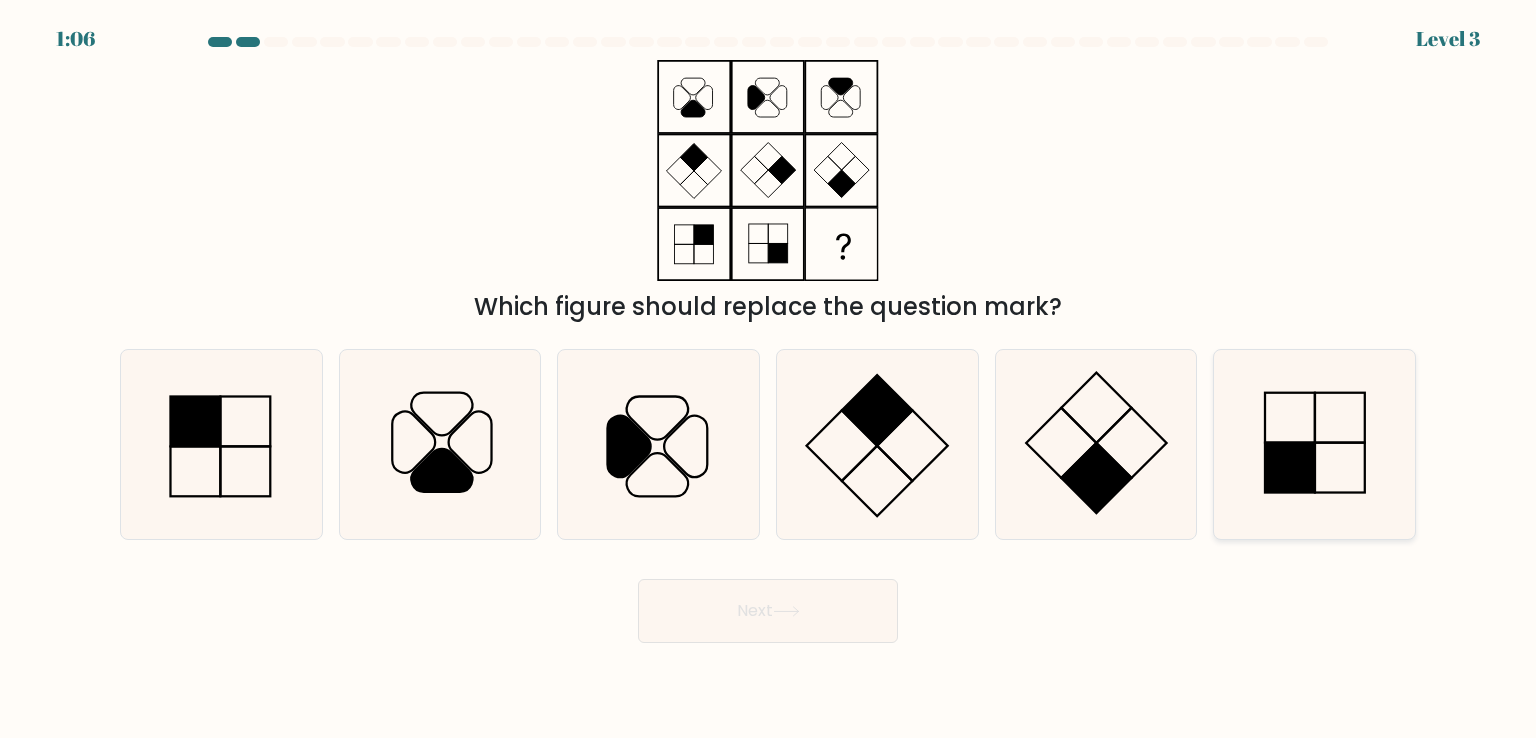 click at bounding box center (1314, 444) 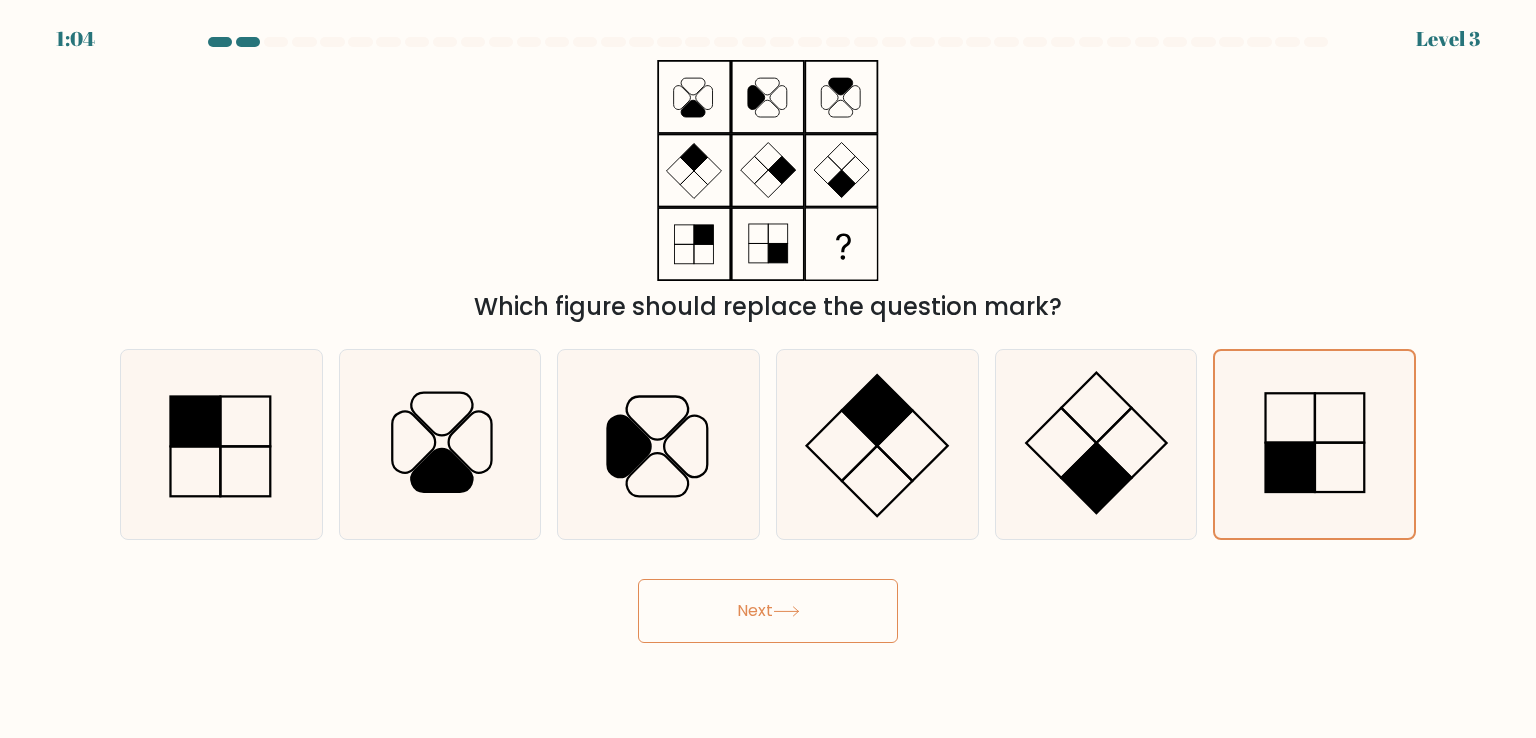 click on "Next" at bounding box center [768, 611] 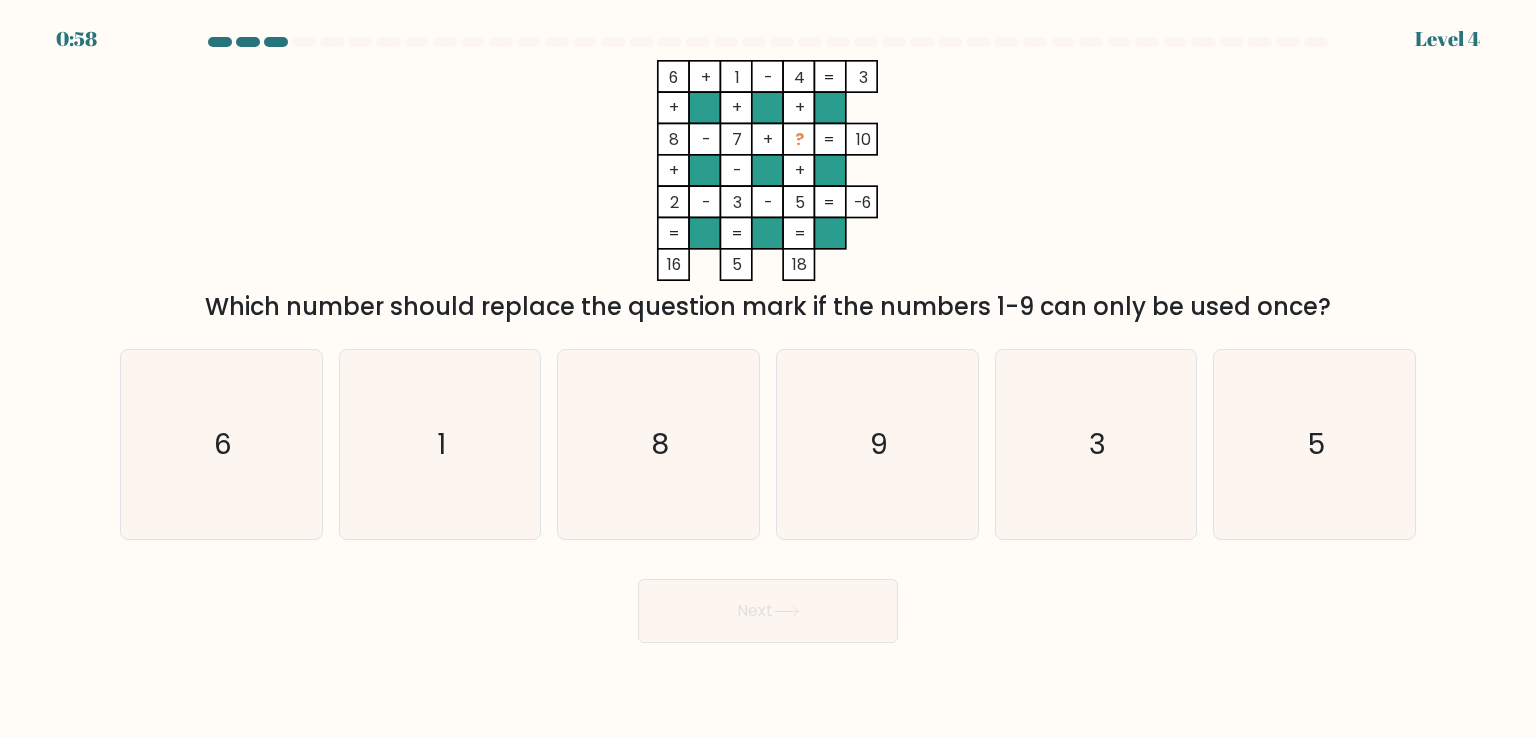 click on "6    +    1    -    4    3    +    +    +    8    -    7    +    ?    10    +    -    +    2    -    3    -    5    =   -6    =   =   =   =   16    5    18    =" at bounding box center (768, 170) 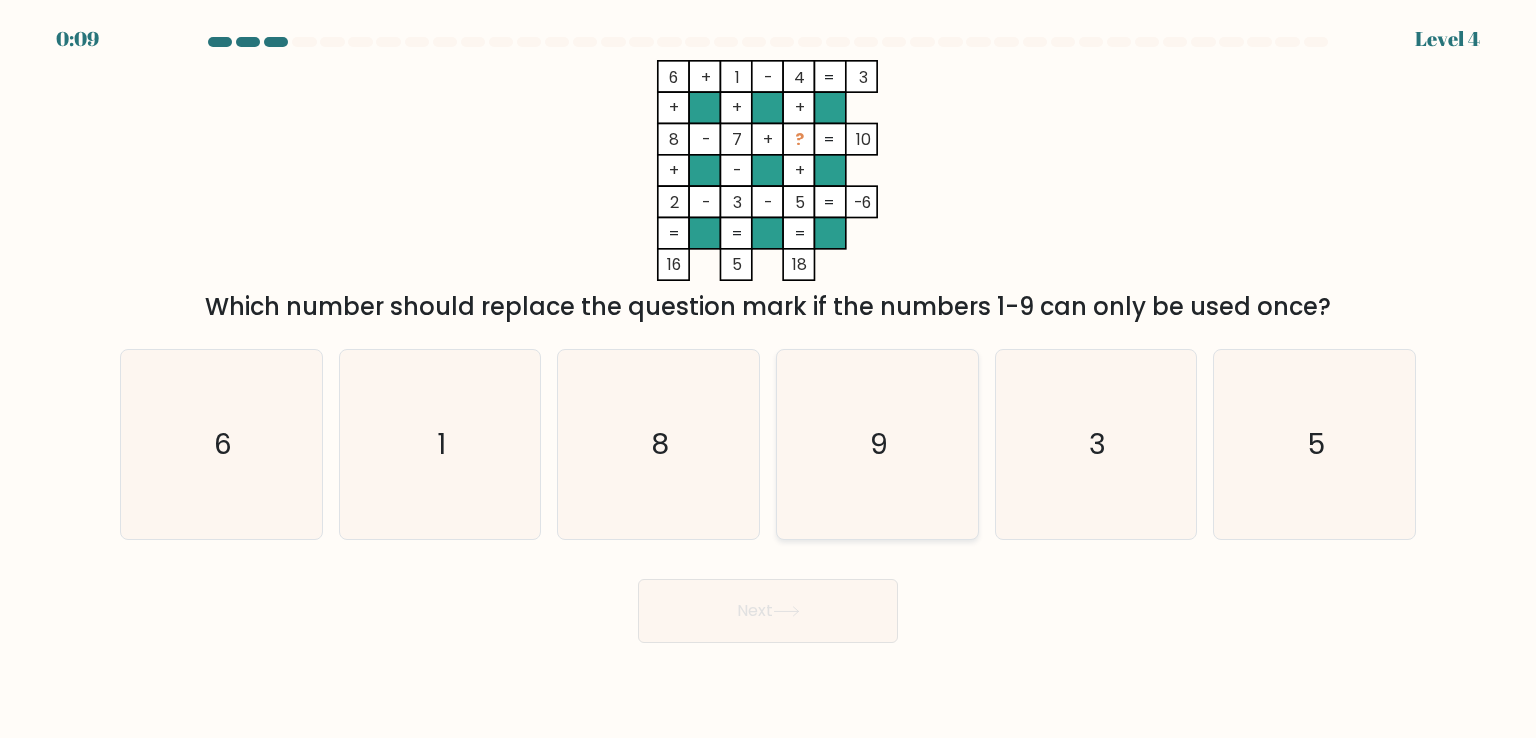 click on "9" at bounding box center (877, 444) 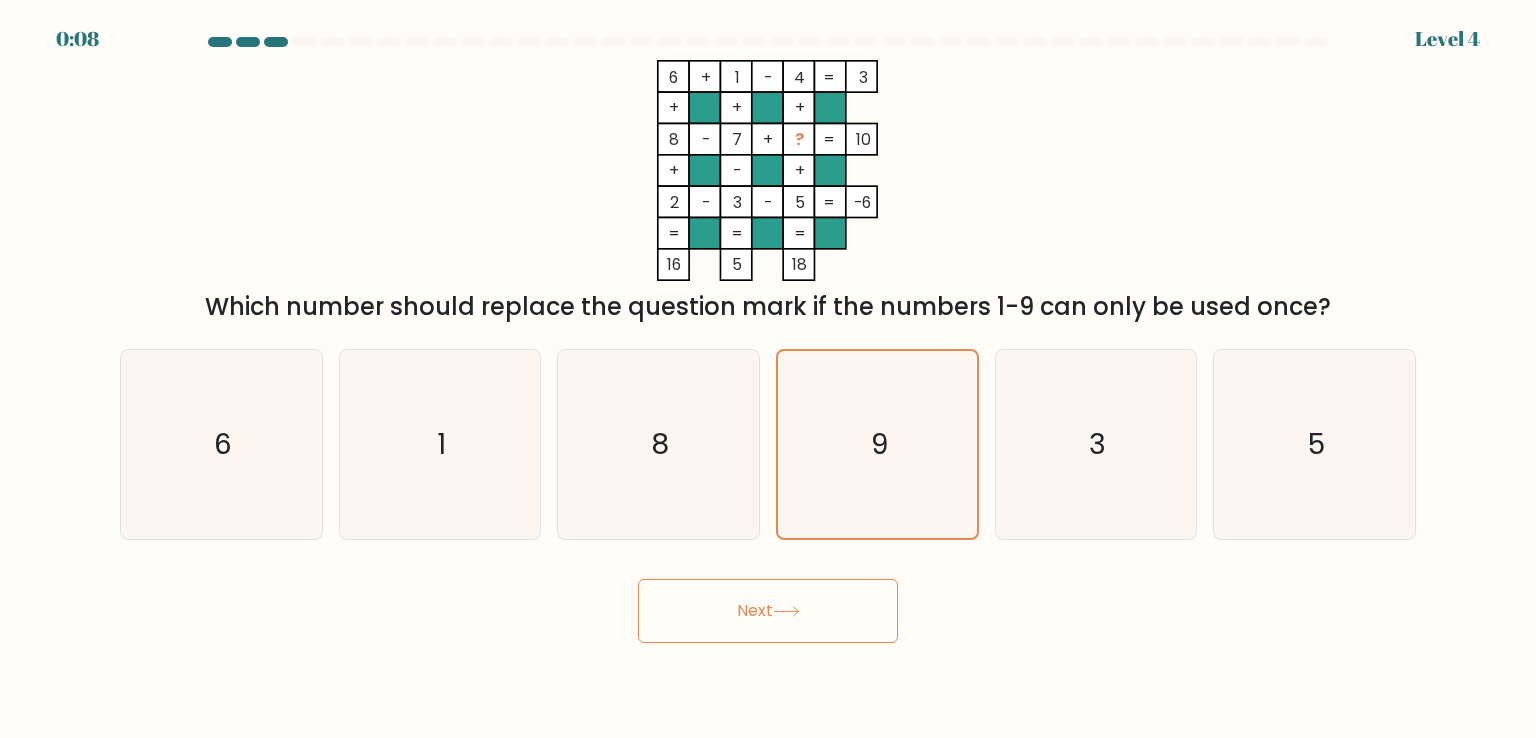 click on "Next" at bounding box center (768, 611) 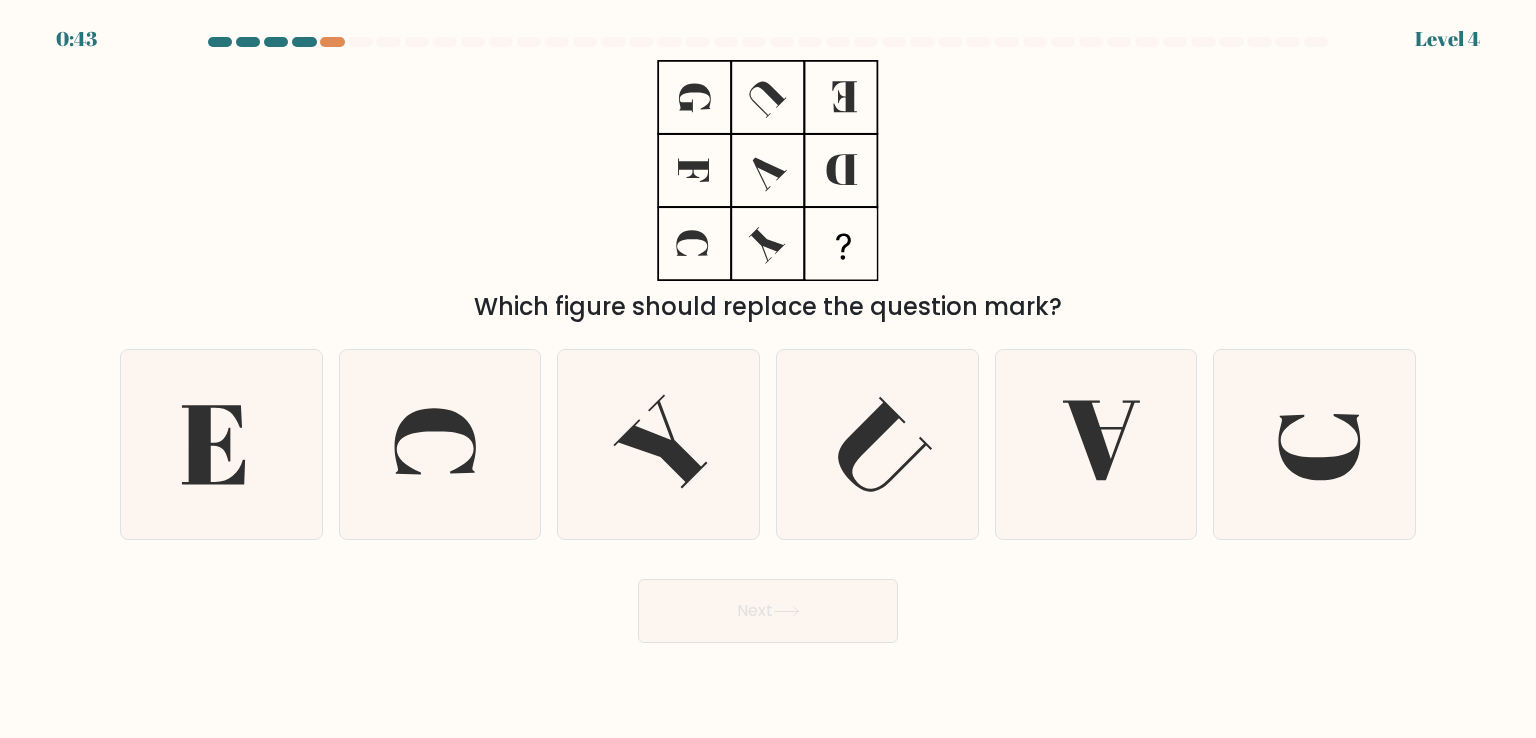 scroll, scrollTop: 0, scrollLeft: 0, axis: both 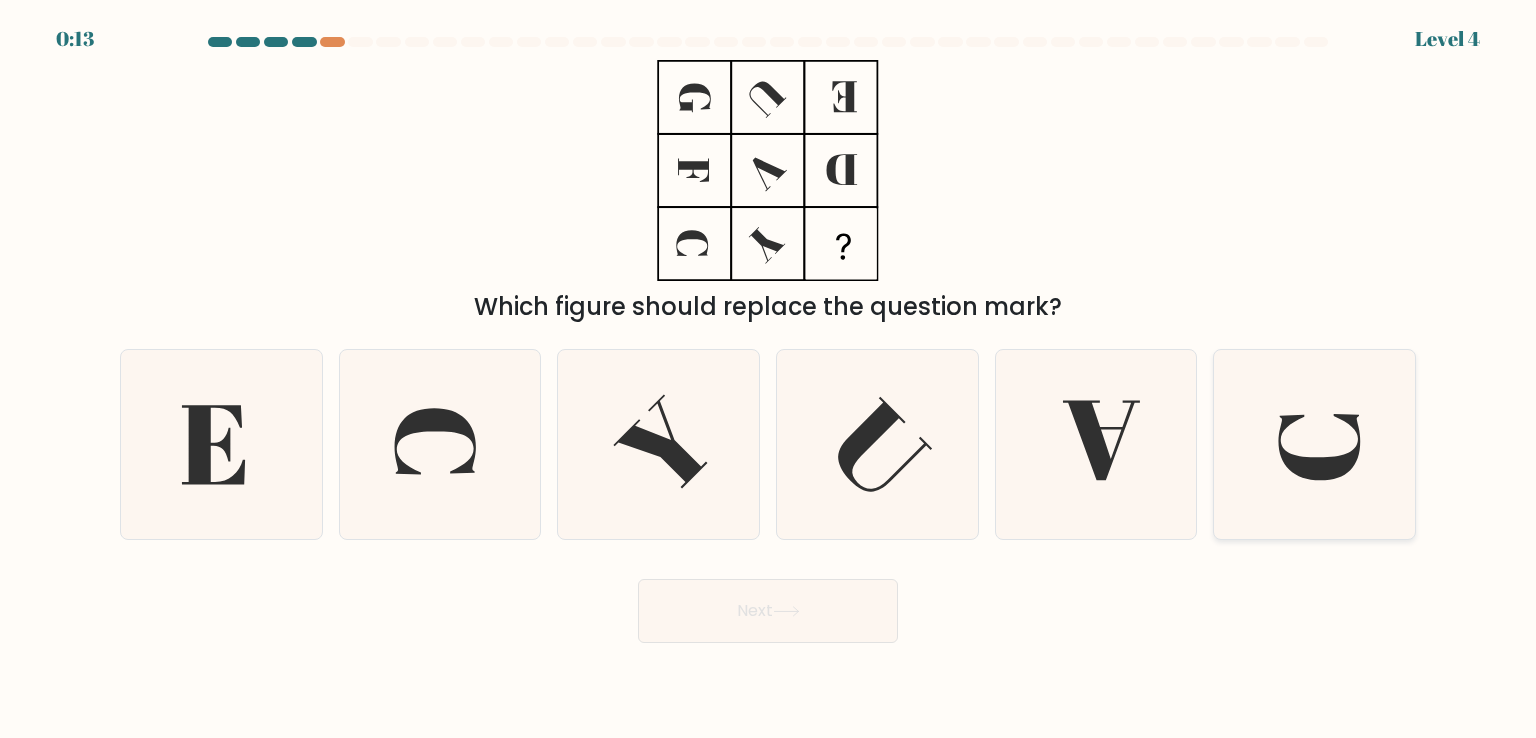 click at bounding box center [1314, 444] 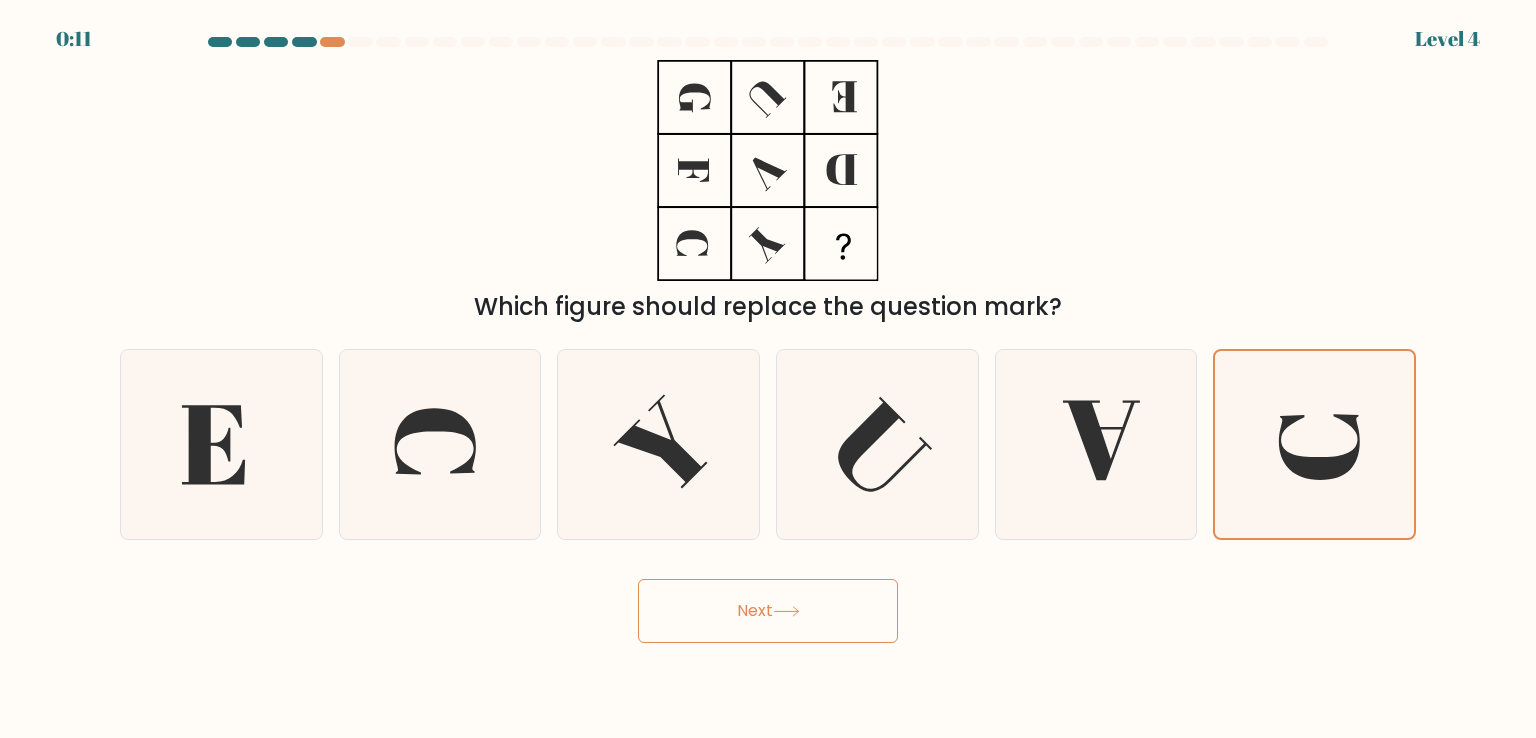click on "Next" at bounding box center [768, 611] 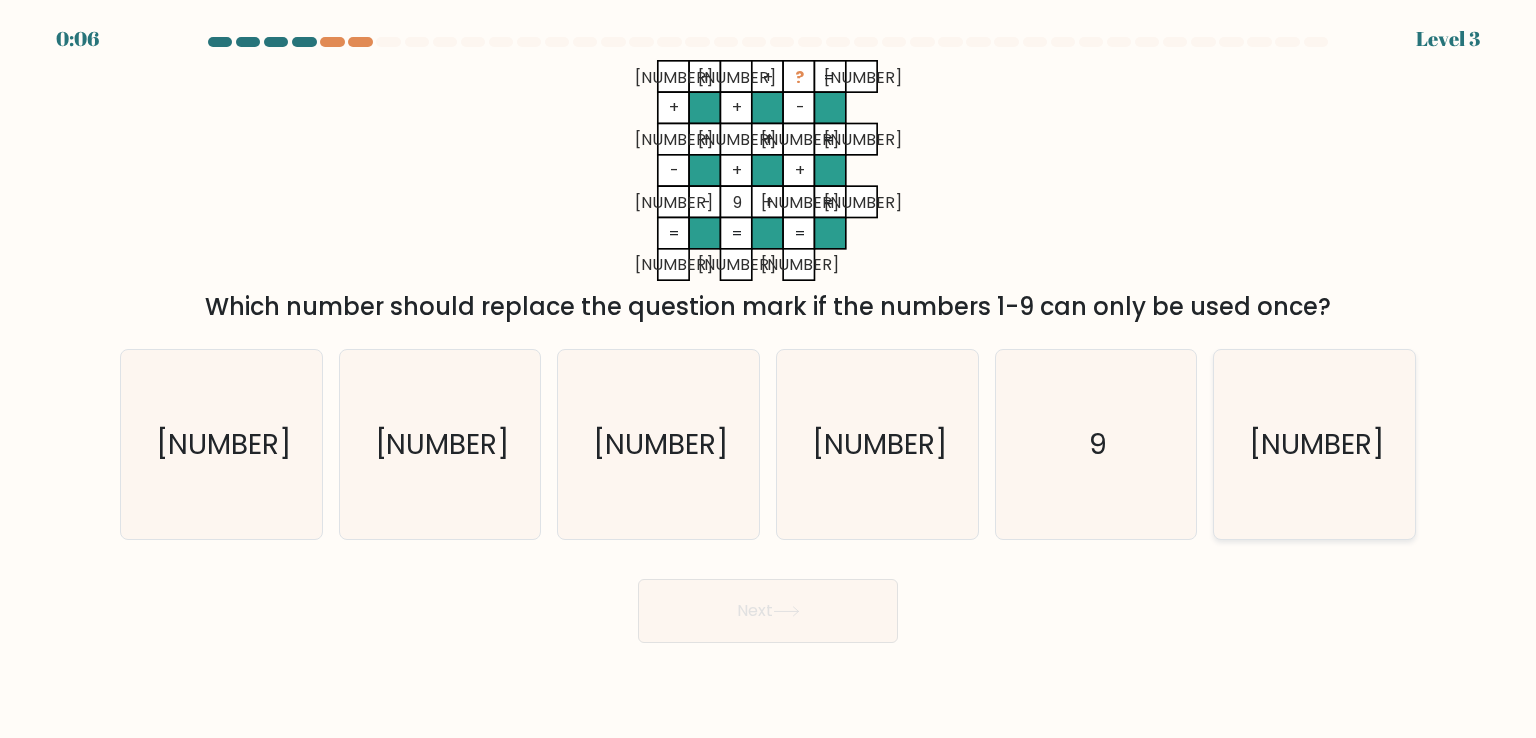 click on "5" at bounding box center (1314, 444) 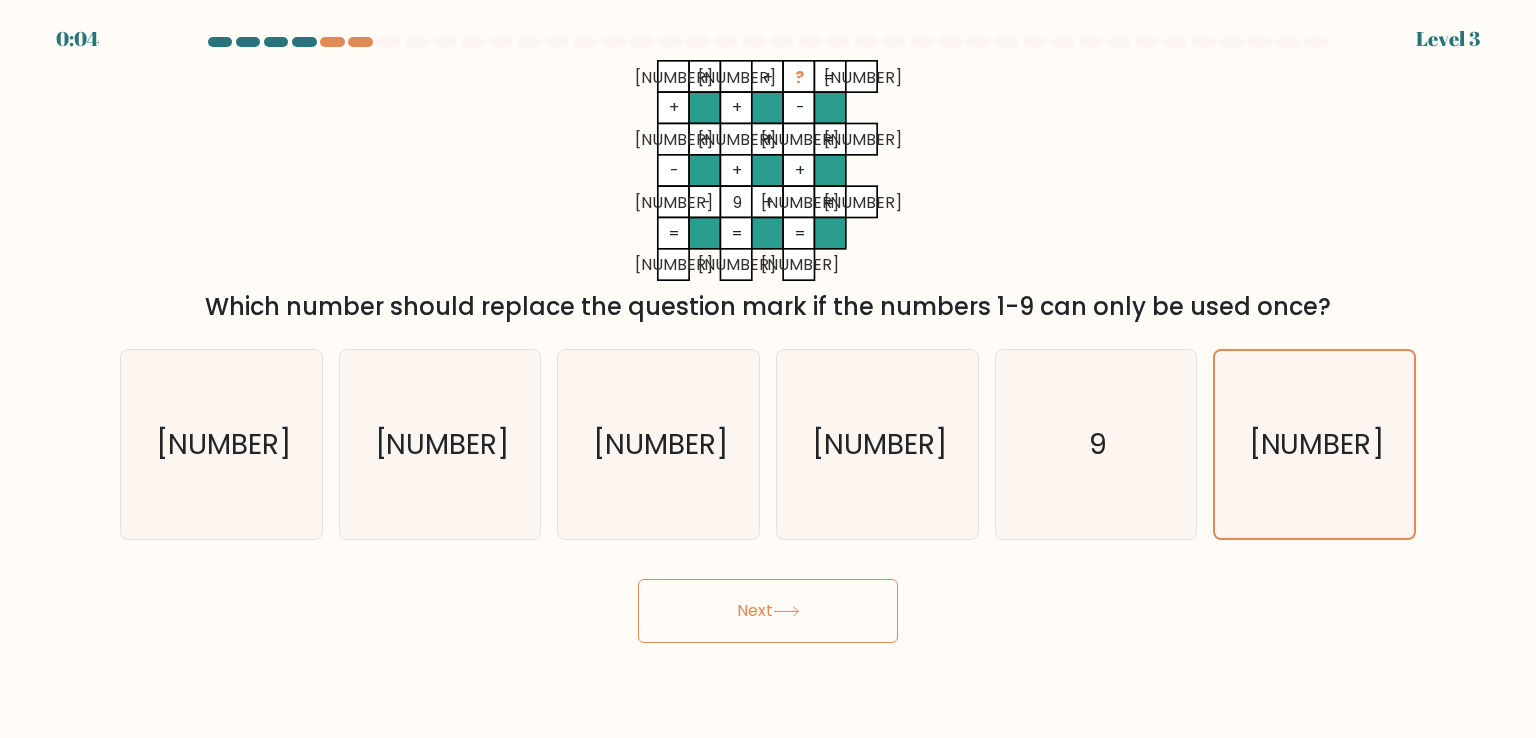 click on "Next" at bounding box center (768, 611) 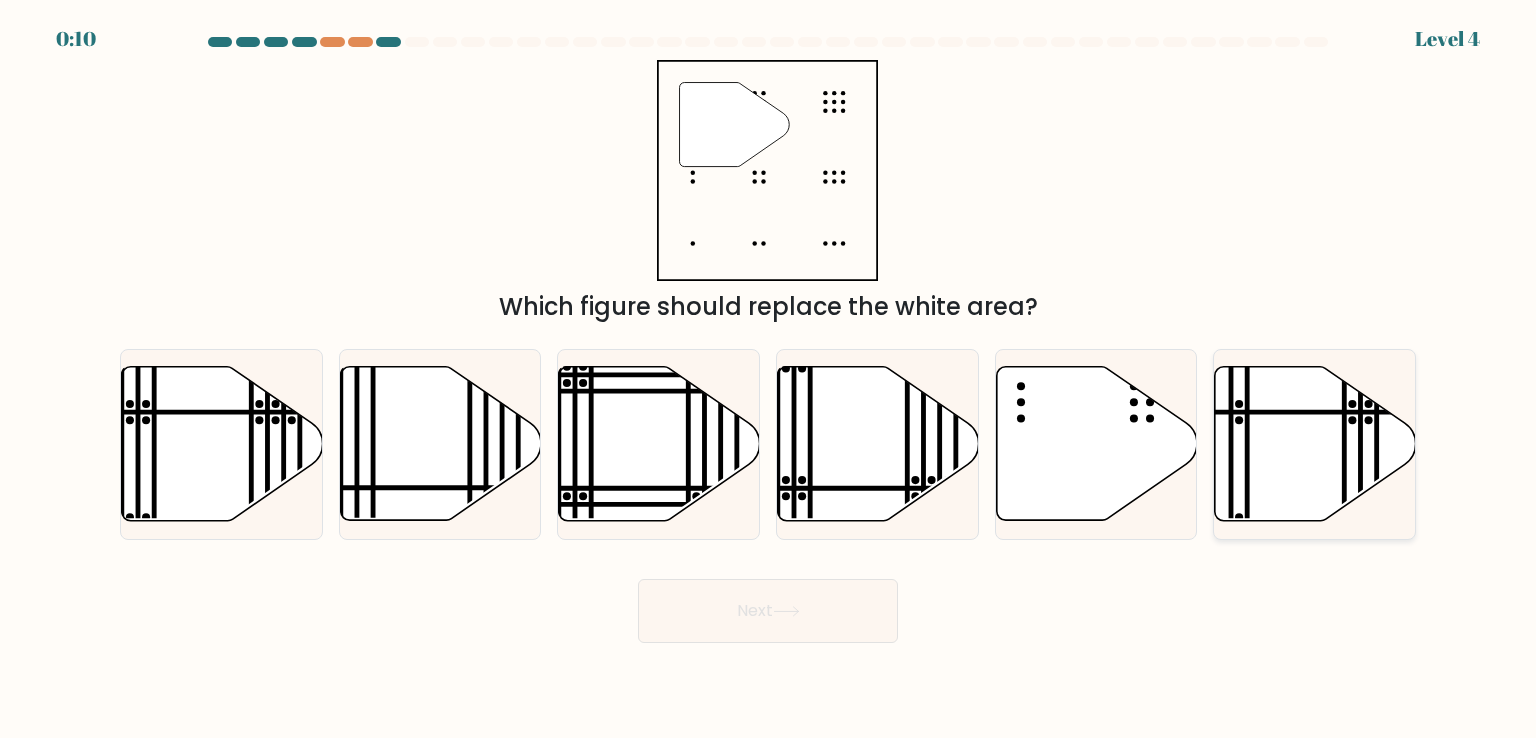 click at bounding box center [1315, 444] 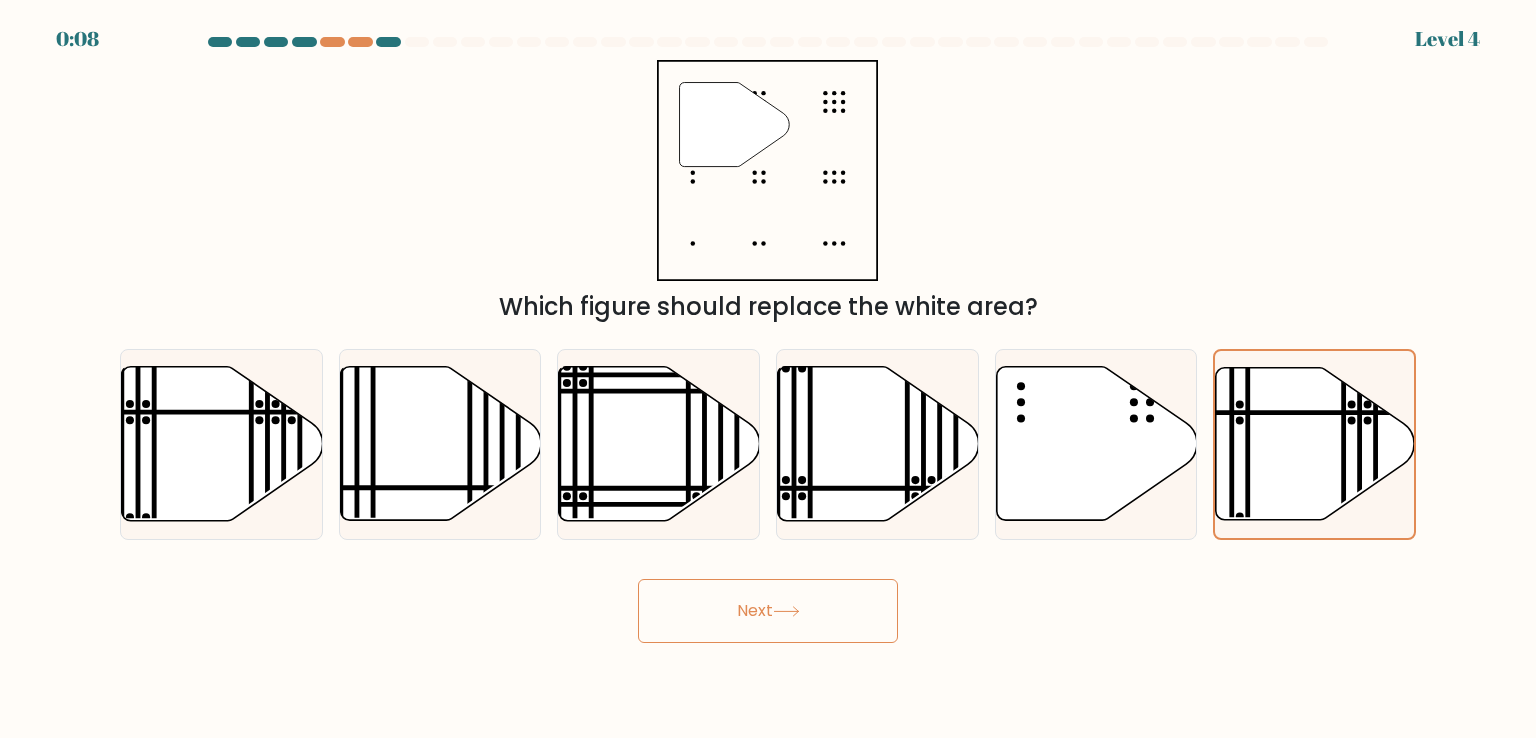 click on "Next" at bounding box center (768, 611) 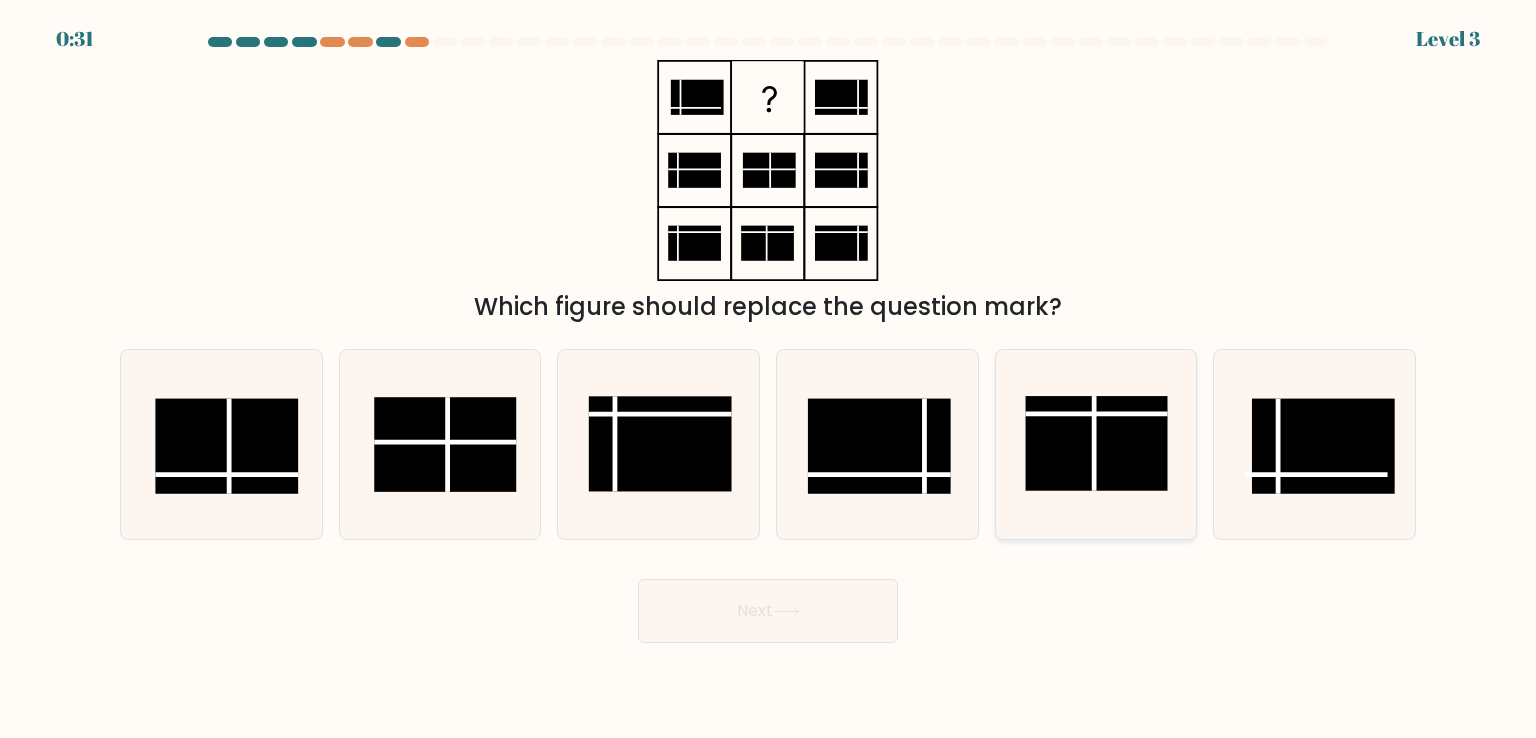 click at bounding box center [1096, 444] 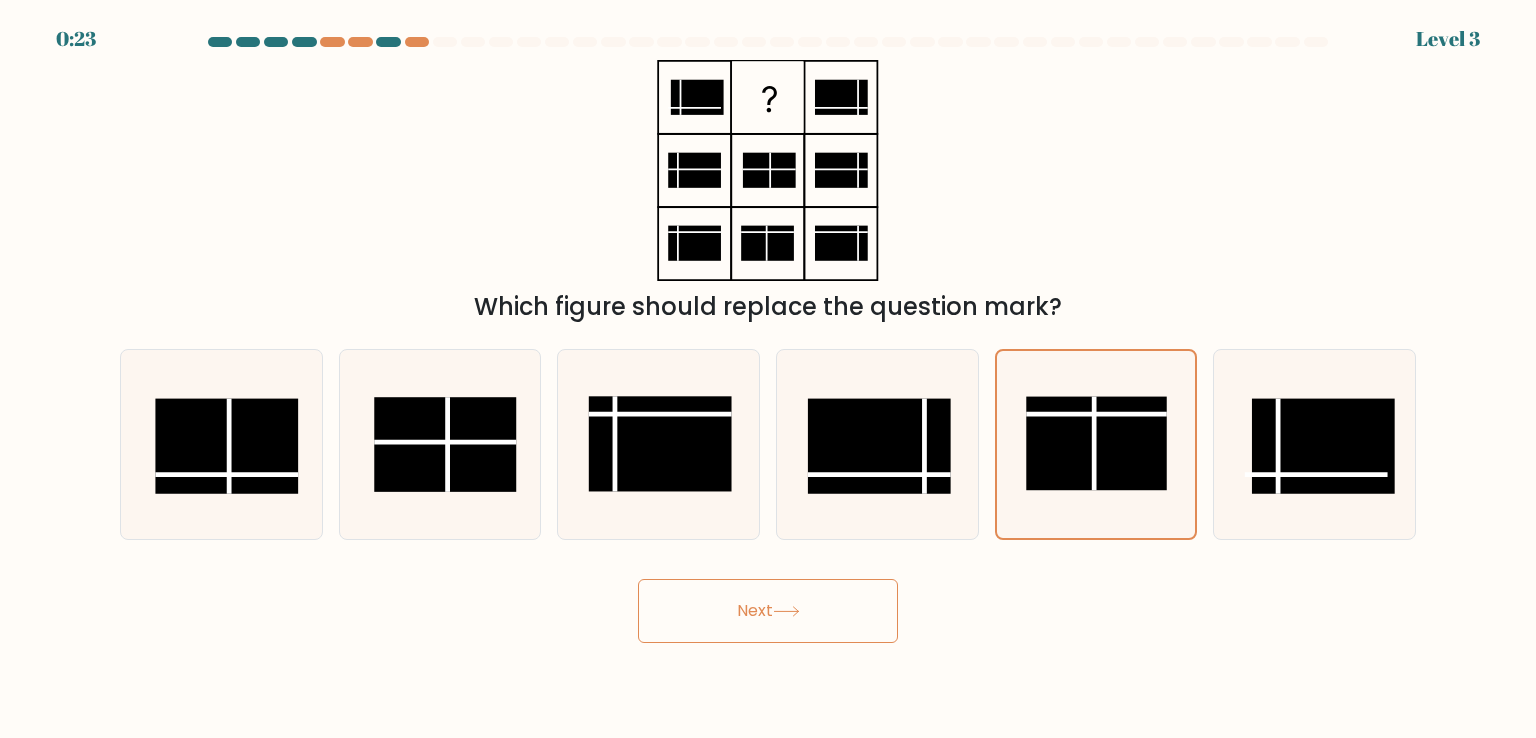 click on "Next" at bounding box center (768, 611) 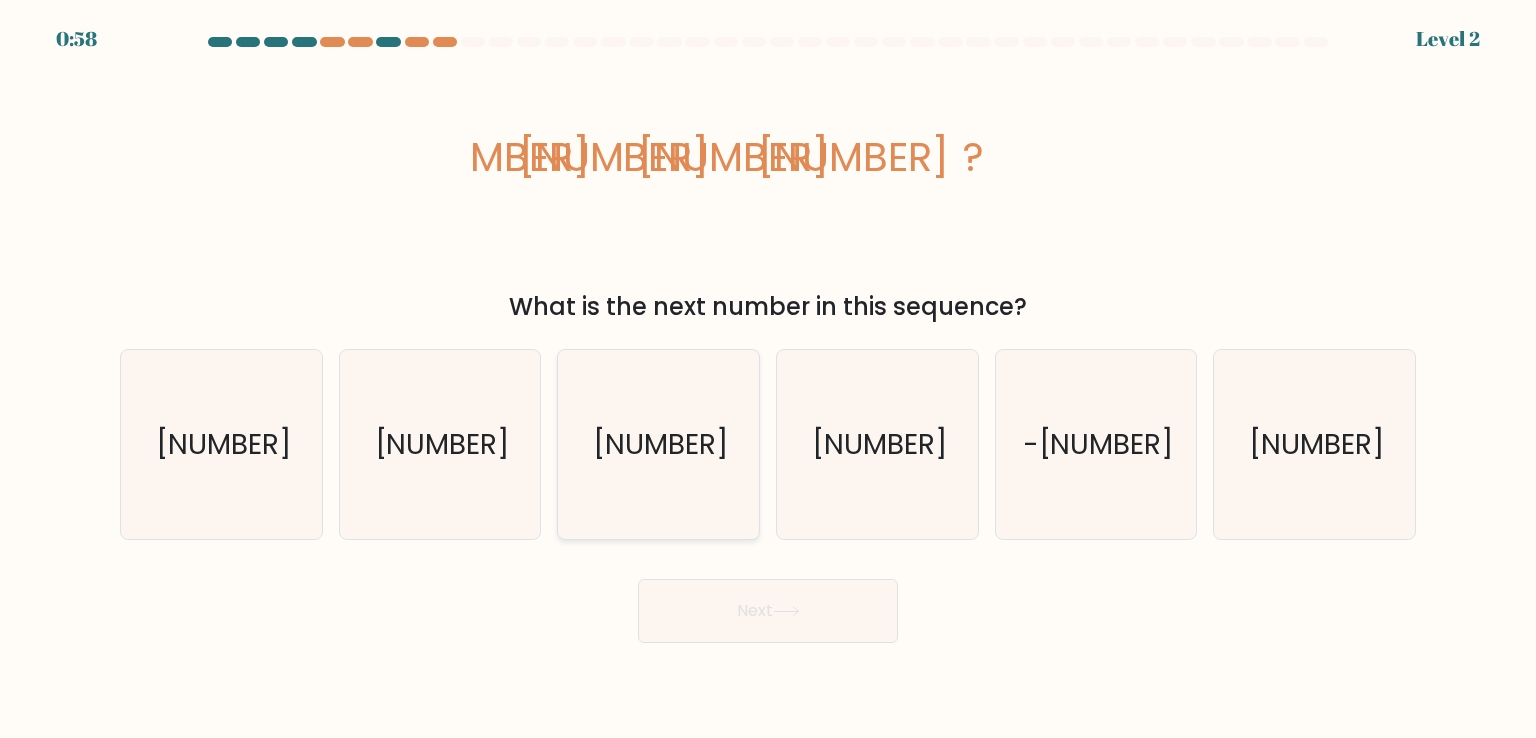 click on "43" at bounding box center [658, 444] 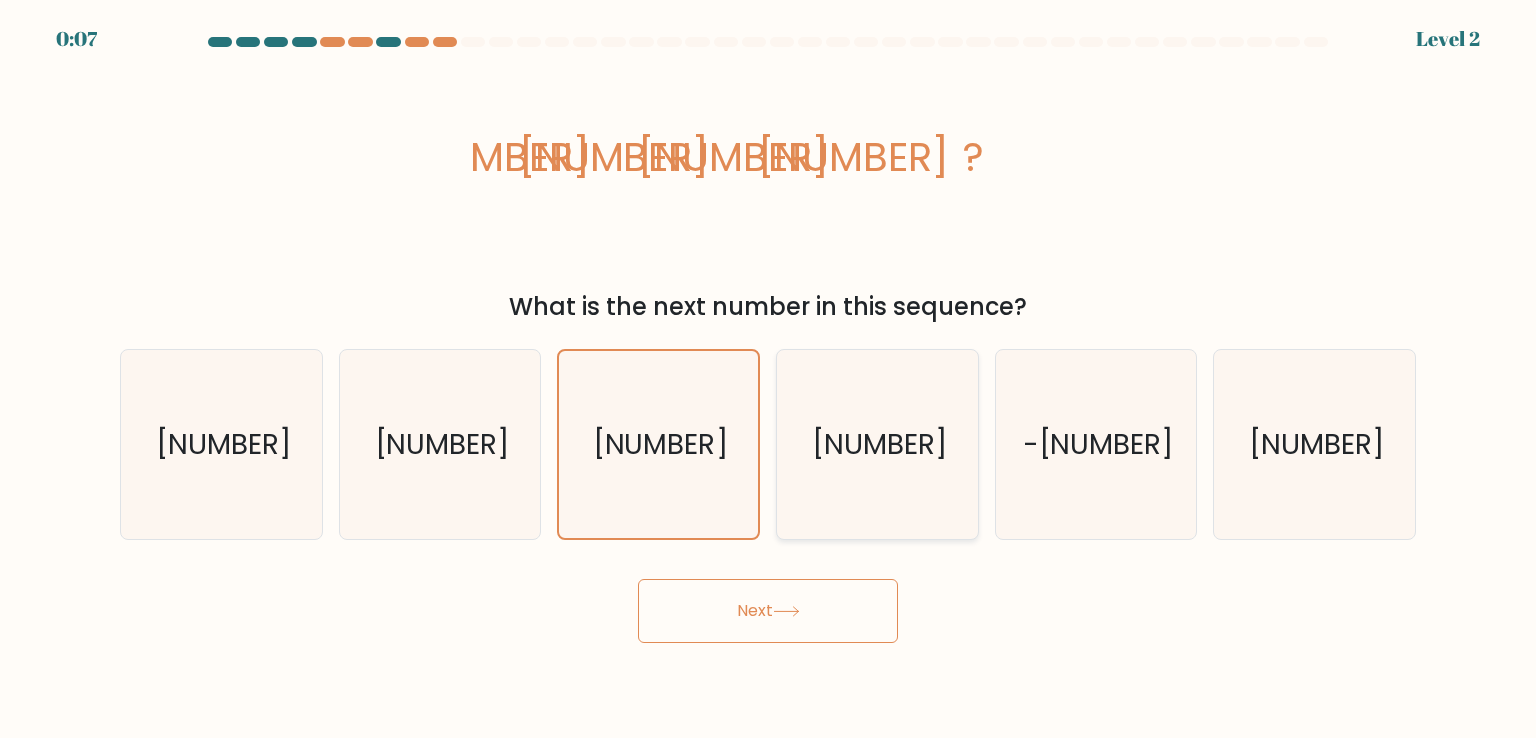 click on "47" at bounding box center (877, 444) 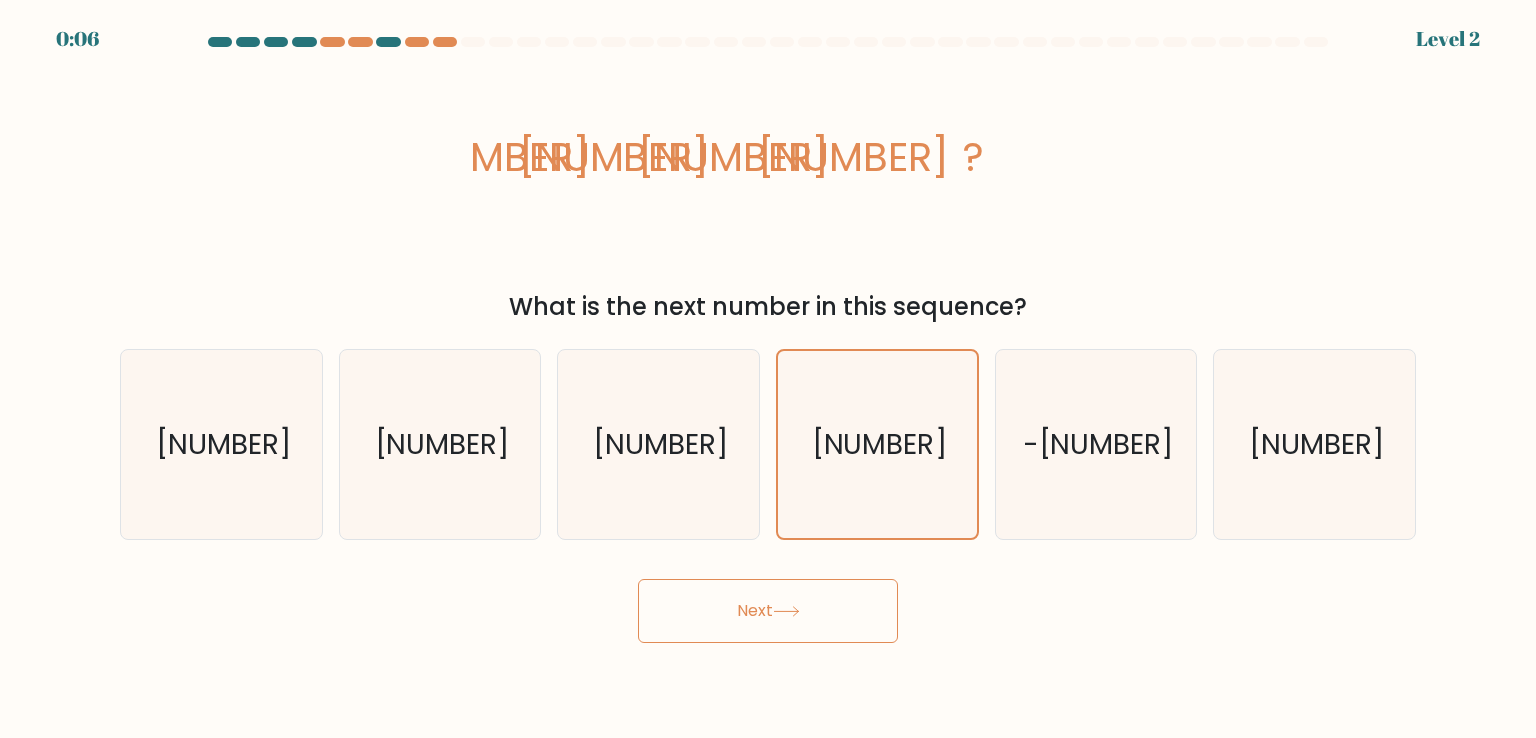 click on "Next" at bounding box center [768, 611] 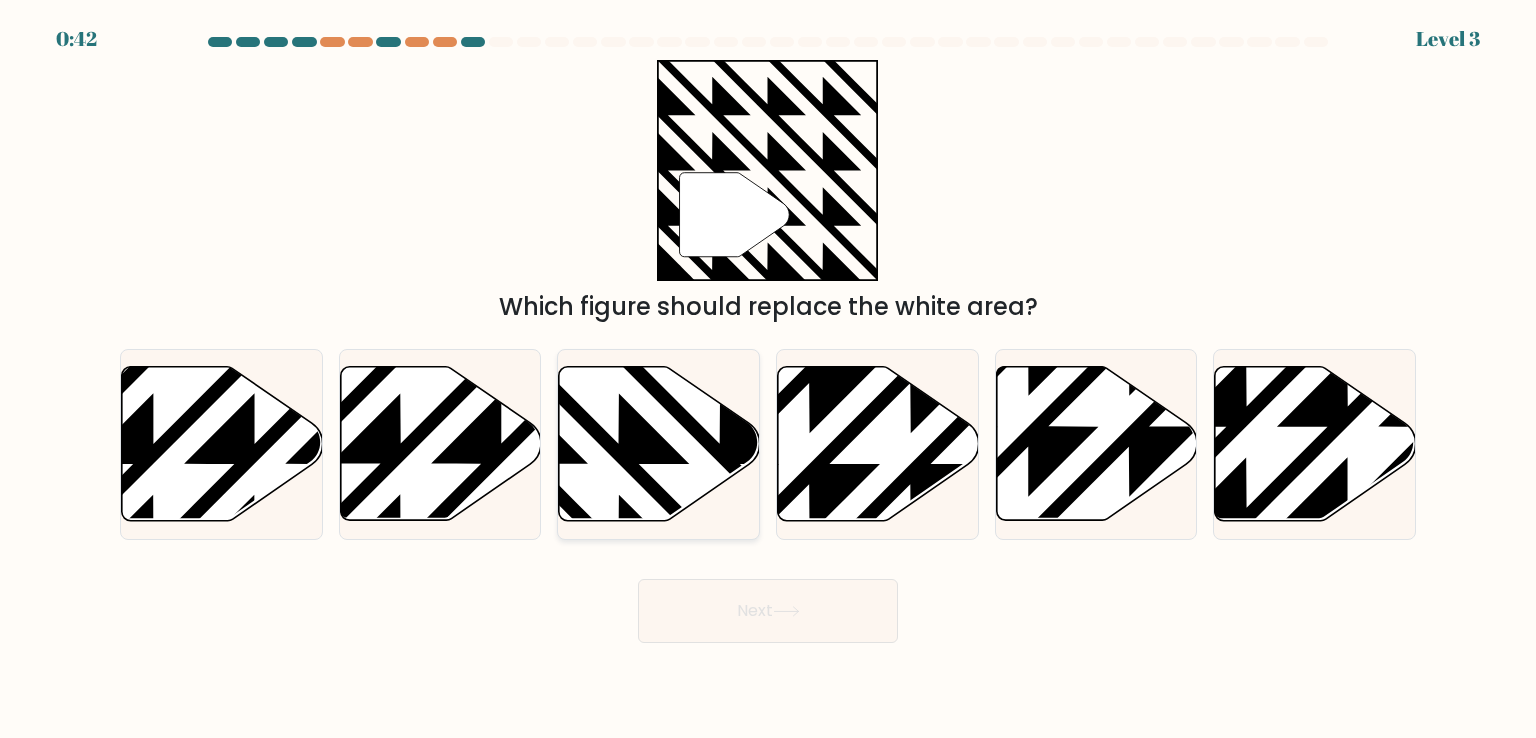 click at bounding box center [720, 363] 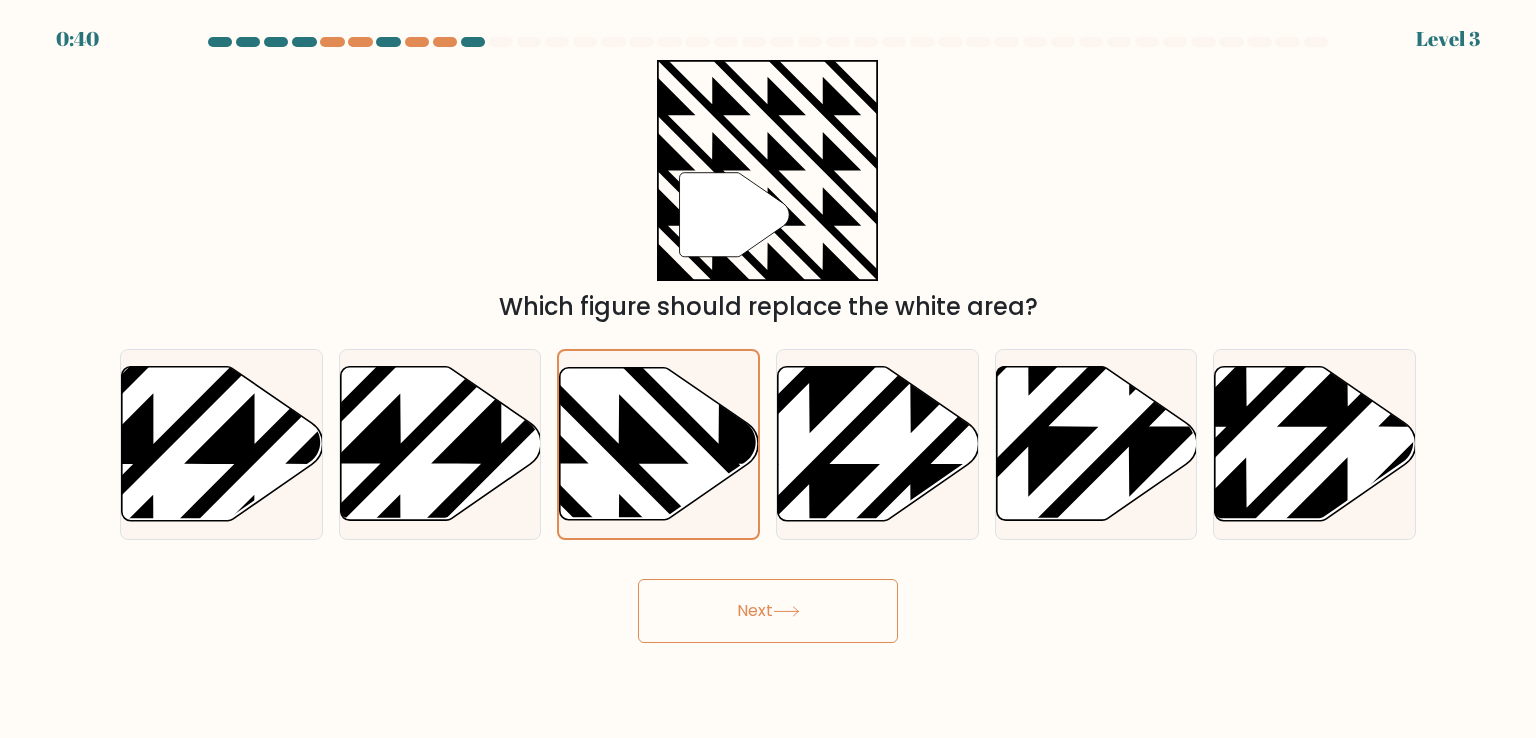 click on "Next" at bounding box center [768, 611] 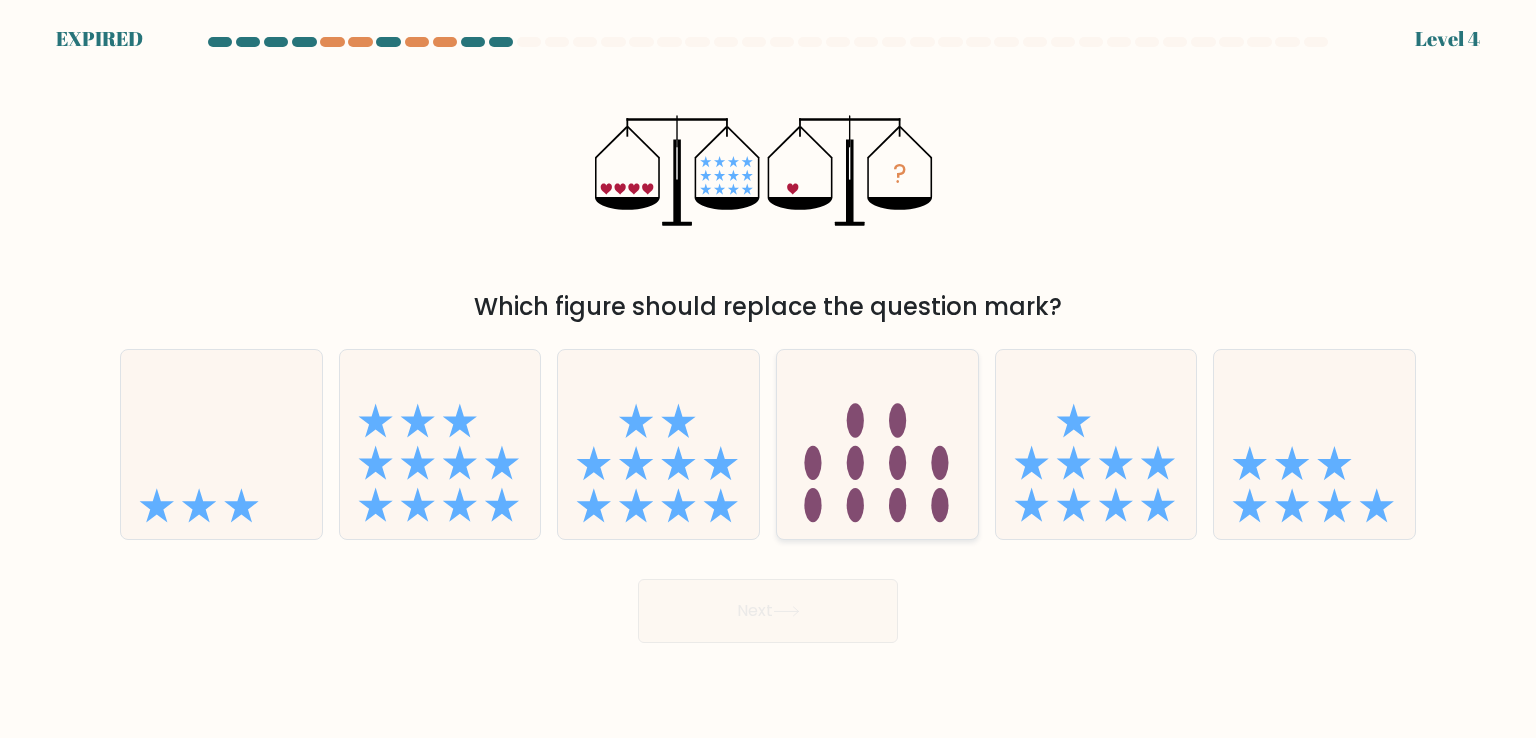 click at bounding box center [877, 444] 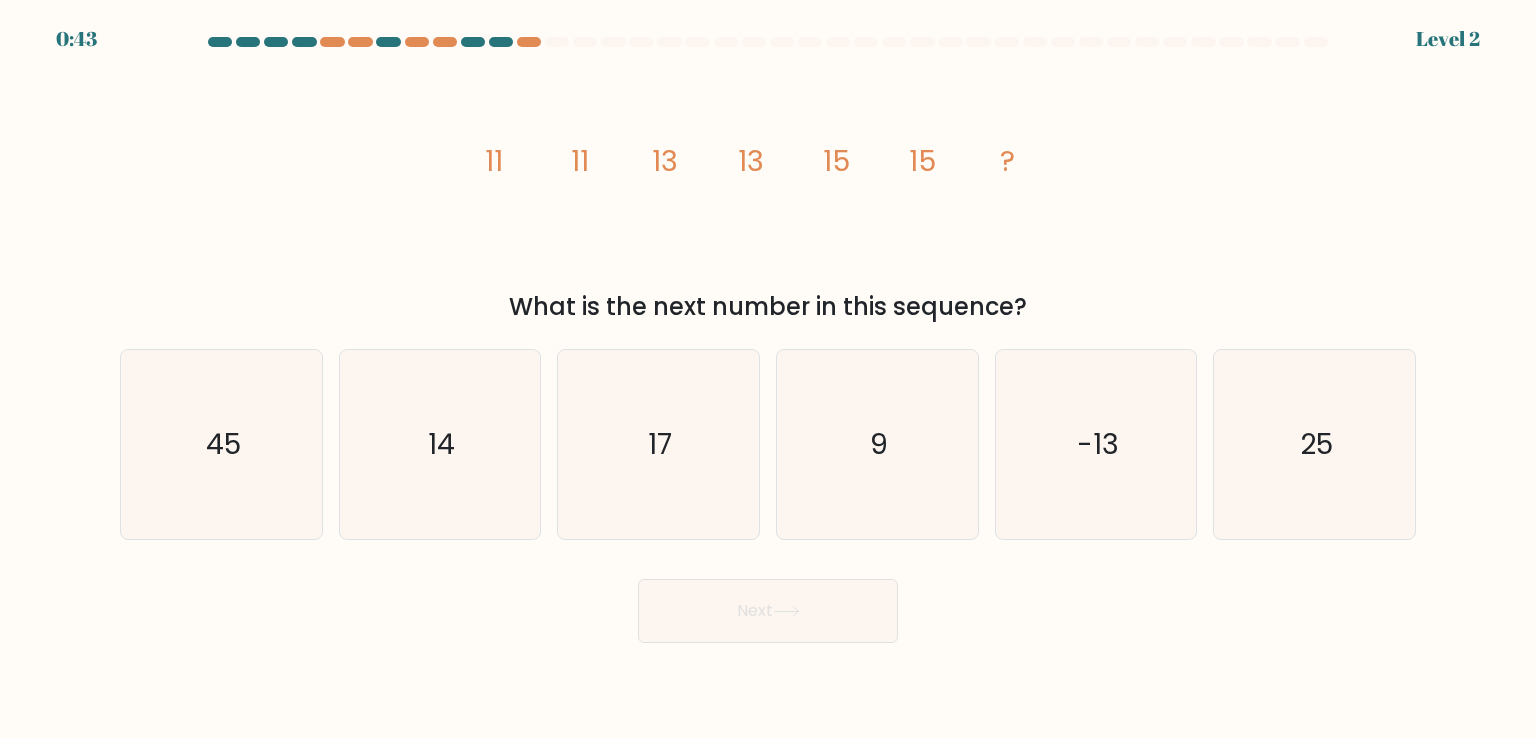 scroll, scrollTop: 0, scrollLeft: 0, axis: both 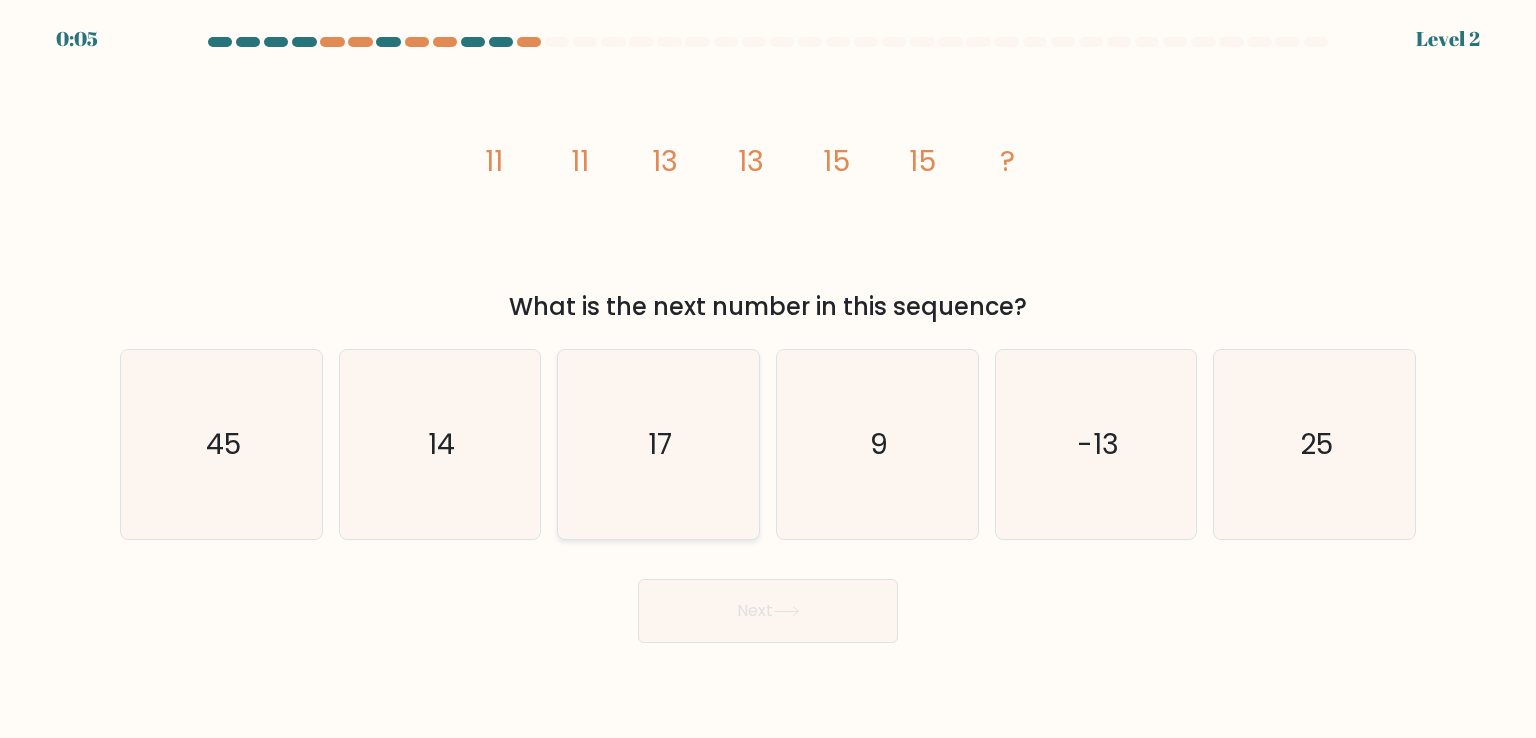 click on "17" at bounding box center (658, 444) 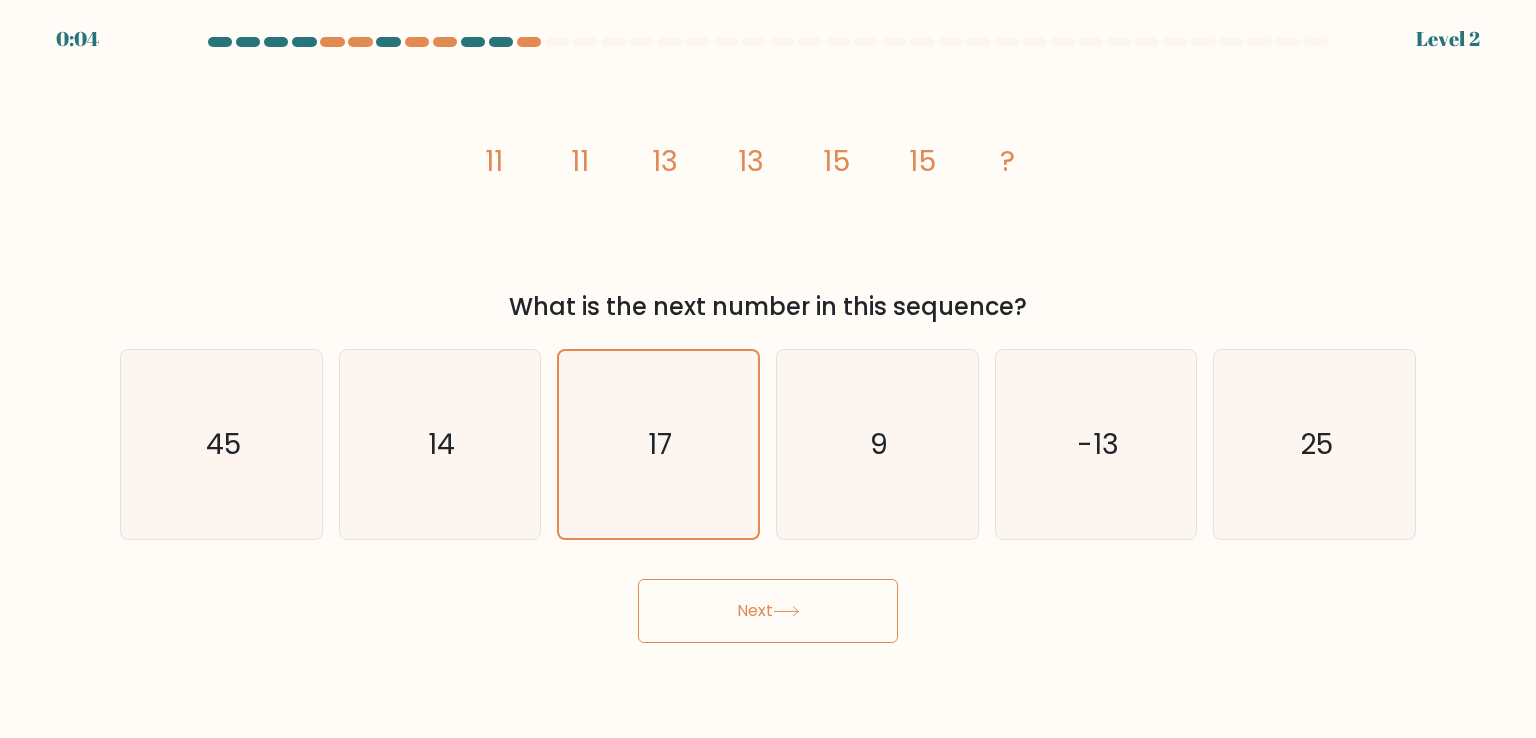 click on "Next" at bounding box center [768, 611] 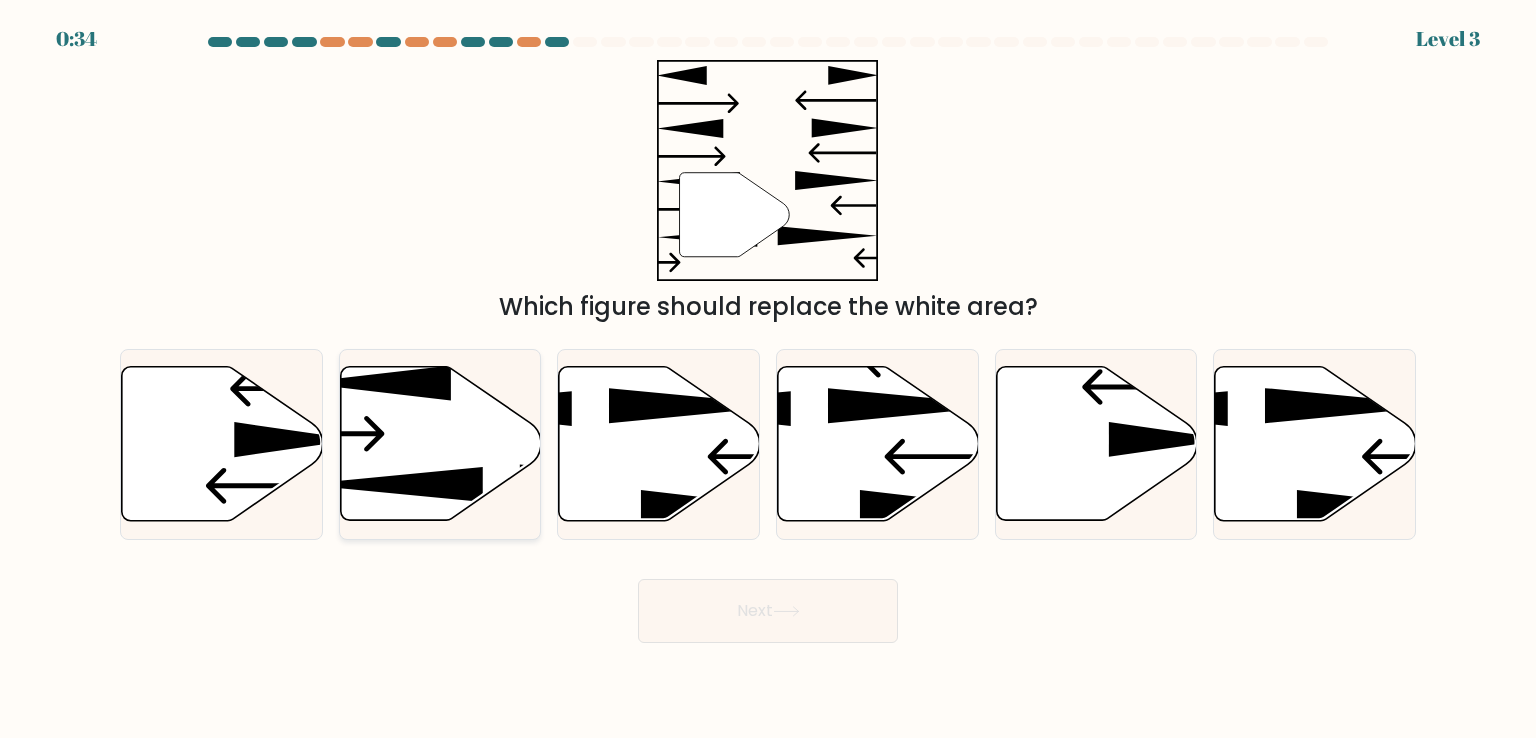 click at bounding box center (440, 444) 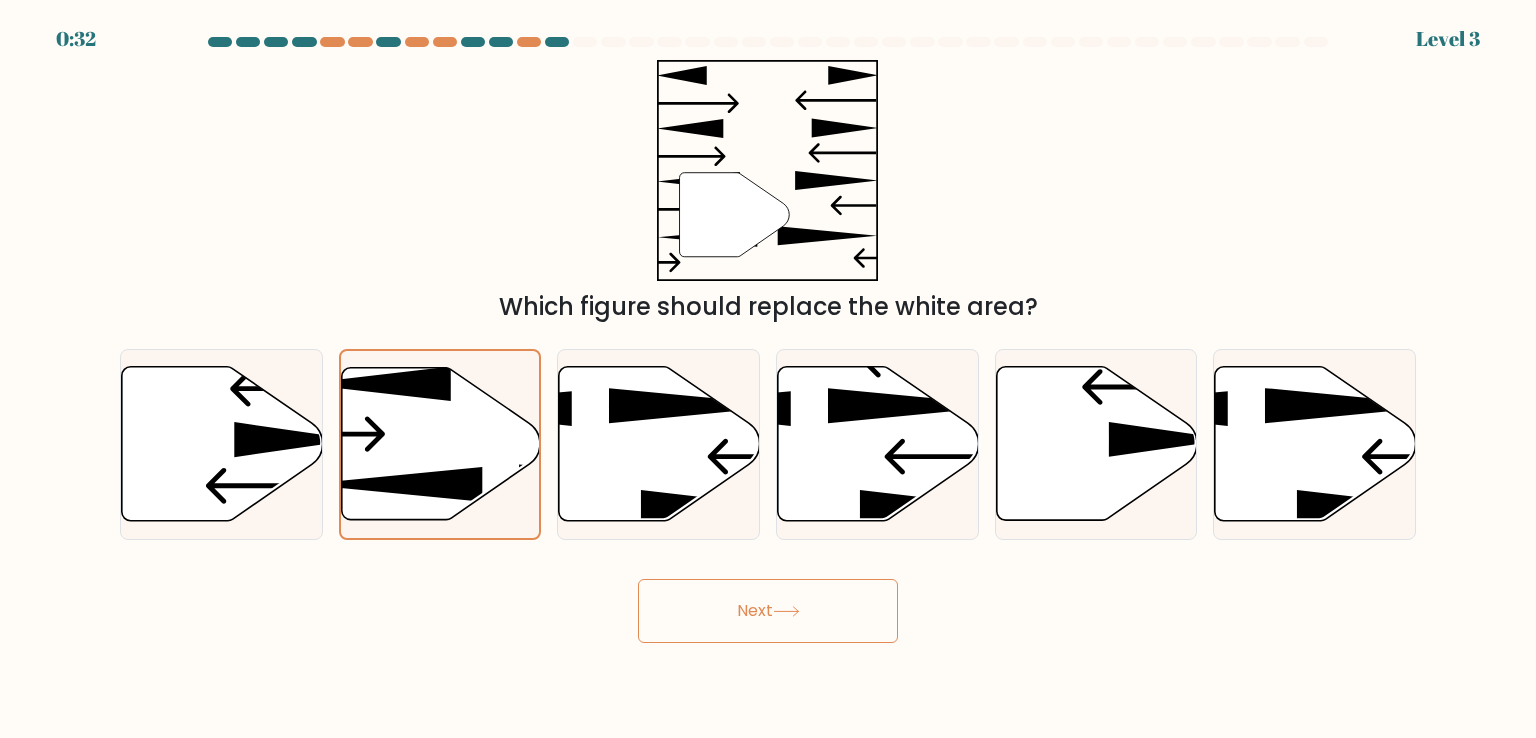 click on "Next" at bounding box center [768, 611] 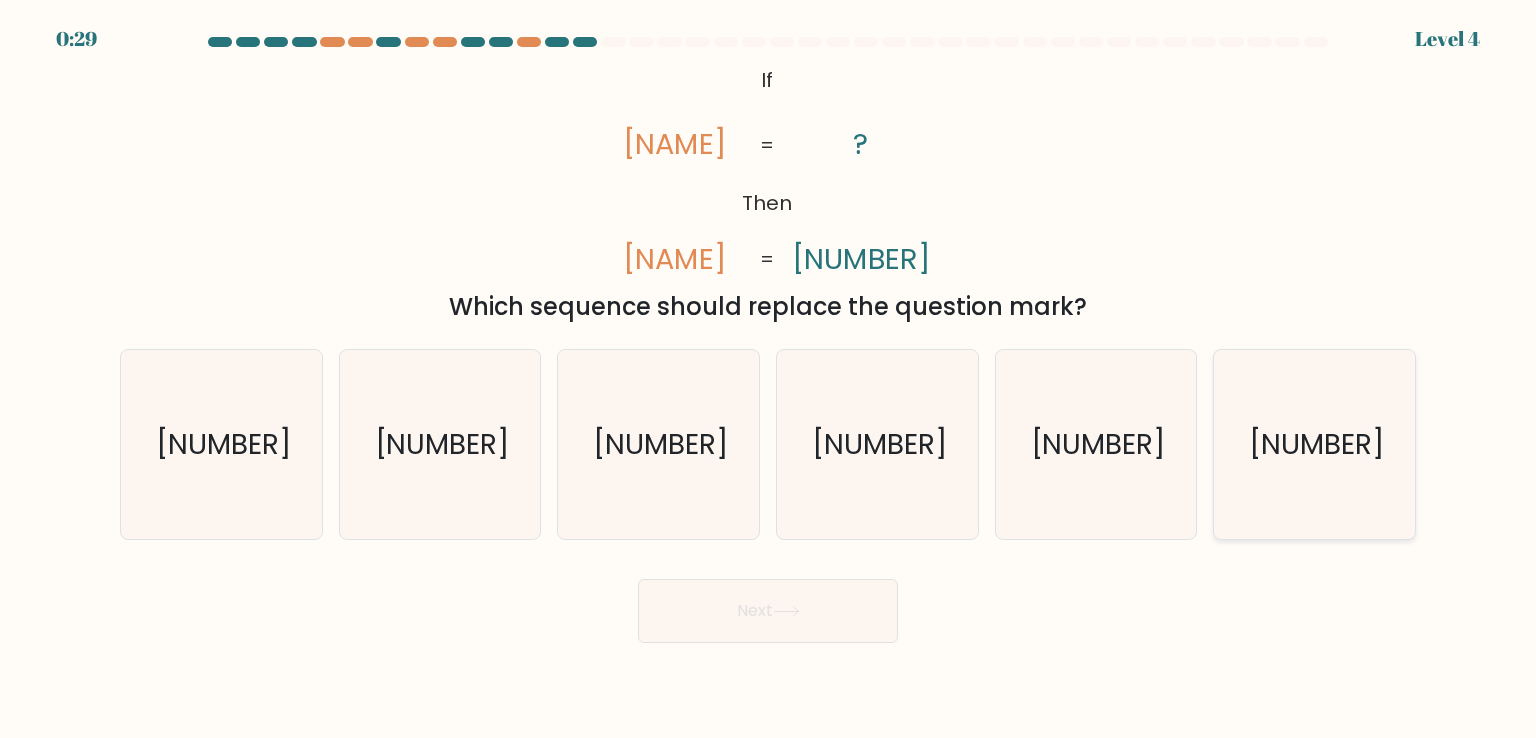 click on "487195" at bounding box center (1316, 444) 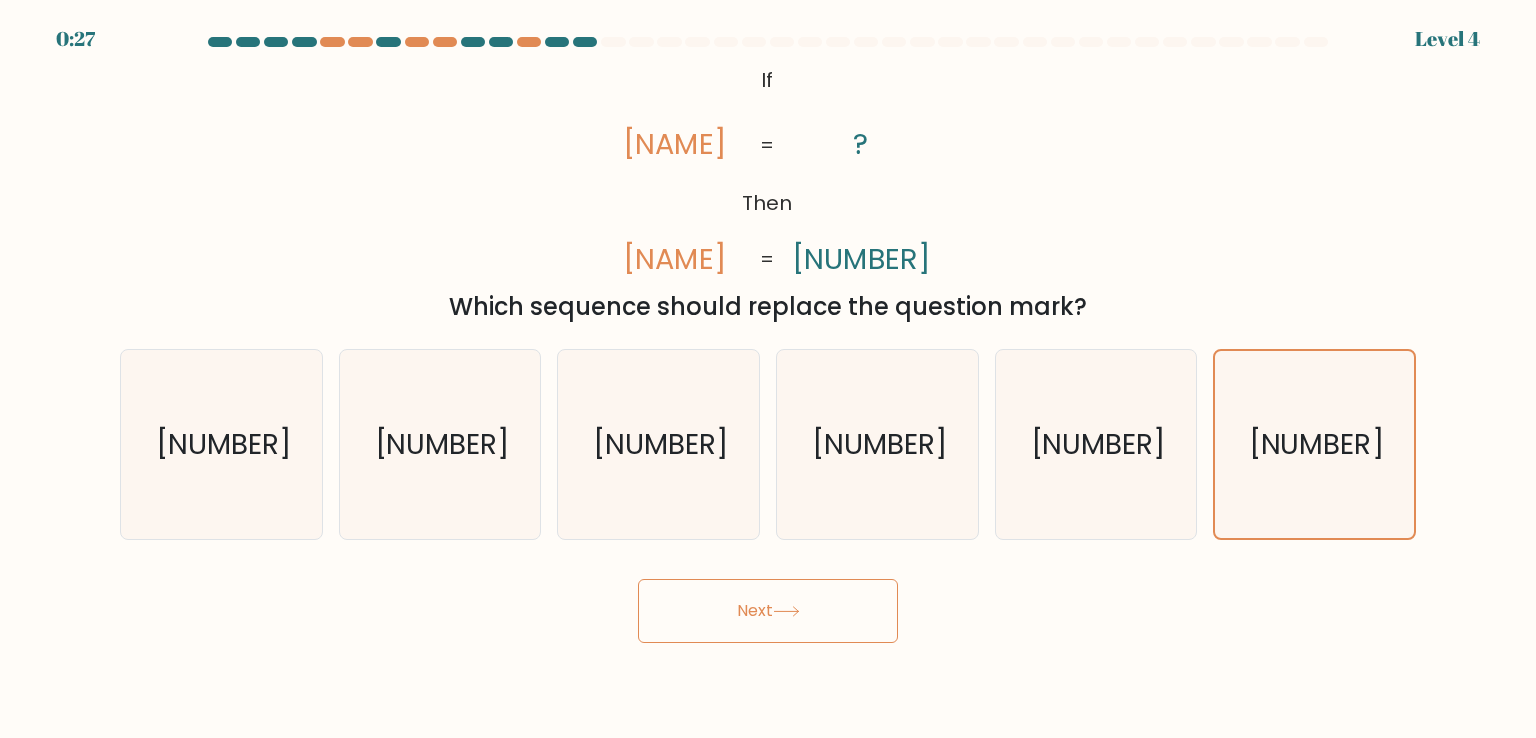 click on "Next" at bounding box center (768, 611) 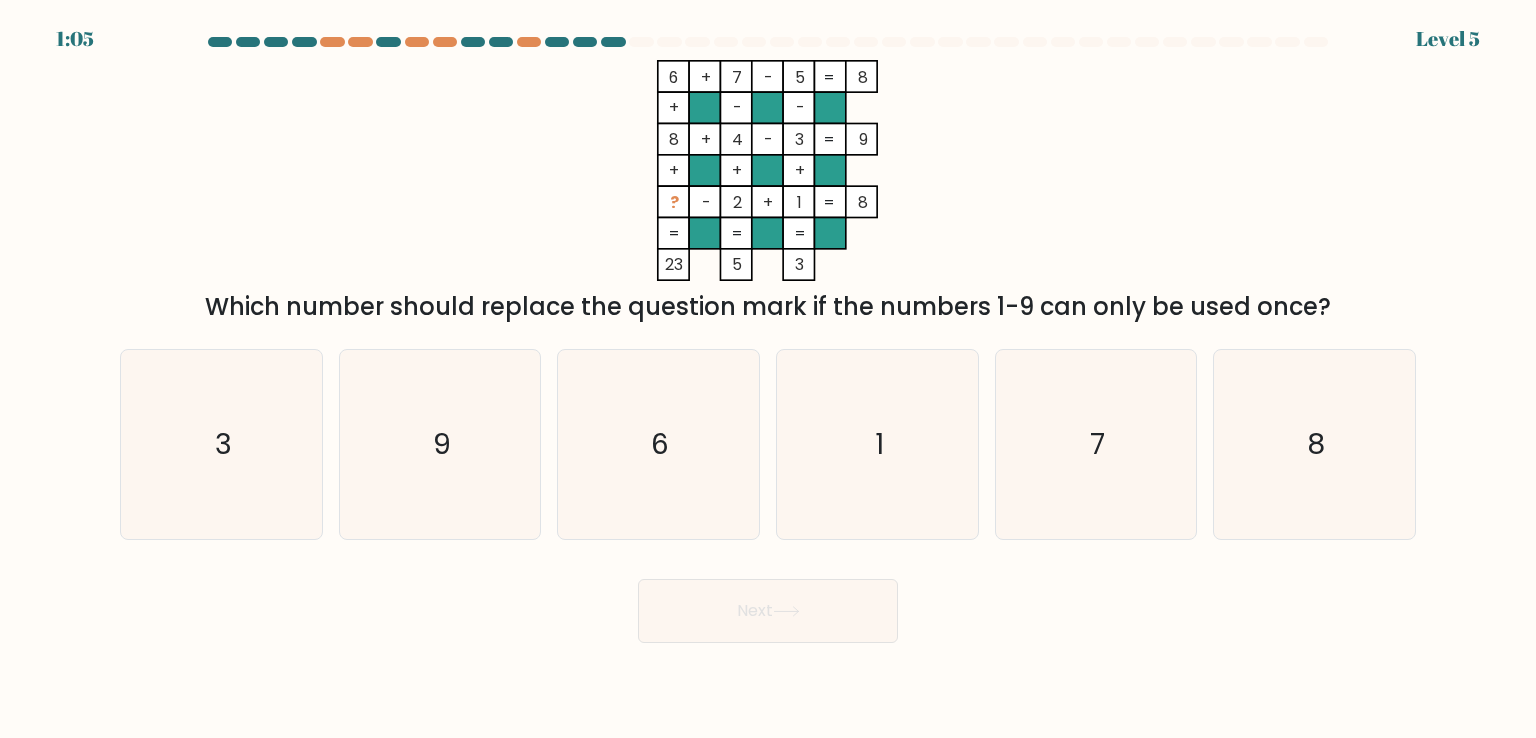 click on "Next" at bounding box center (768, 603) 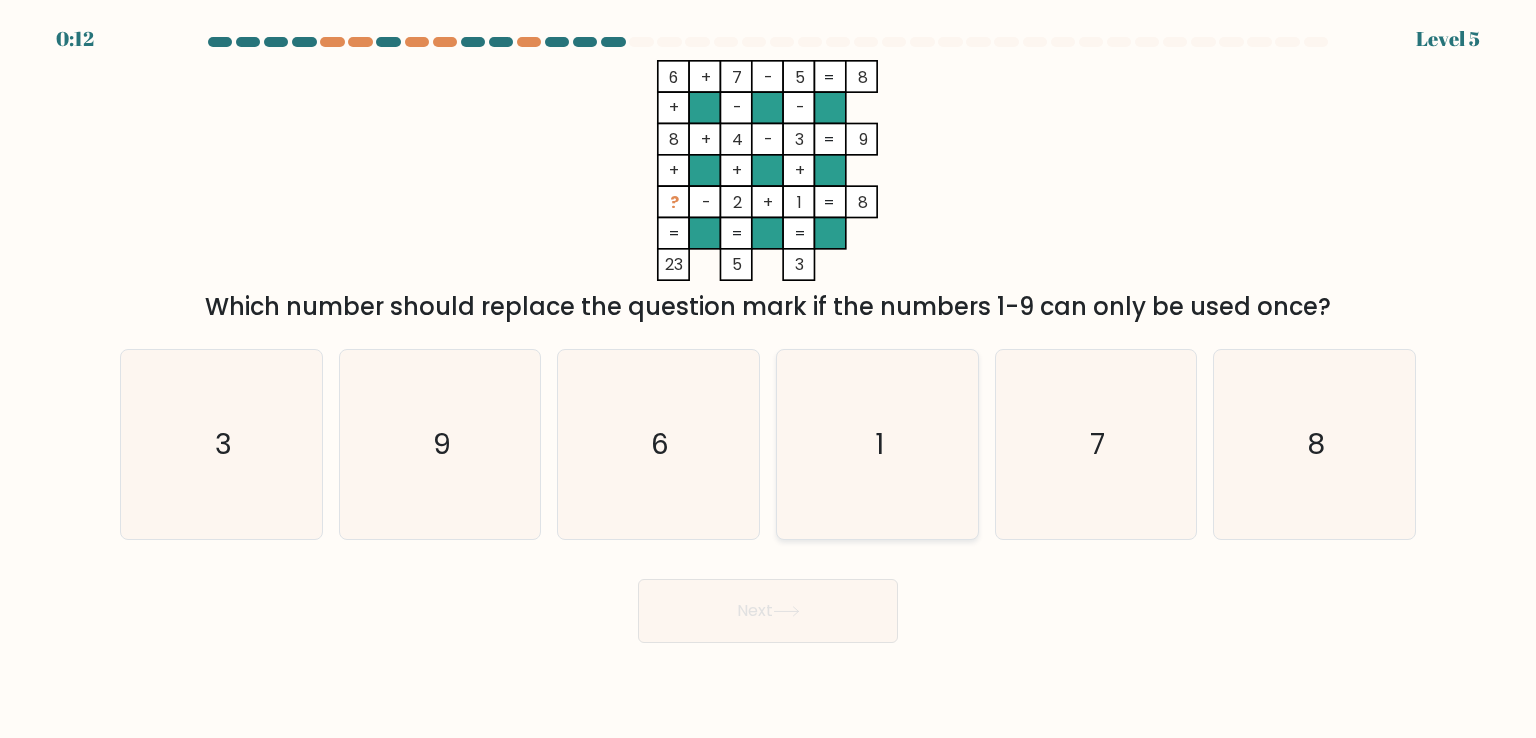 click on "1" at bounding box center (877, 444) 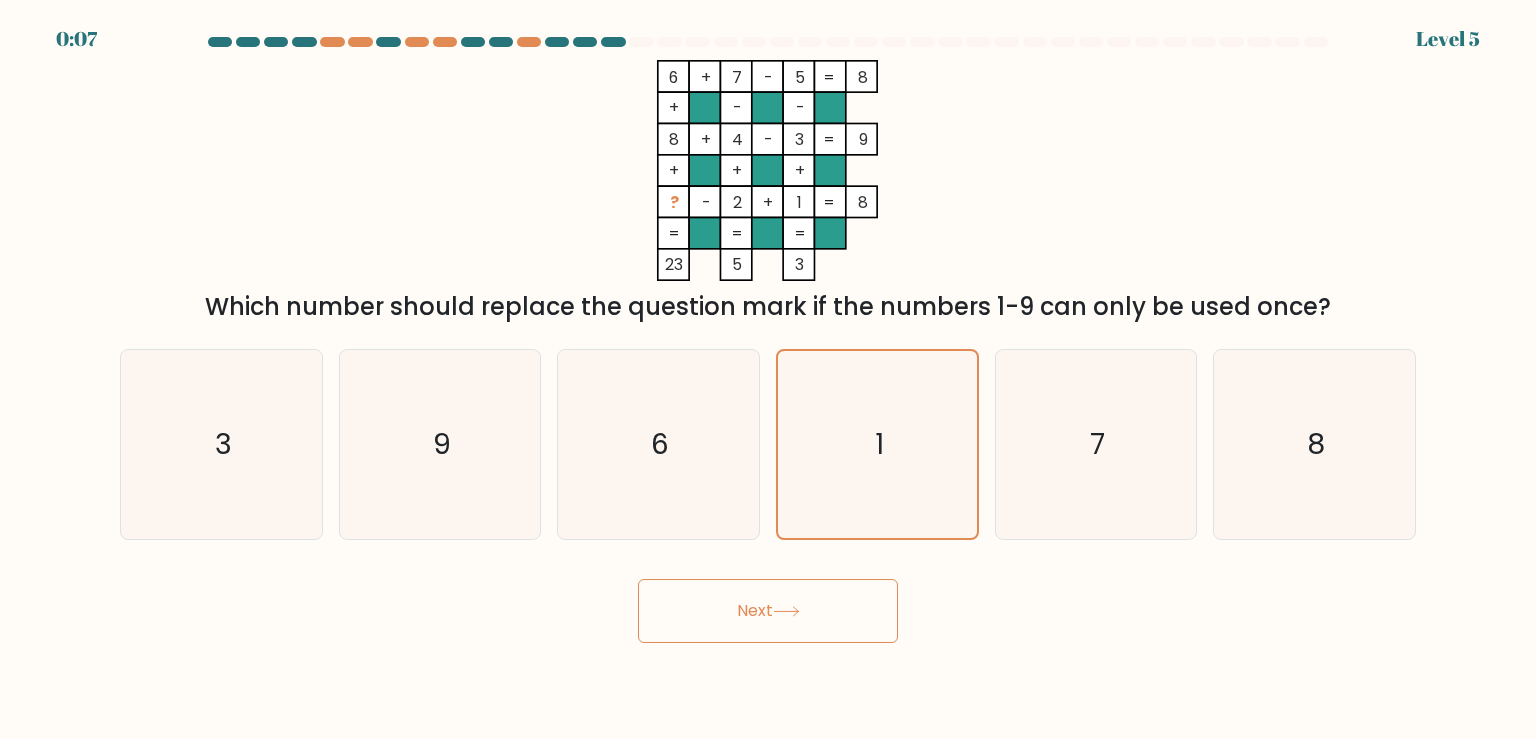 click at bounding box center [786, 611] 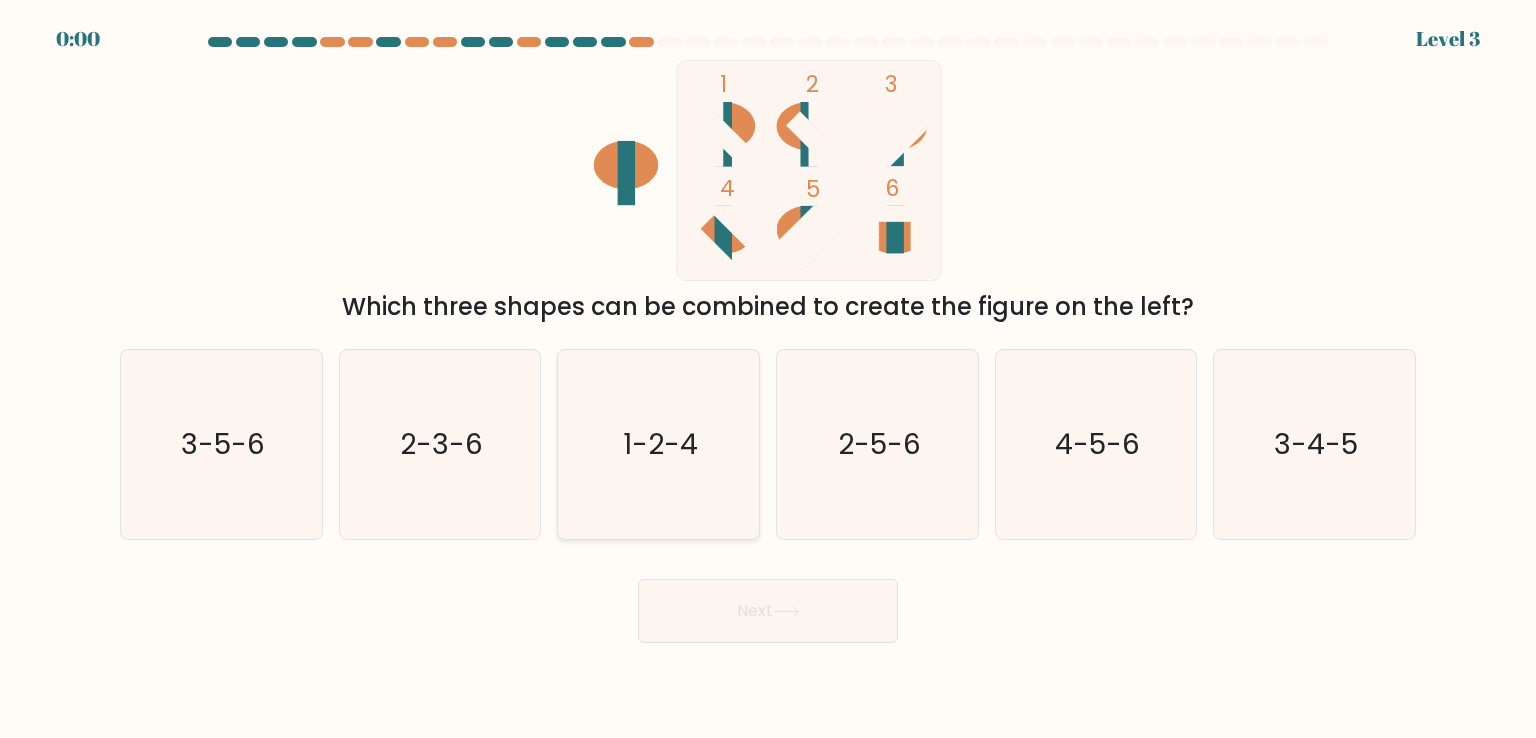 click on "1-2-4" at bounding box center [658, 444] 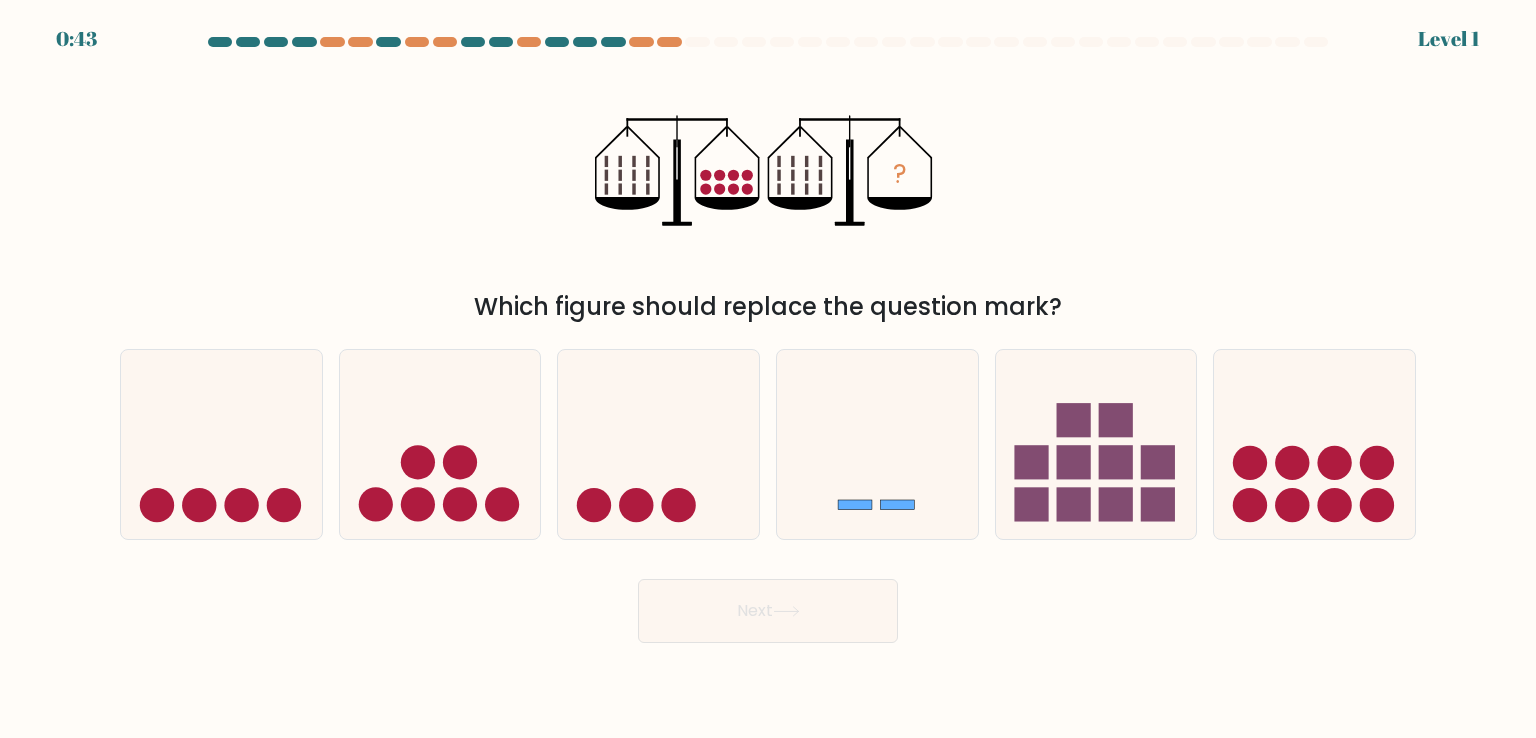 scroll, scrollTop: 0, scrollLeft: 0, axis: both 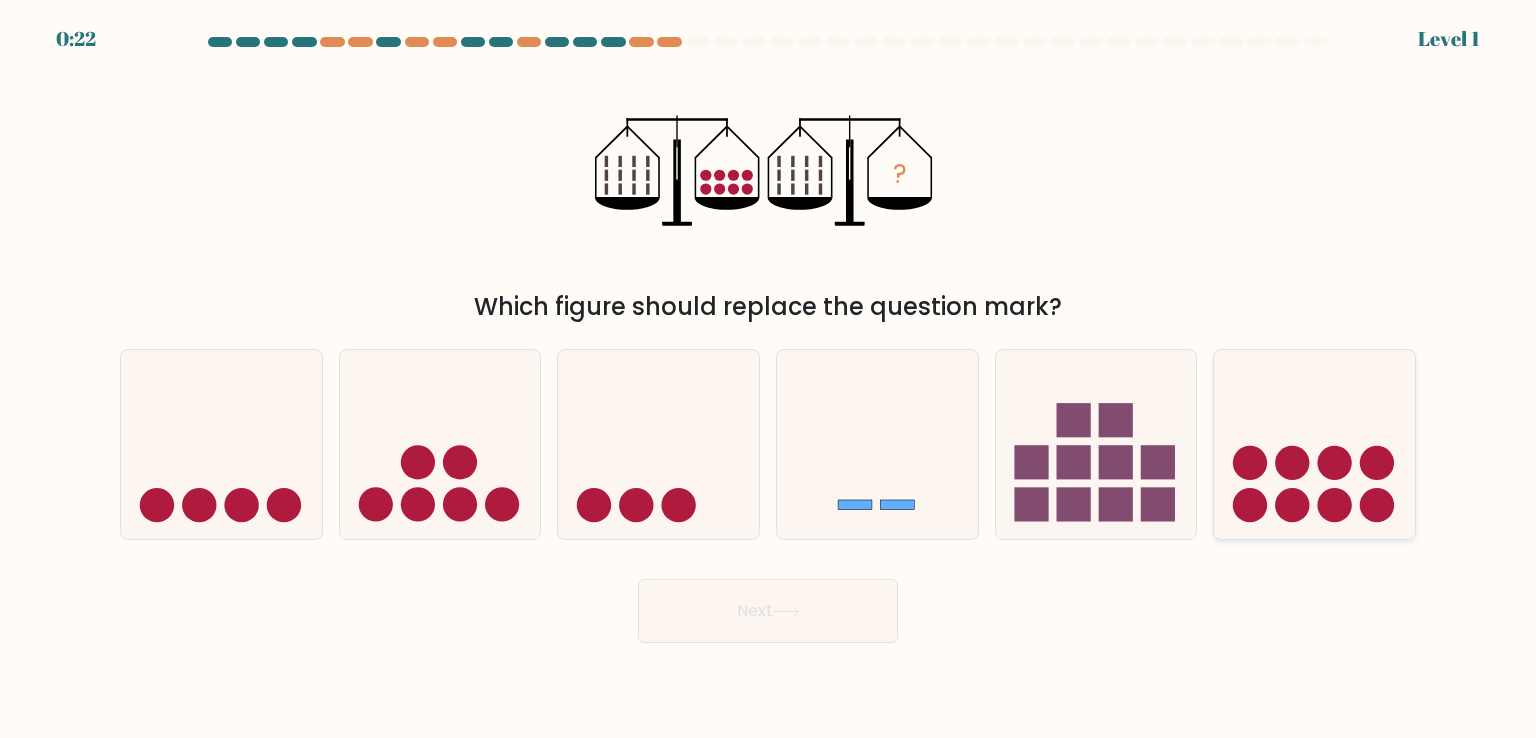click at bounding box center (1314, 444) 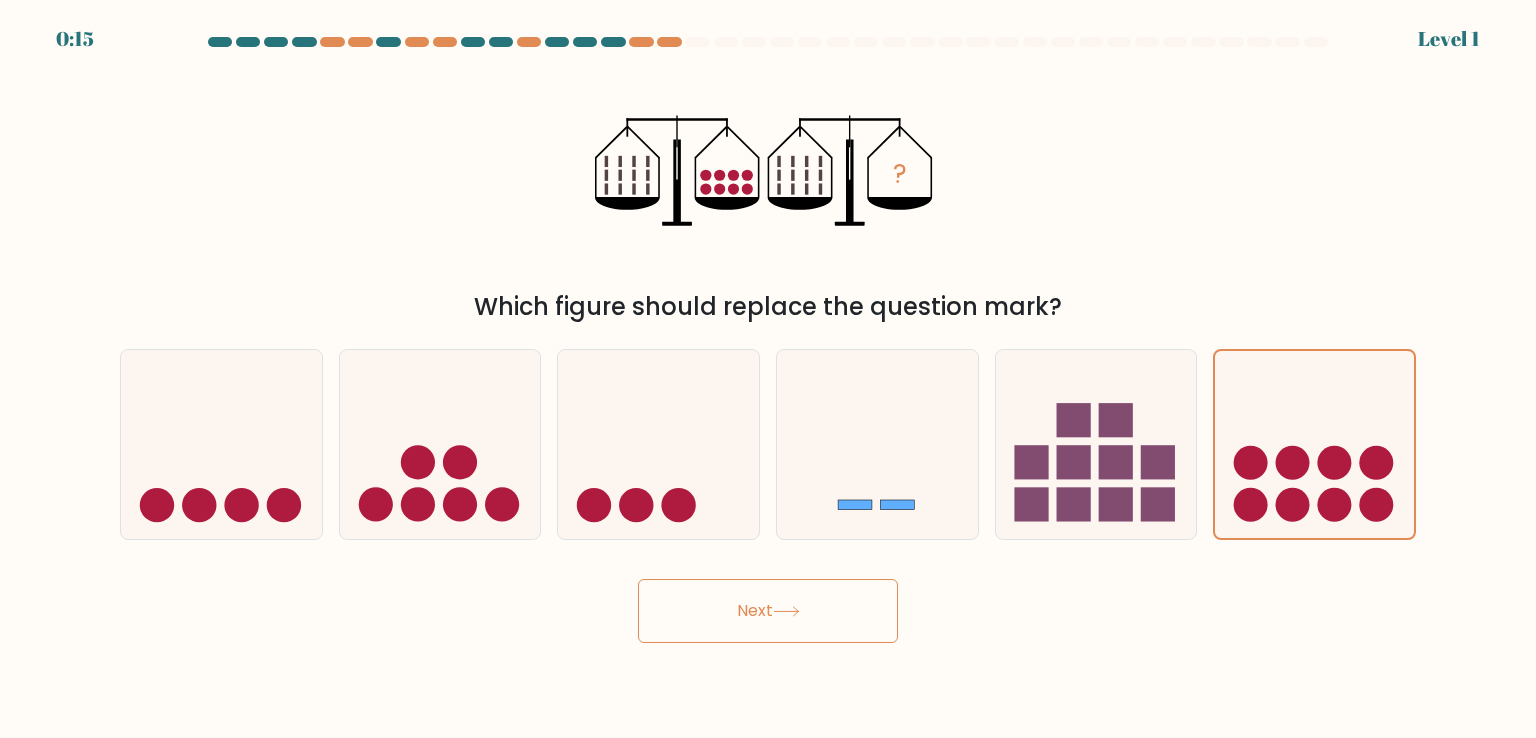 click on "Next" at bounding box center [768, 611] 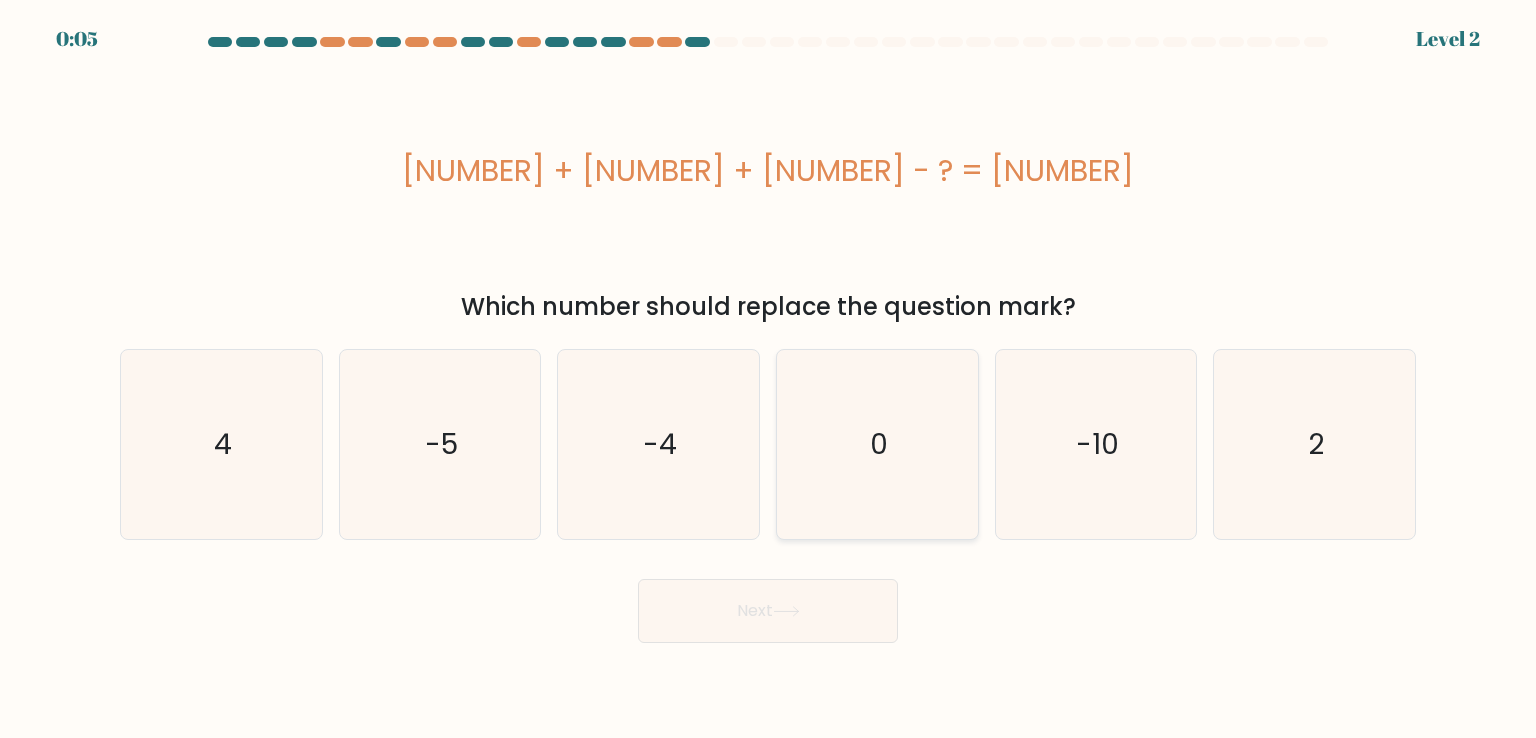 click on "0" at bounding box center (877, 444) 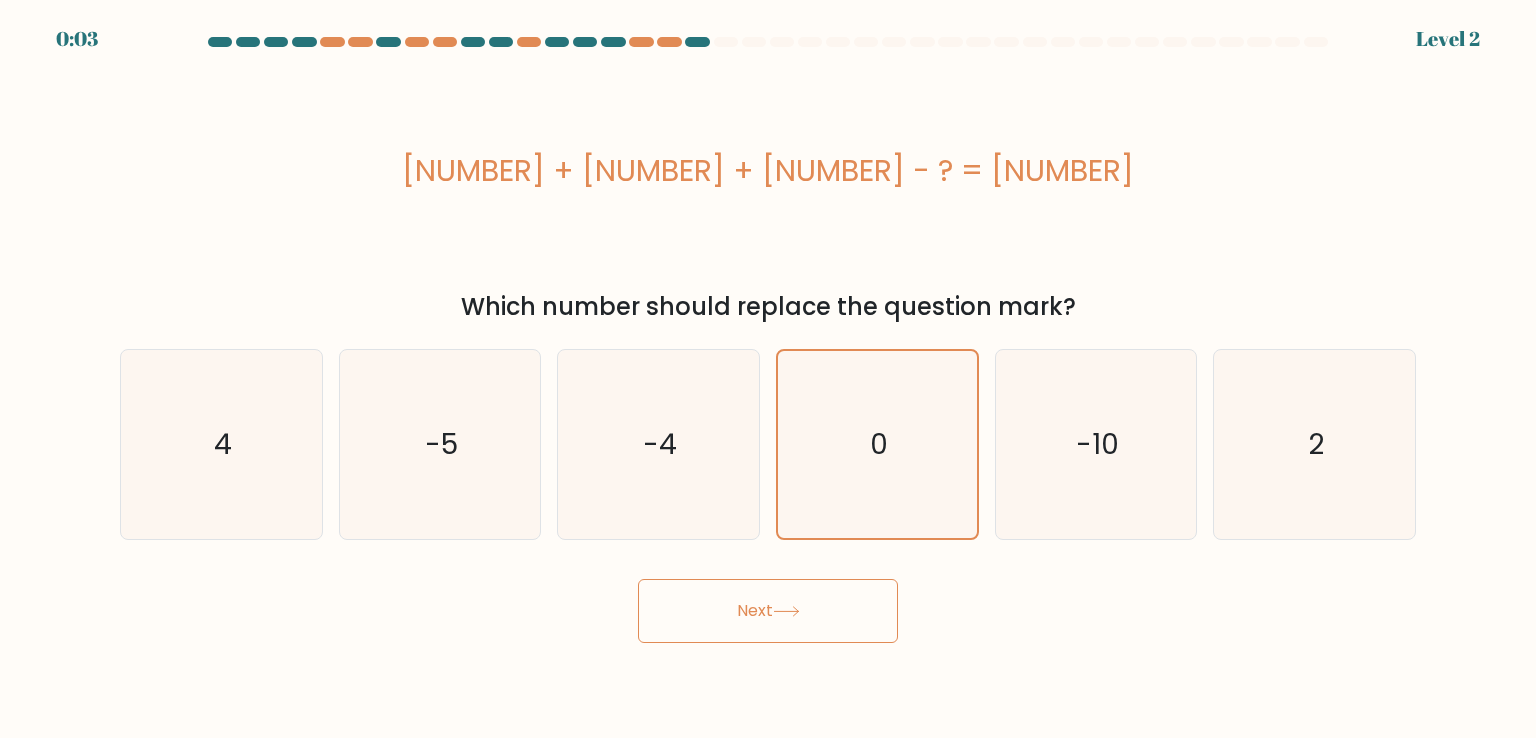 click on "Next" at bounding box center (768, 611) 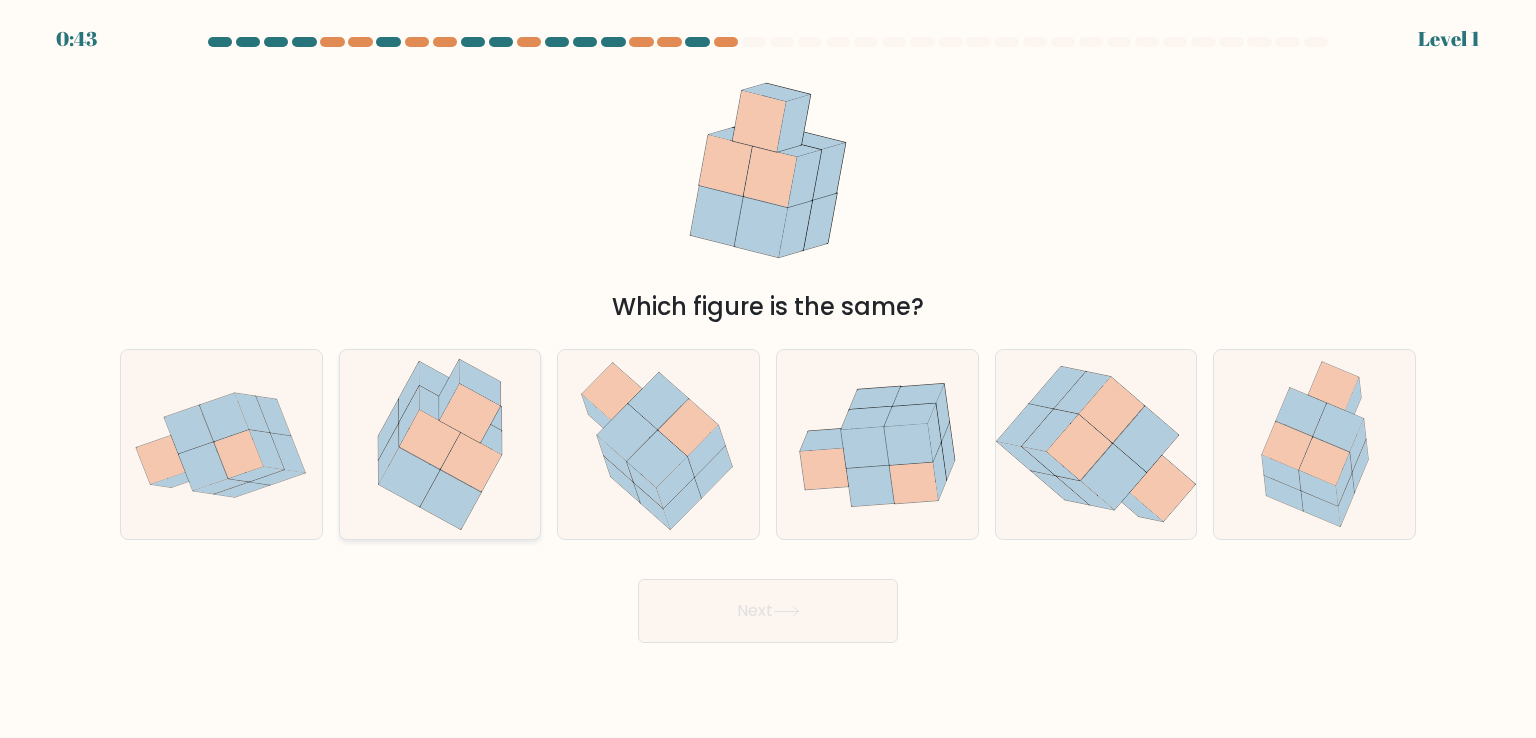 click at bounding box center (430, 439) 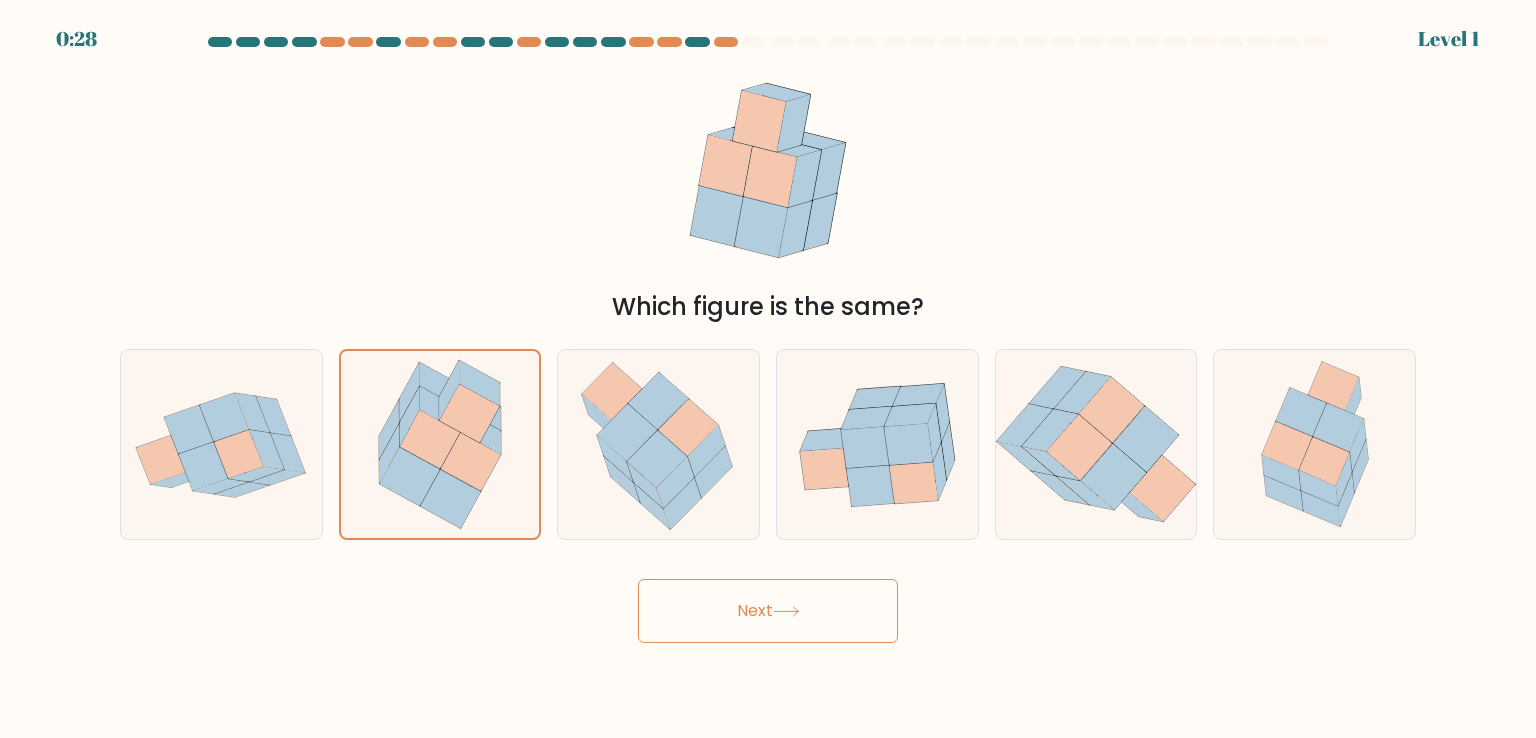 click on "Next" at bounding box center (768, 611) 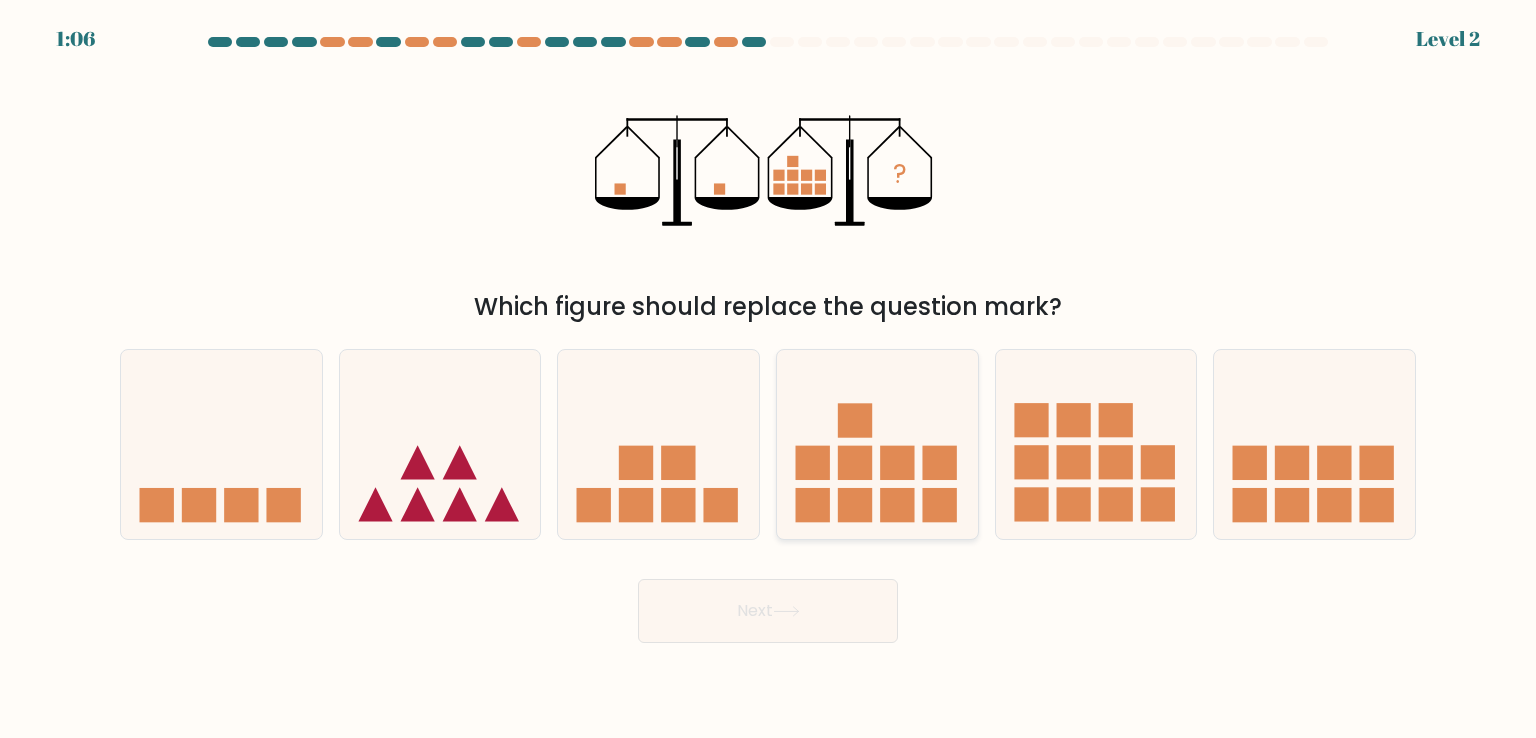 click at bounding box center [855, 505] 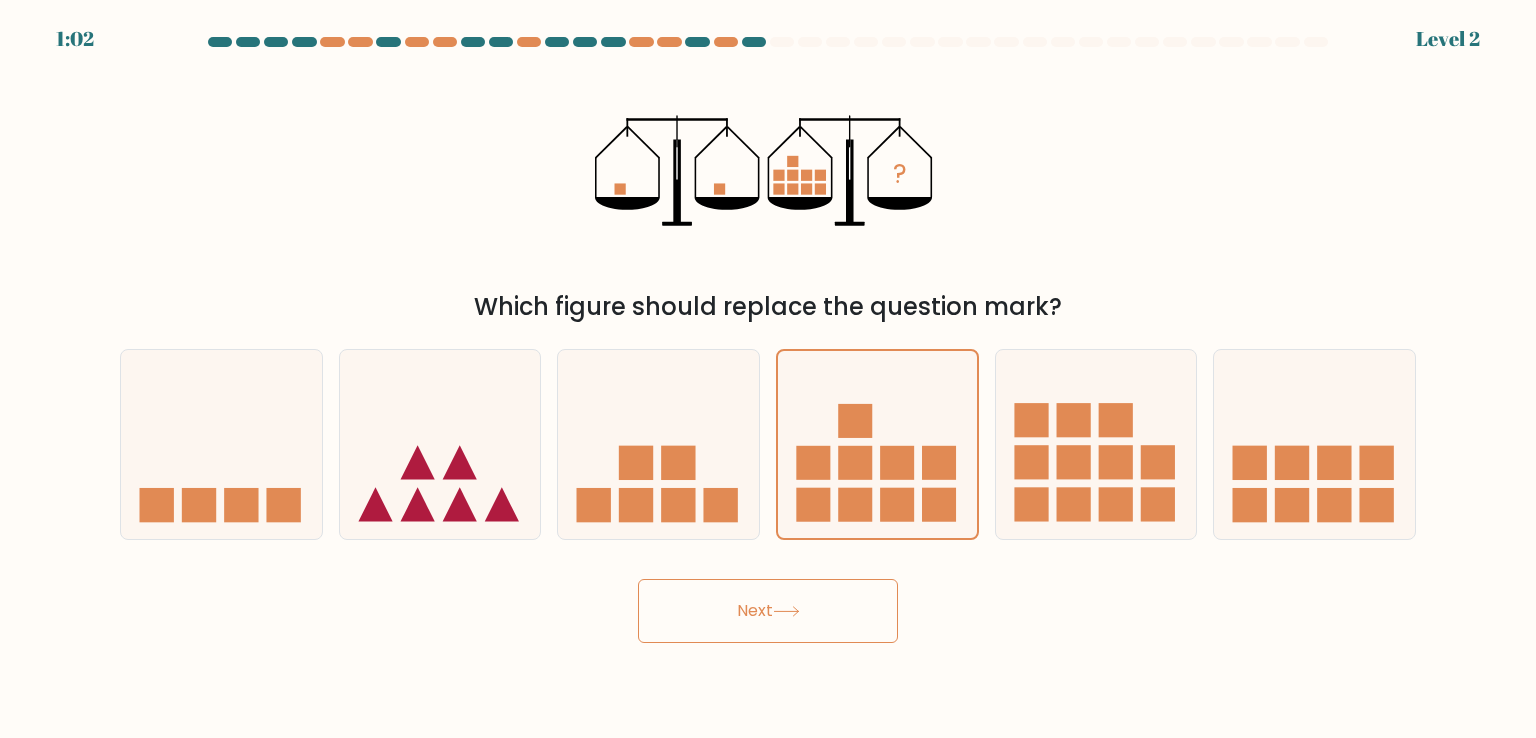 click on "Next" at bounding box center [768, 611] 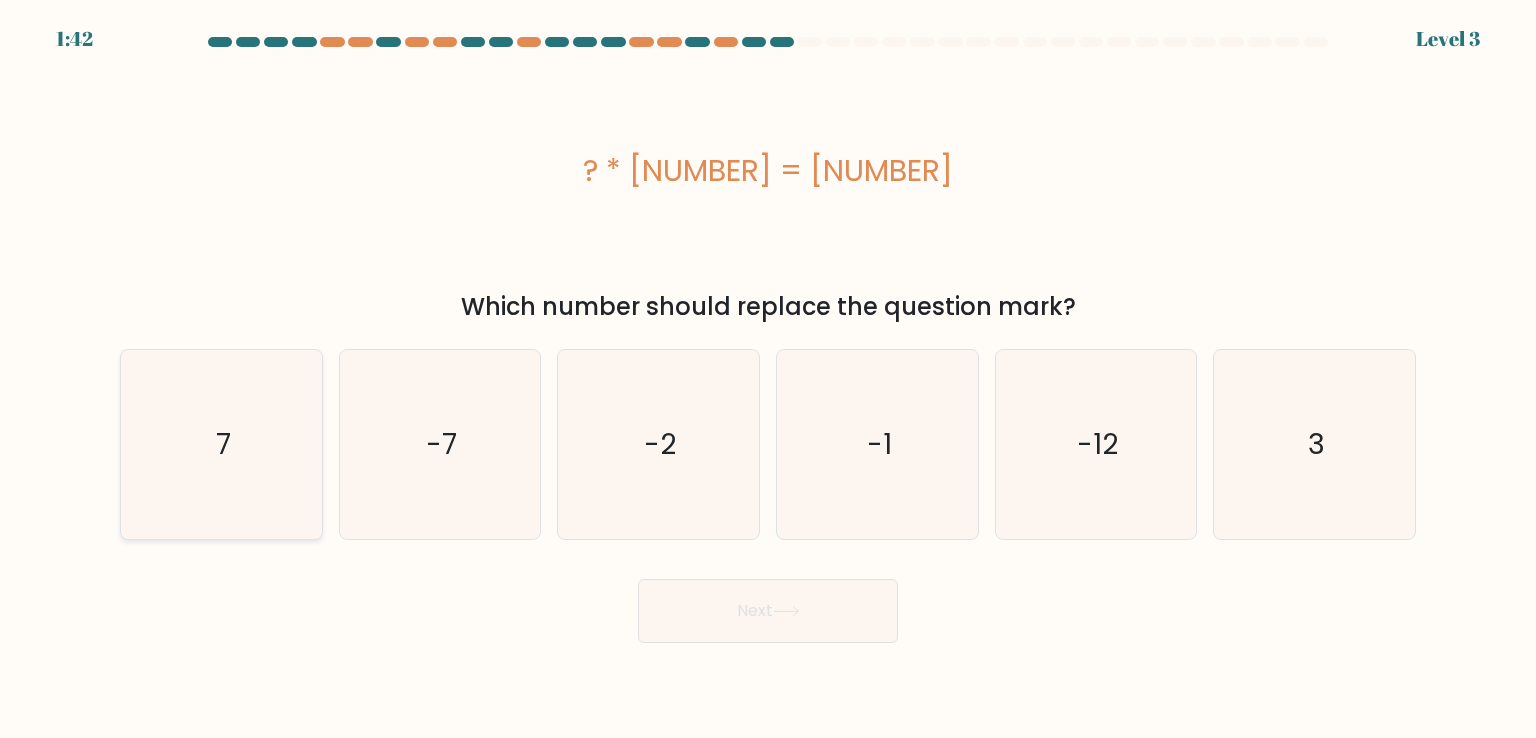 click on "7" at bounding box center (221, 444) 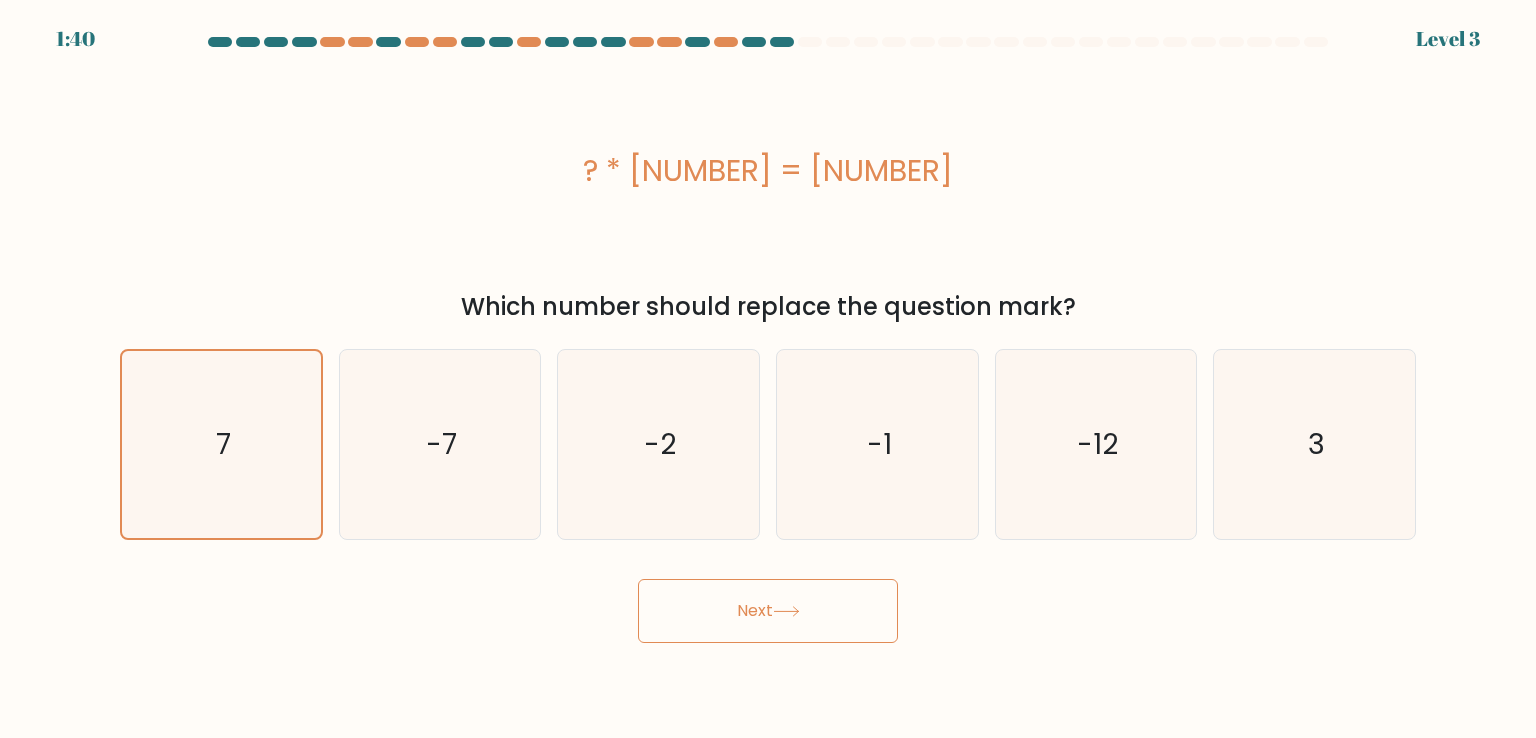 click on "Next" at bounding box center (768, 611) 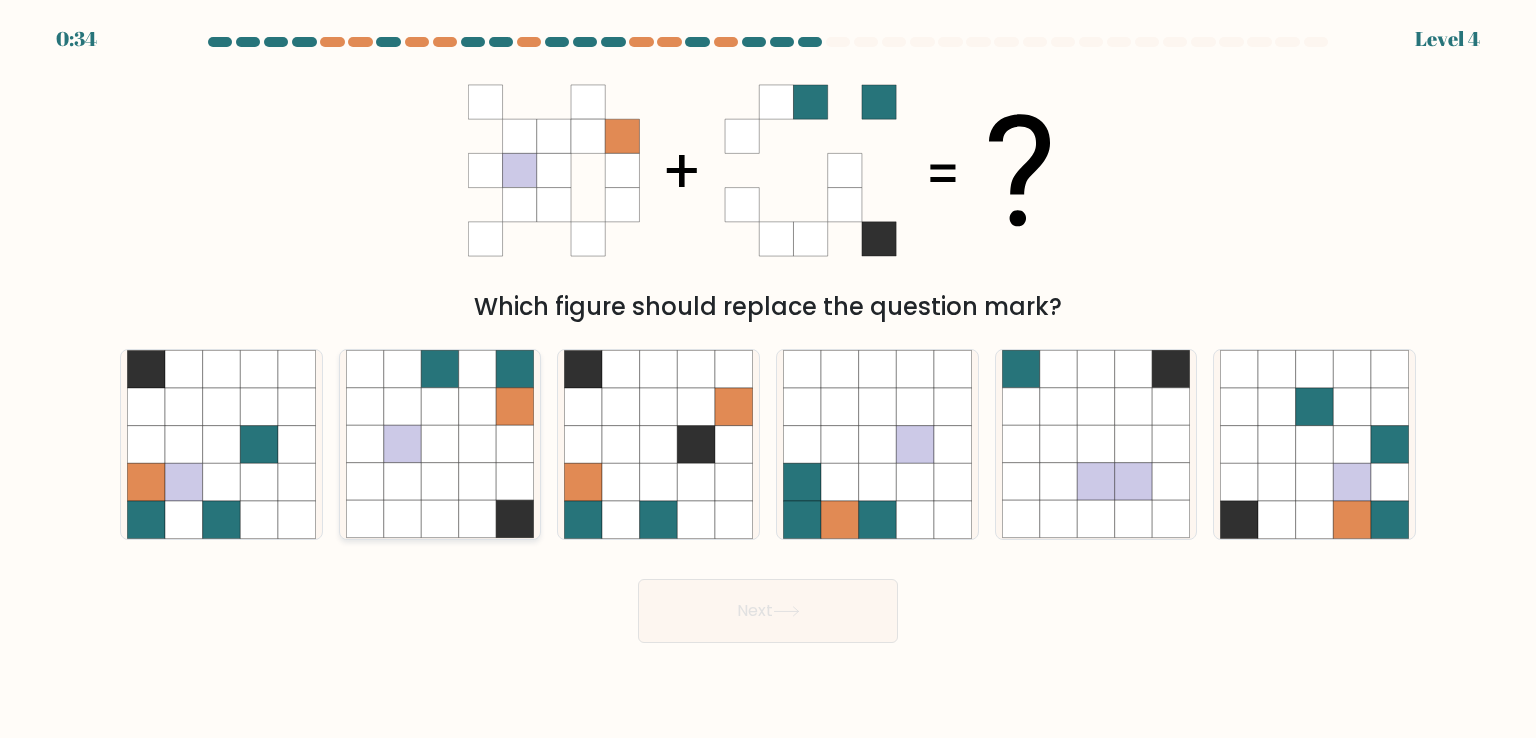 click at bounding box center (515, 445) 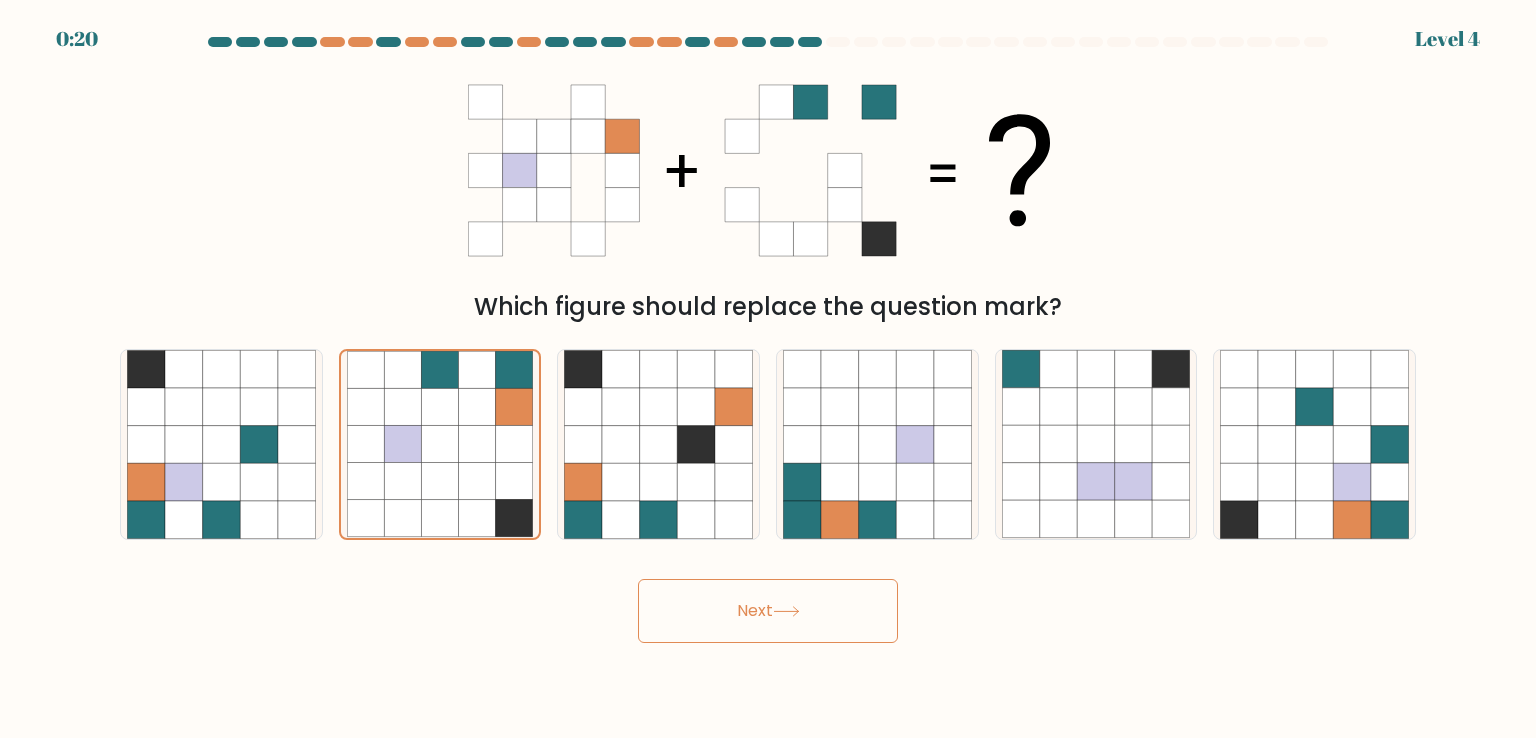 click on "Next" at bounding box center (768, 611) 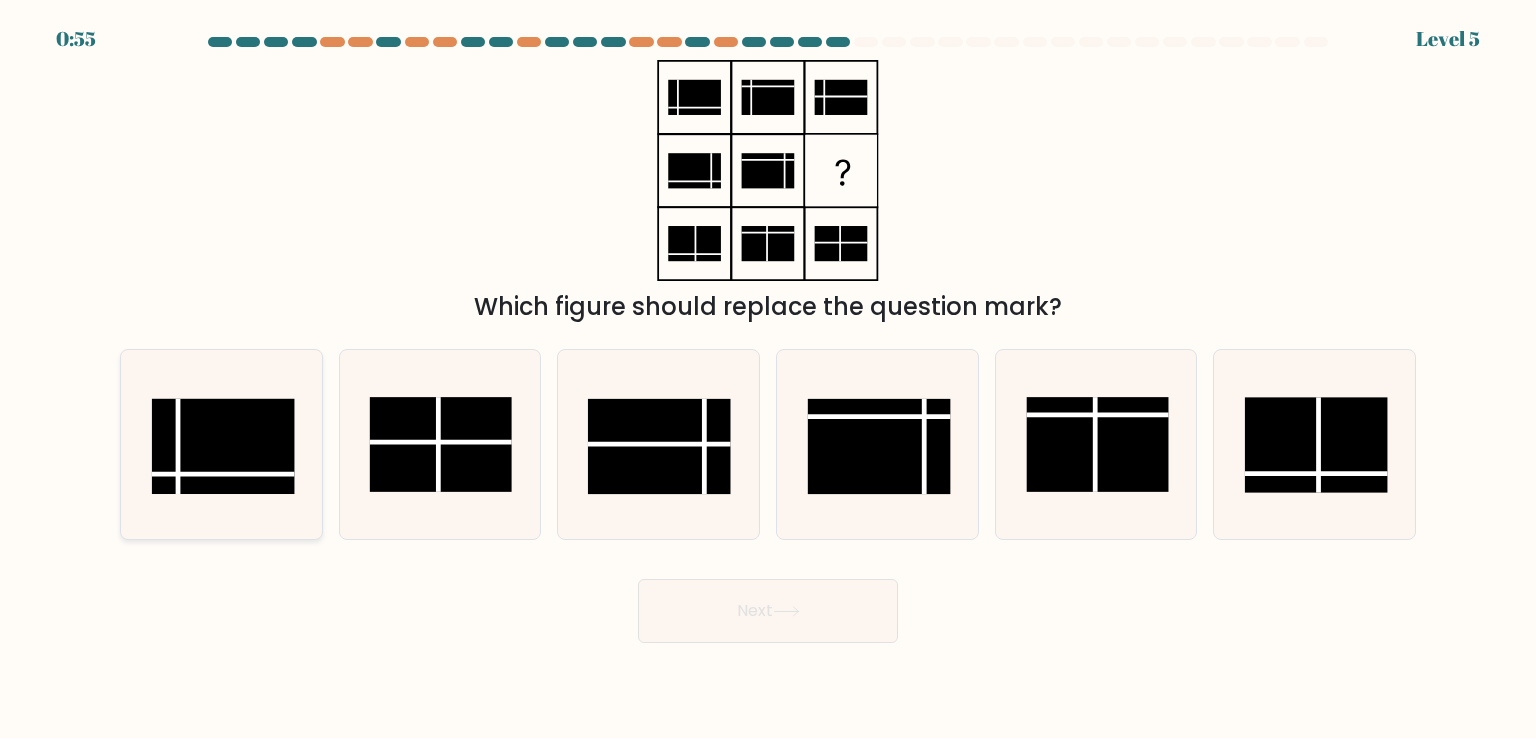 click at bounding box center (223, 446) 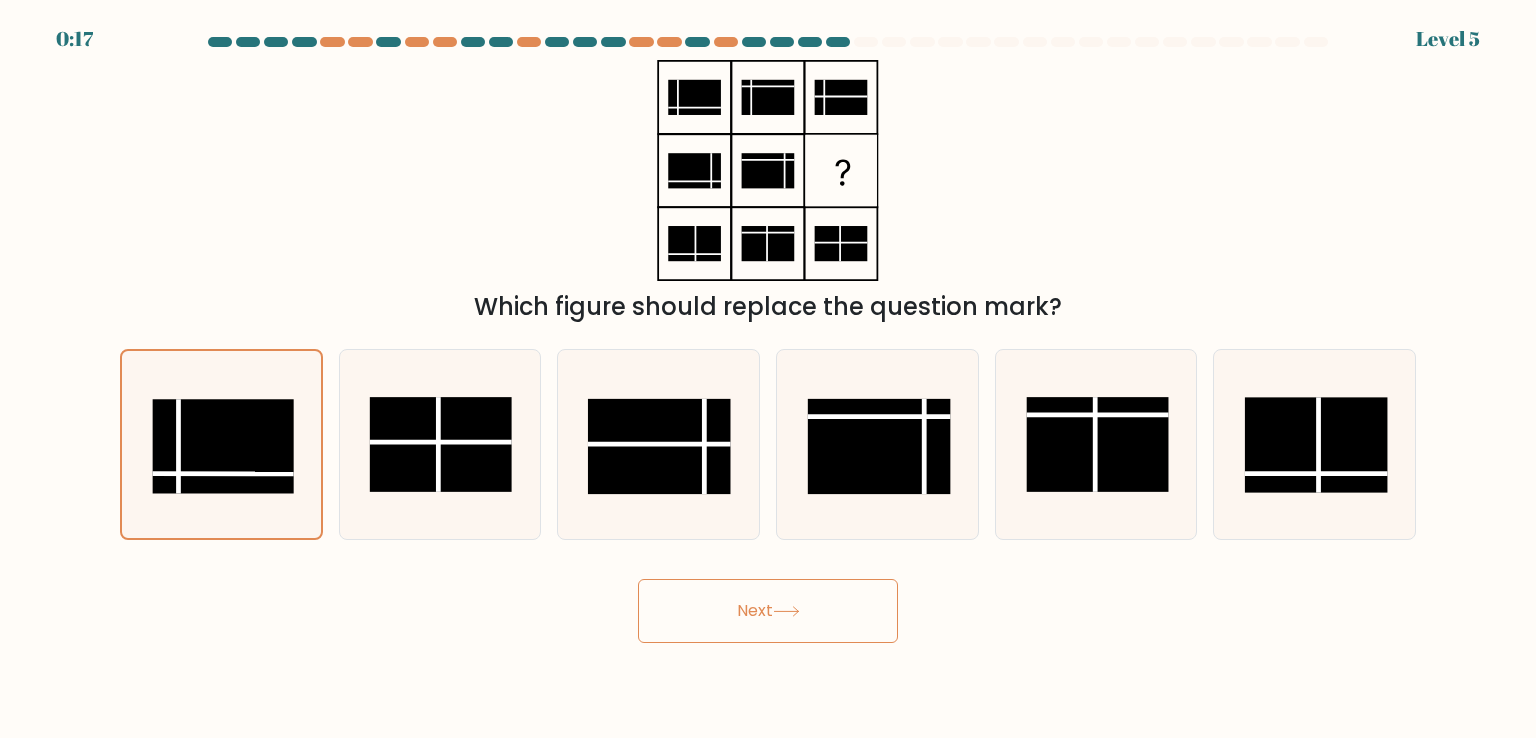 click on "Next" at bounding box center (768, 611) 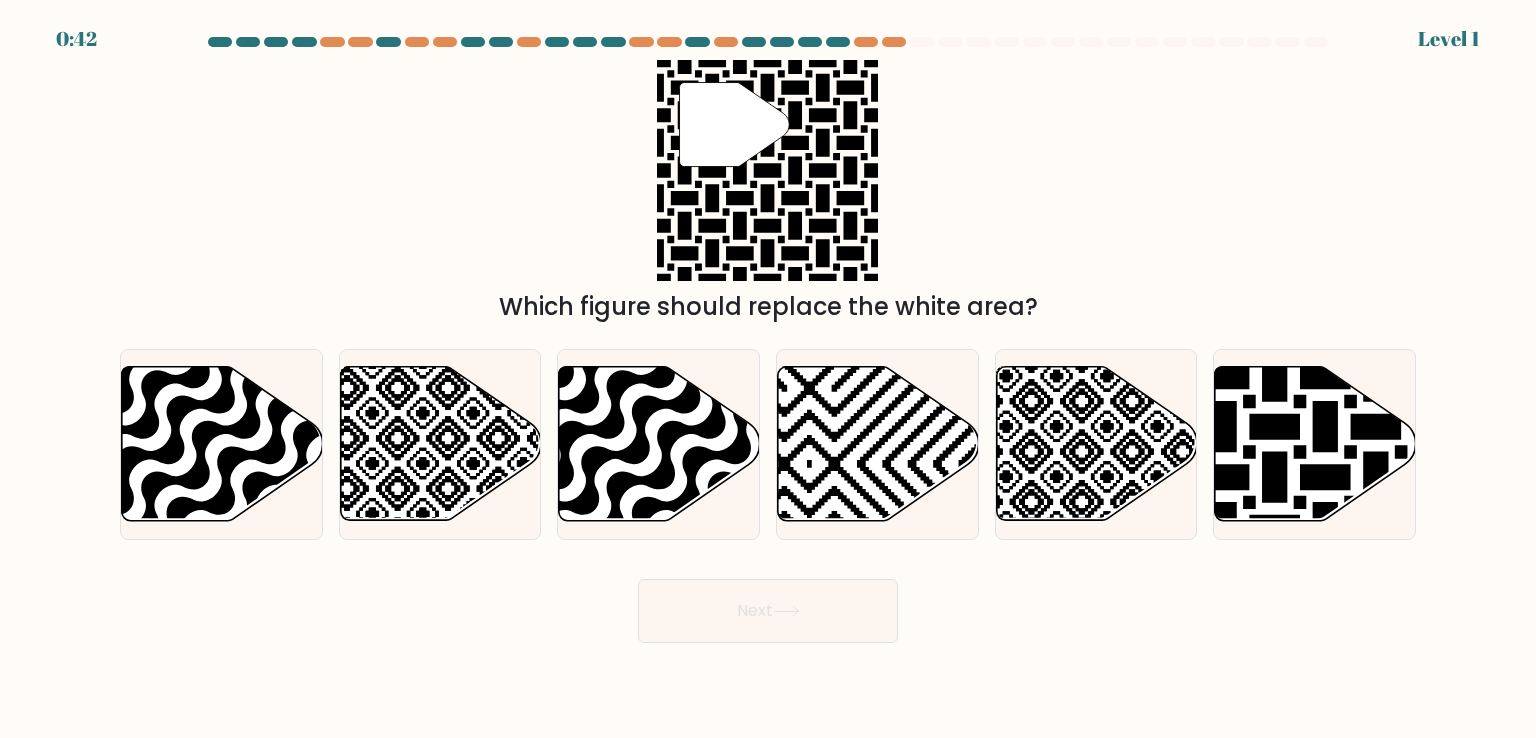 scroll, scrollTop: 0, scrollLeft: 0, axis: both 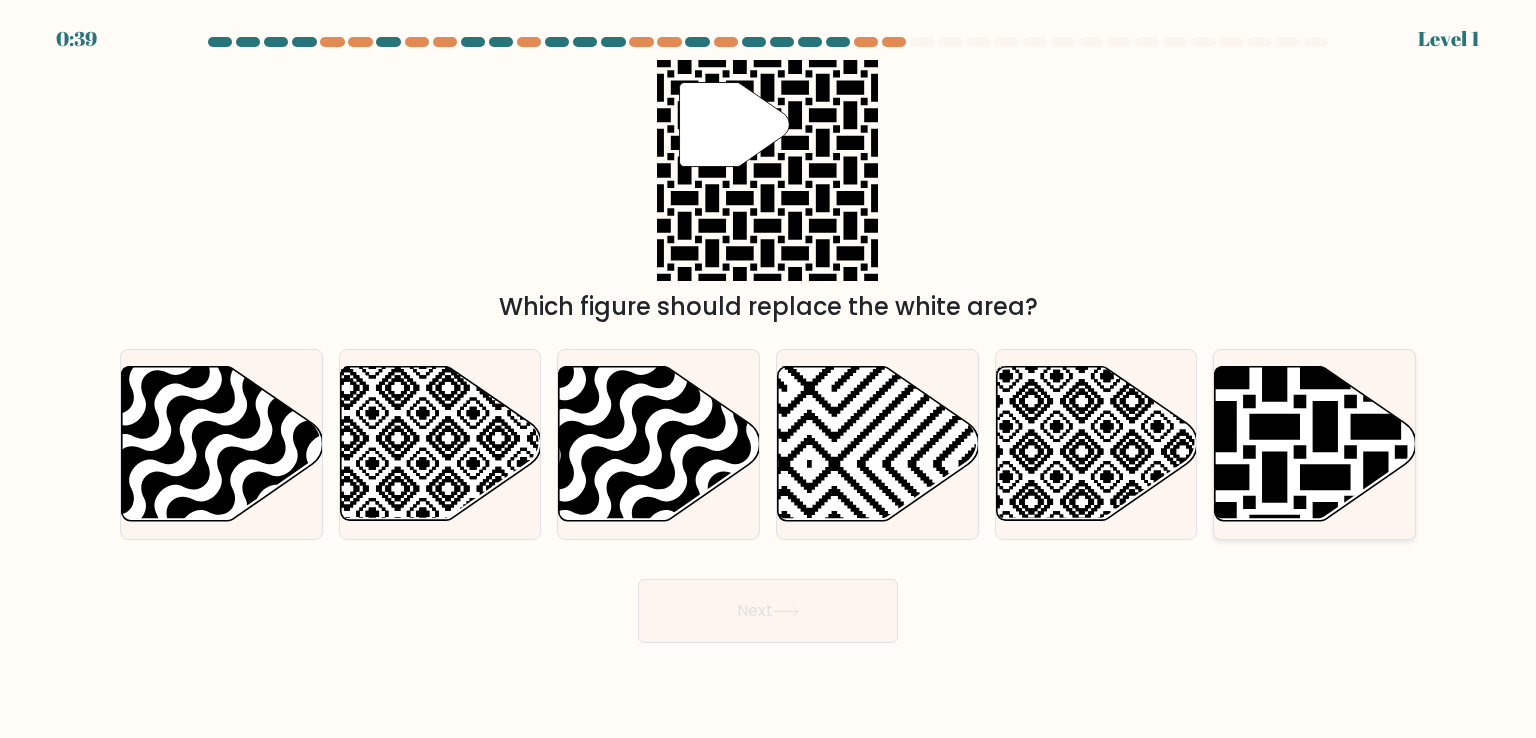 click at bounding box center [1315, 444] 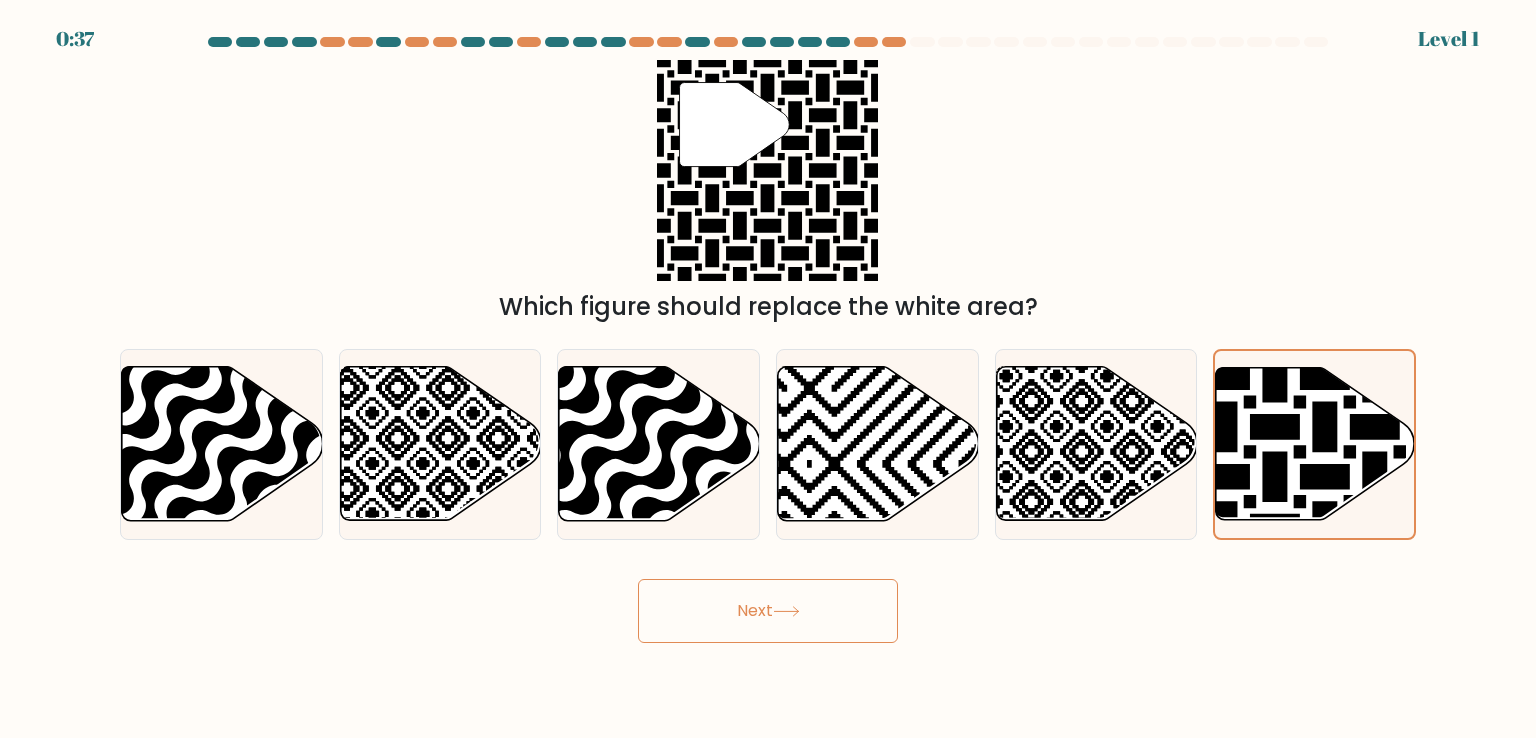 click on "Next" at bounding box center [768, 611] 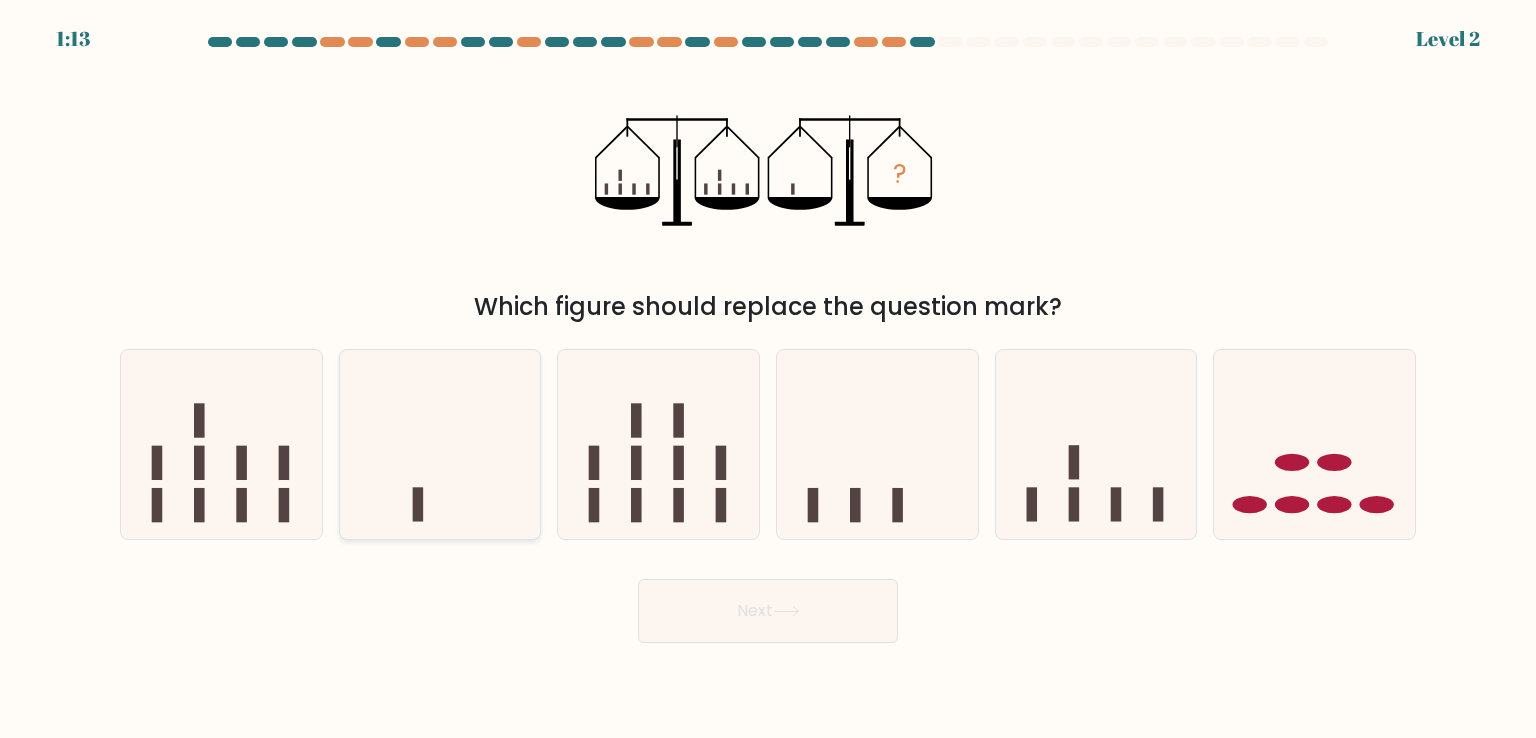 click at bounding box center [440, 444] 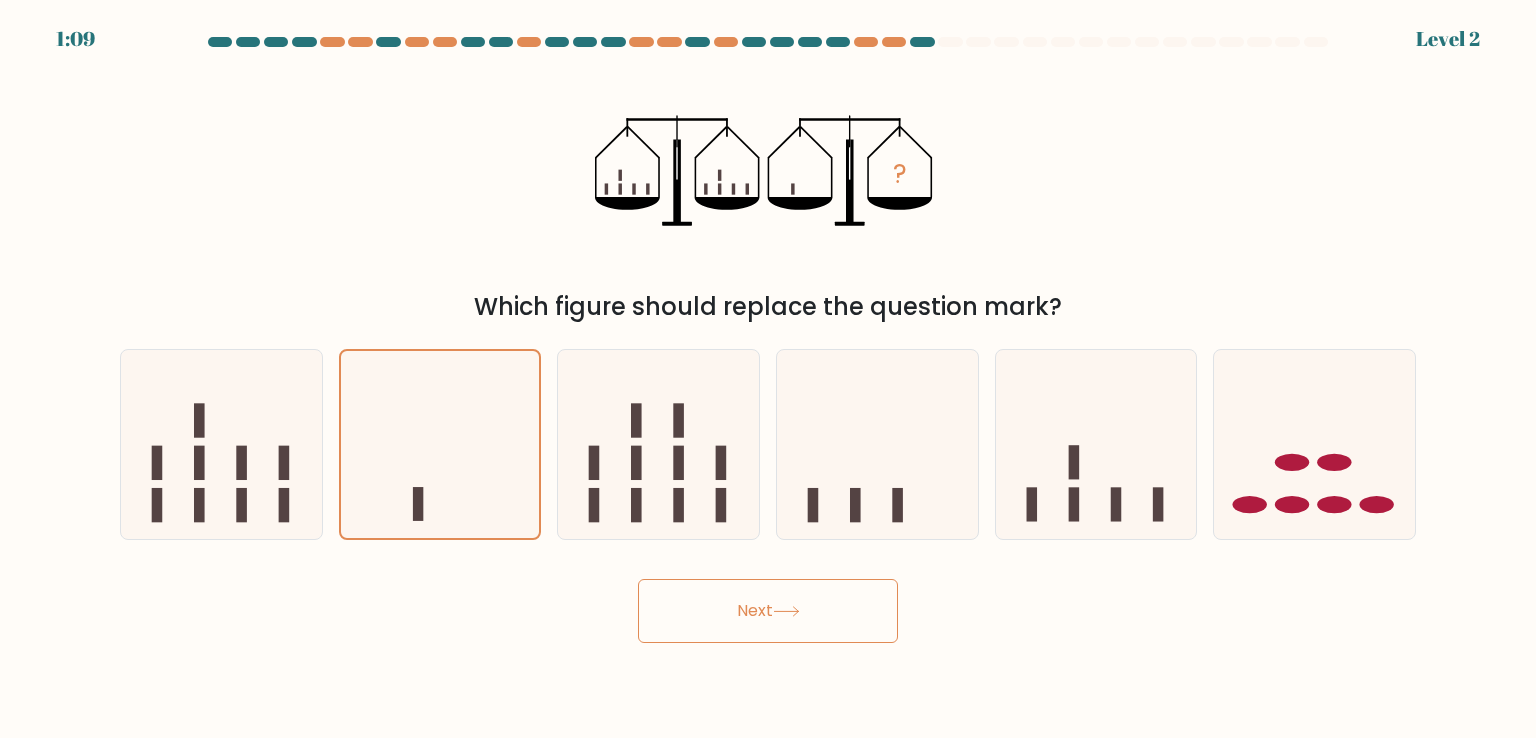 click on "Next" at bounding box center (768, 611) 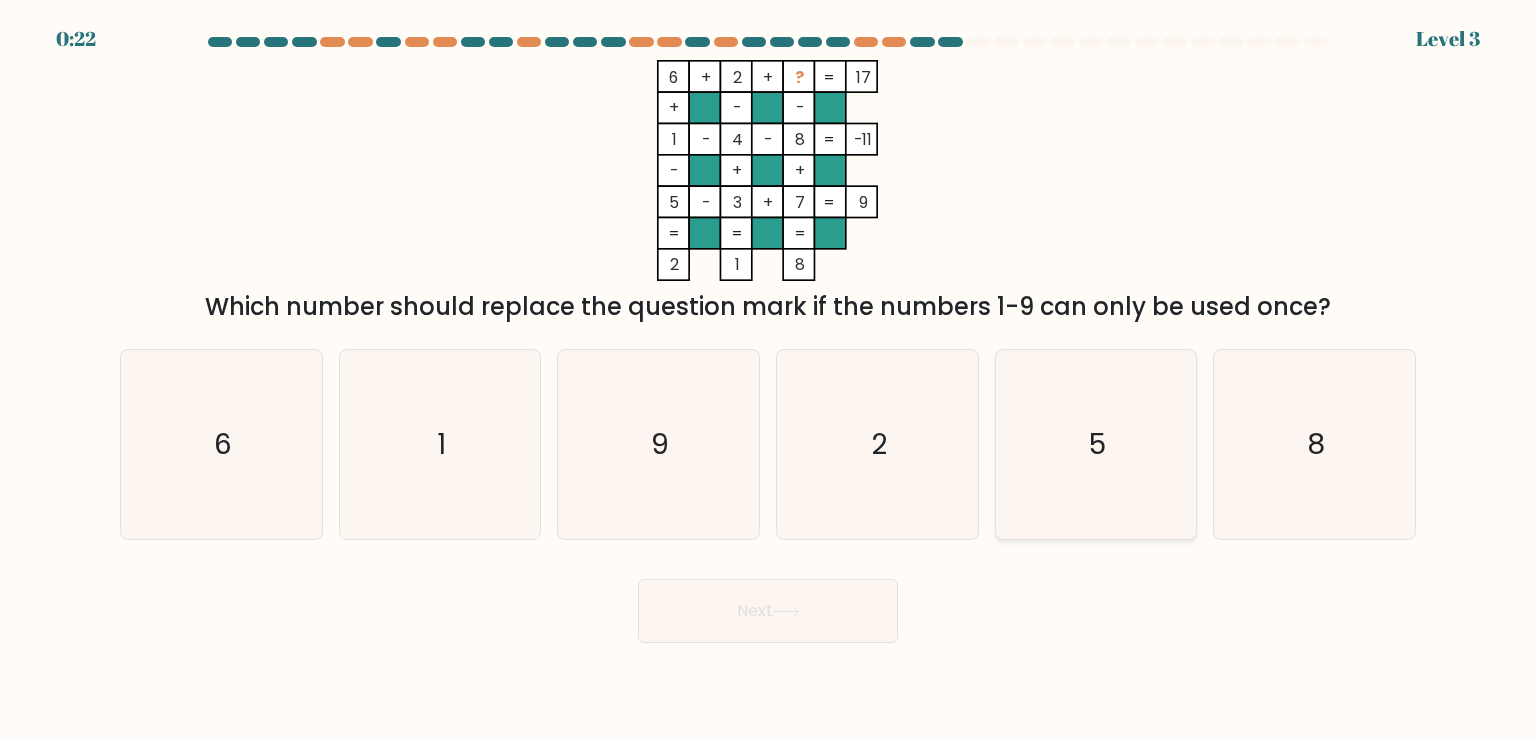 click on "5" at bounding box center [1096, 444] 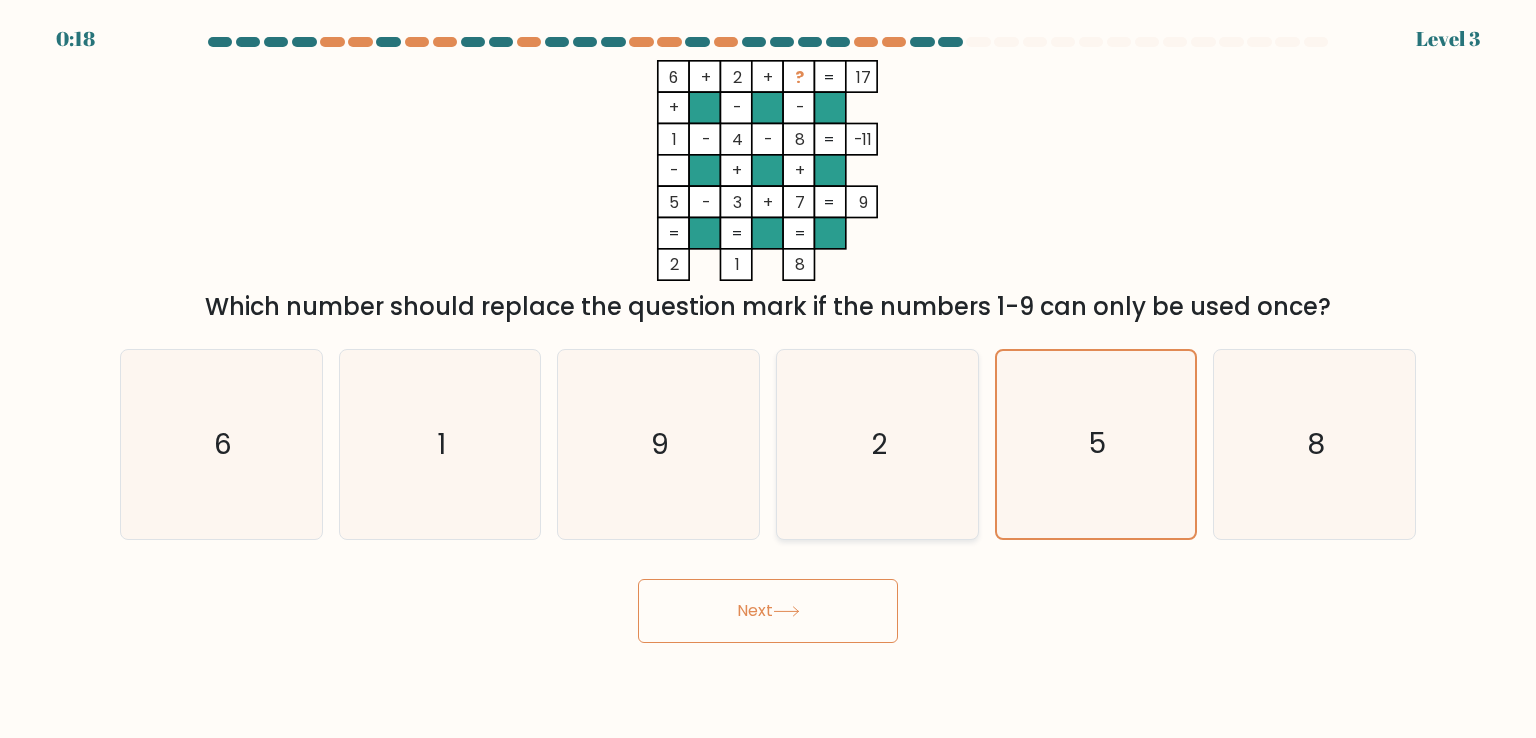 click on "2" at bounding box center (877, 444) 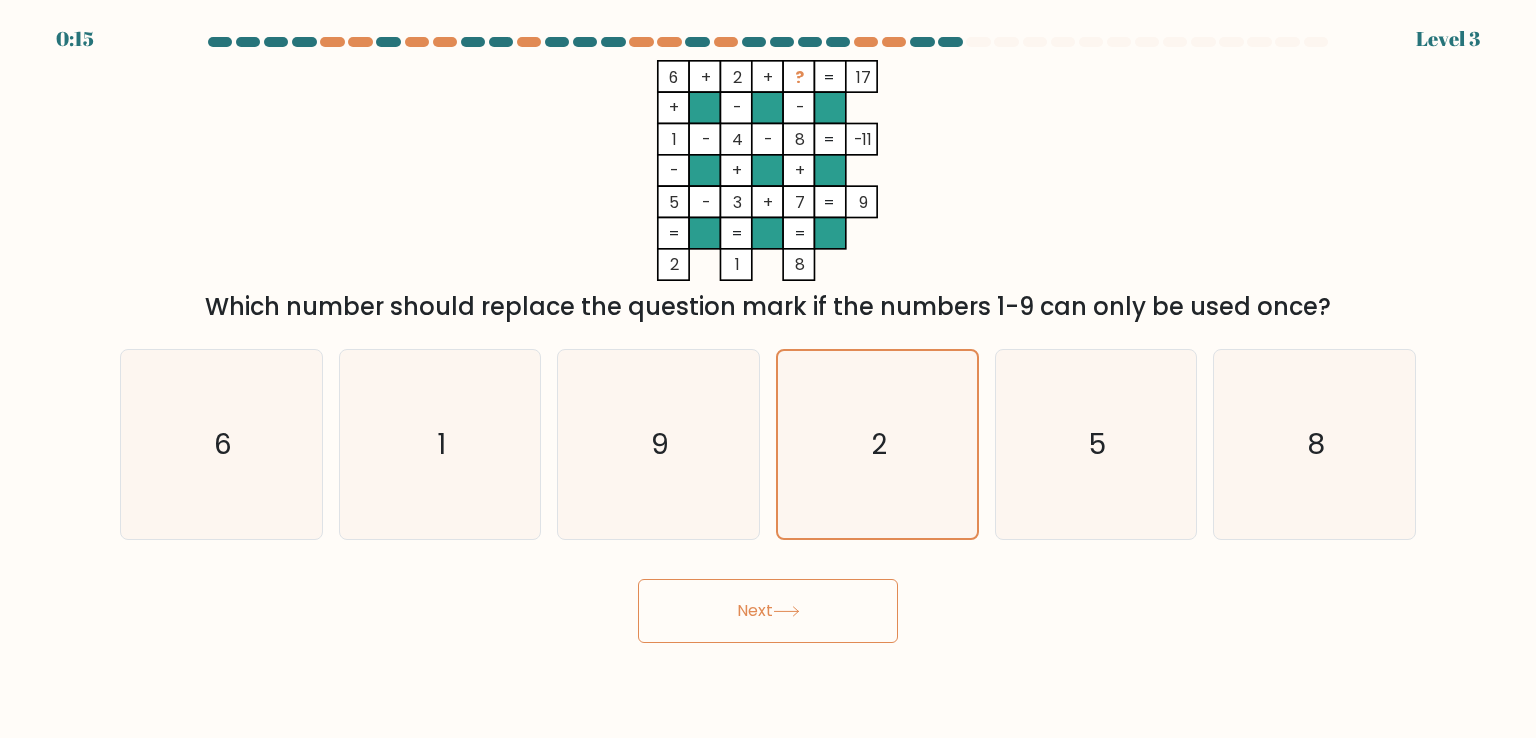 click on "Next" at bounding box center (768, 611) 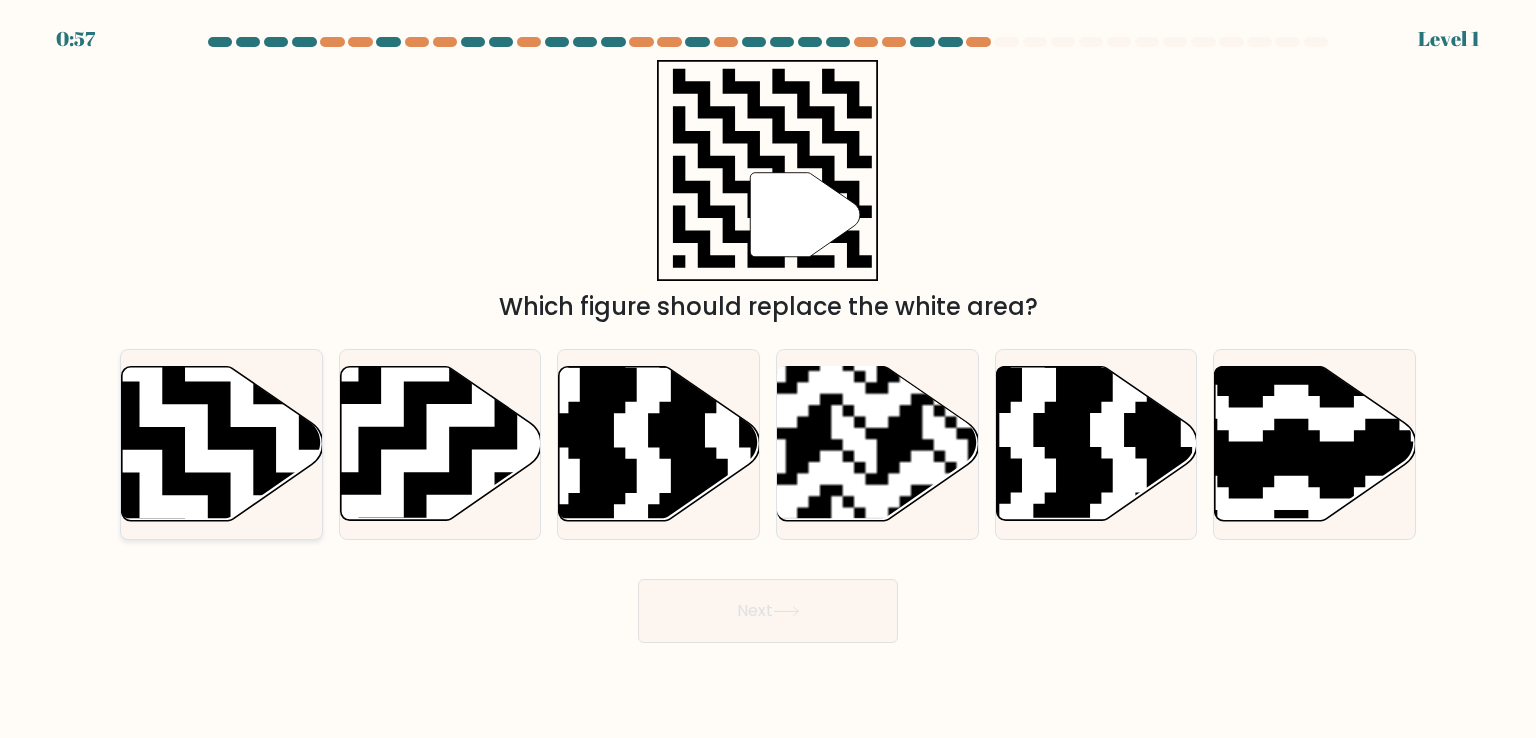click at bounding box center (222, 444) 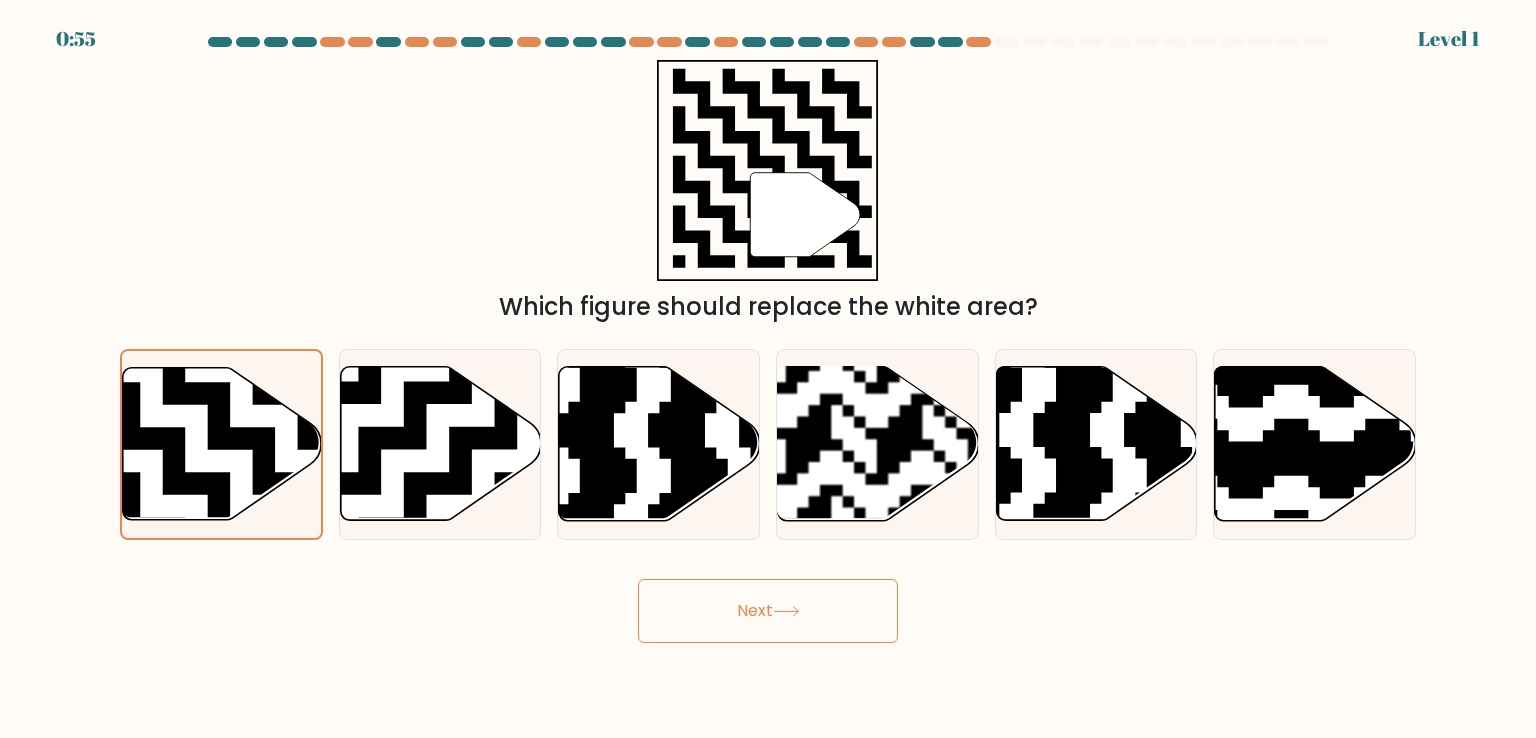 click on "Next" at bounding box center [768, 611] 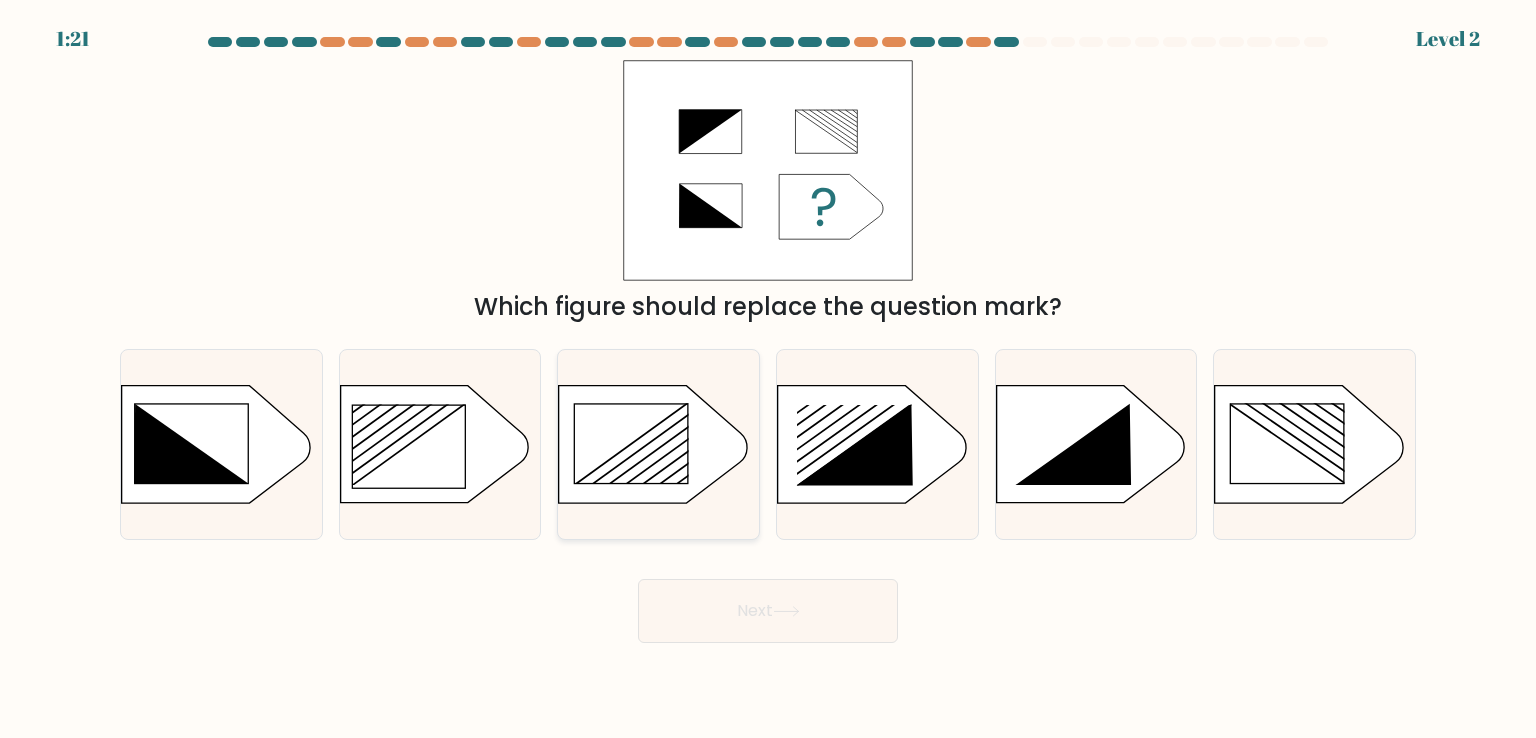 click at bounding box center (631, 443) 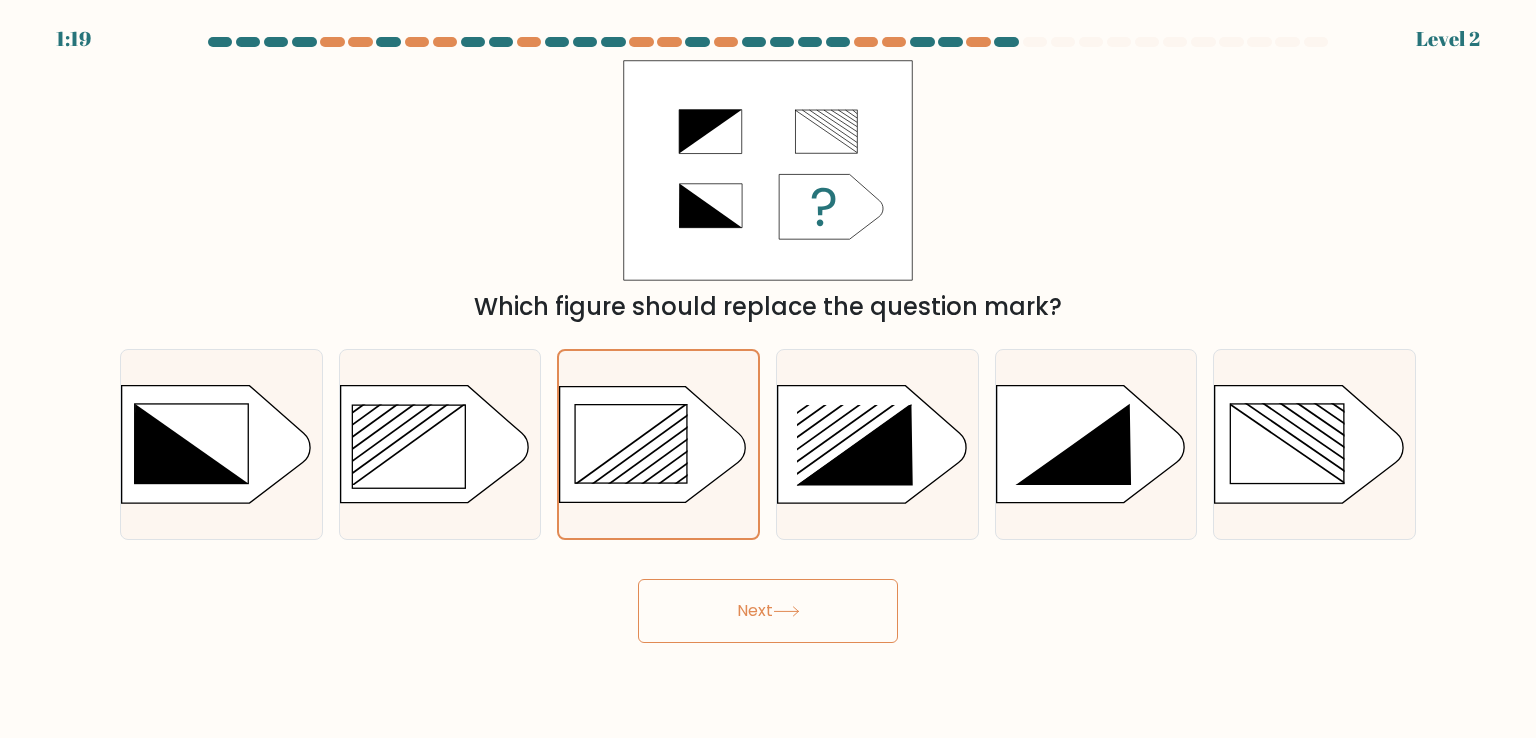 click on "Next" at bounding box center [768, 611] 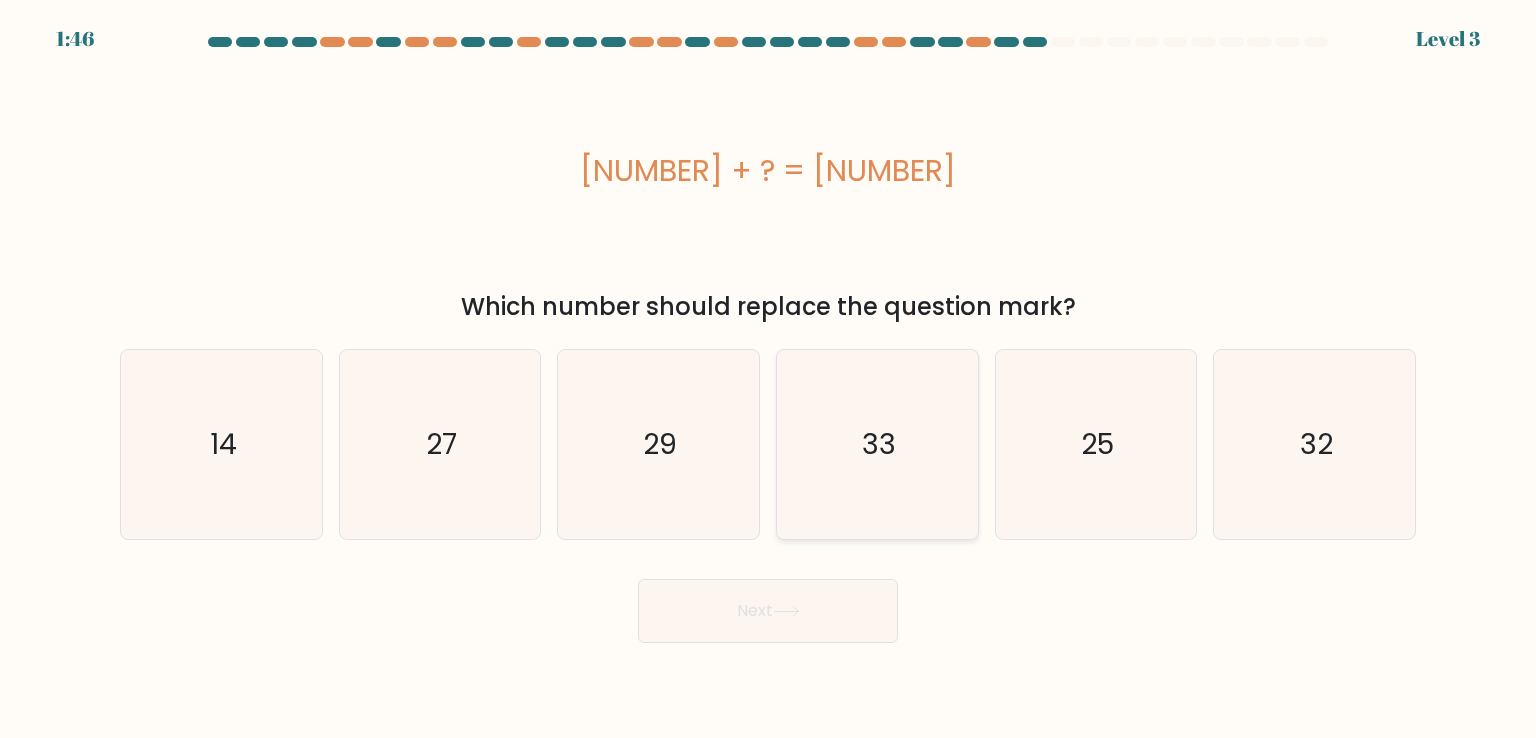 click on "33" at bounding box center (877, 444) 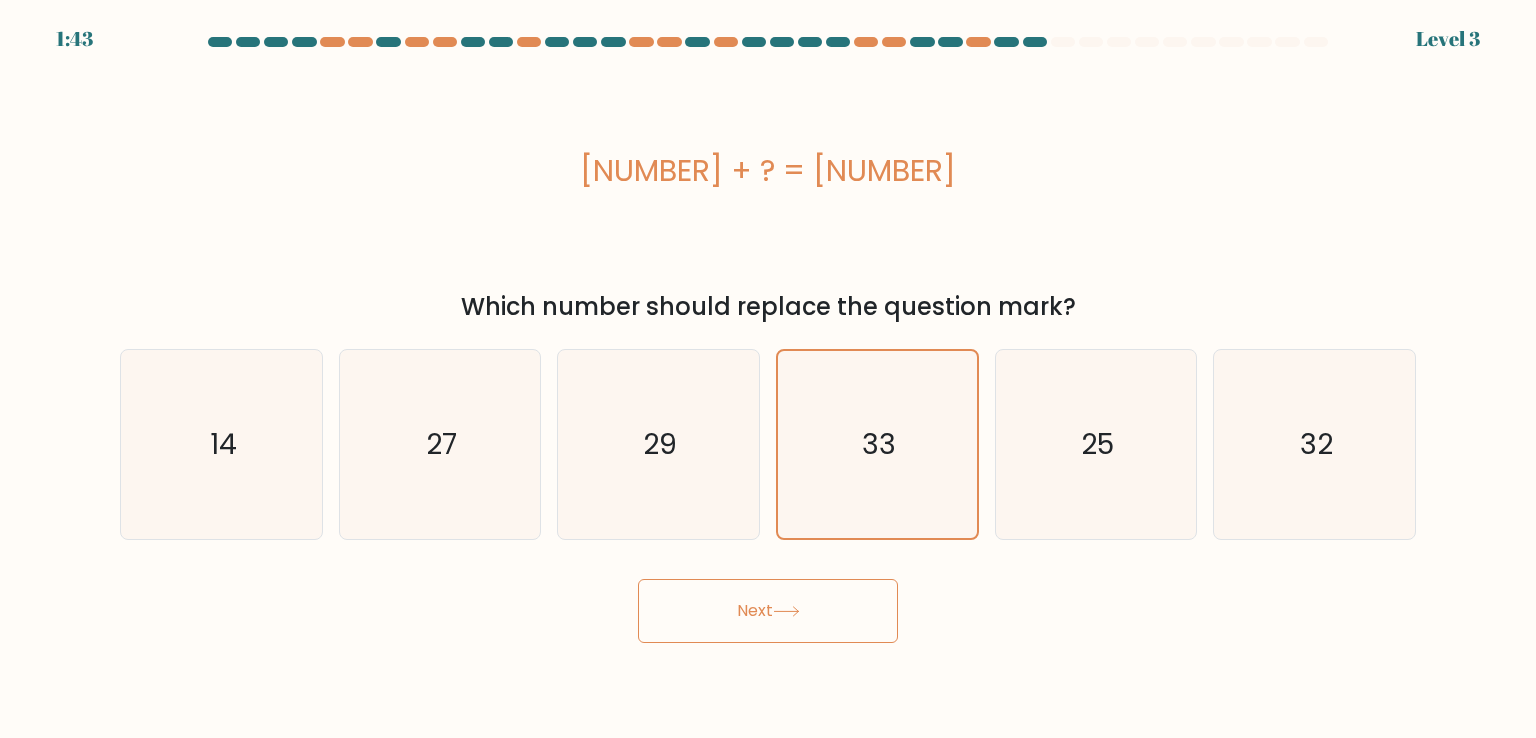 click on "Next" at bounding box center [768, 611] 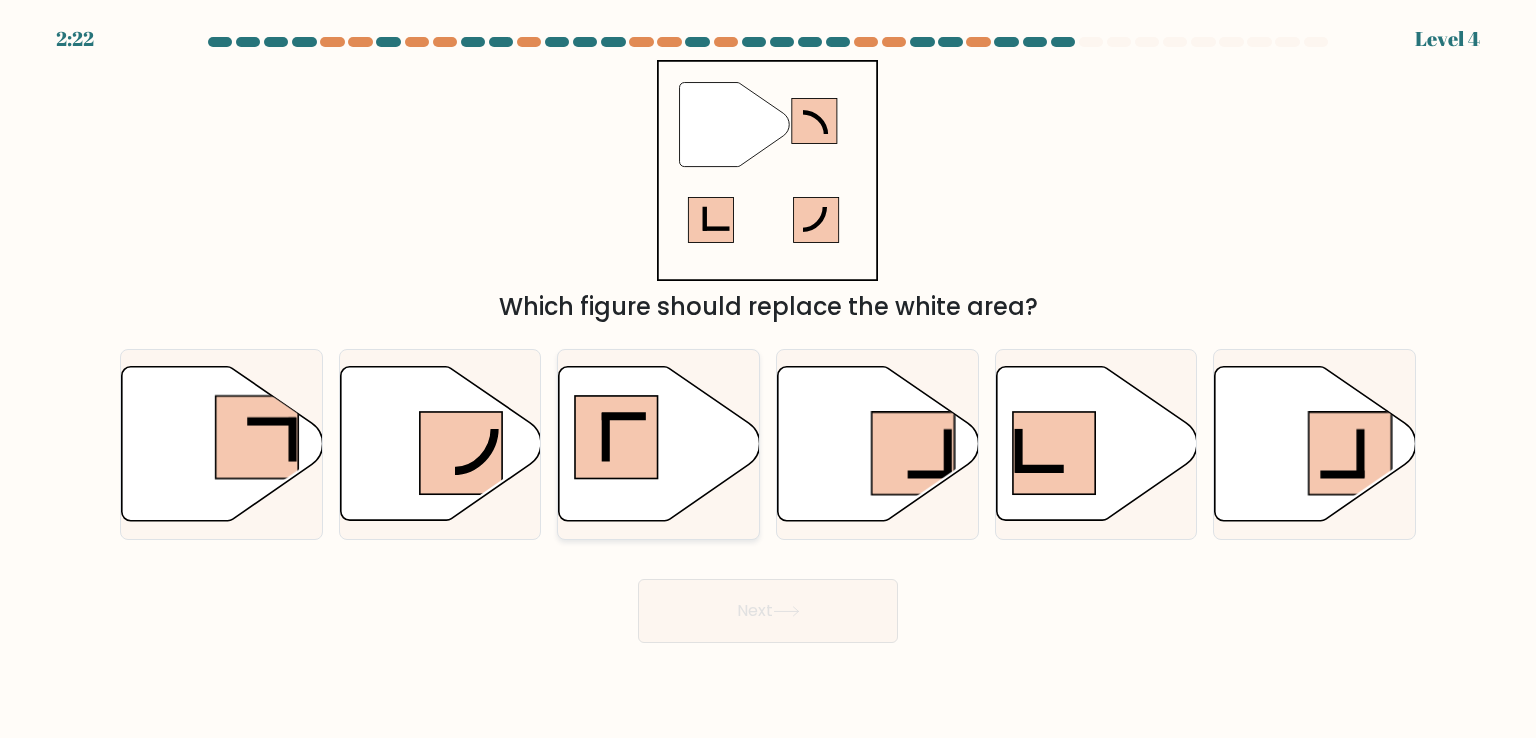 click at bounding box center [616, 437] 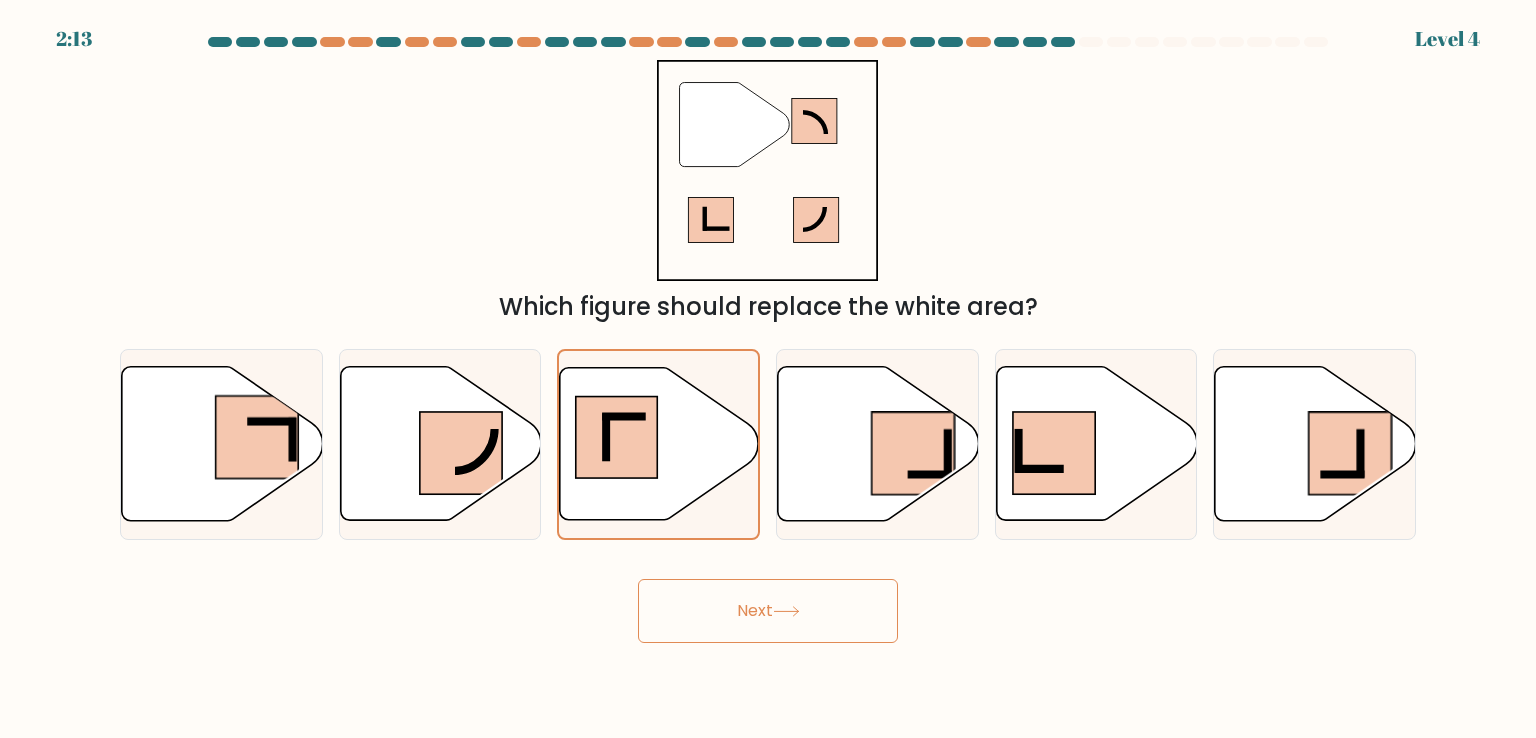 click on "Next" at bounding box center [768, 611] 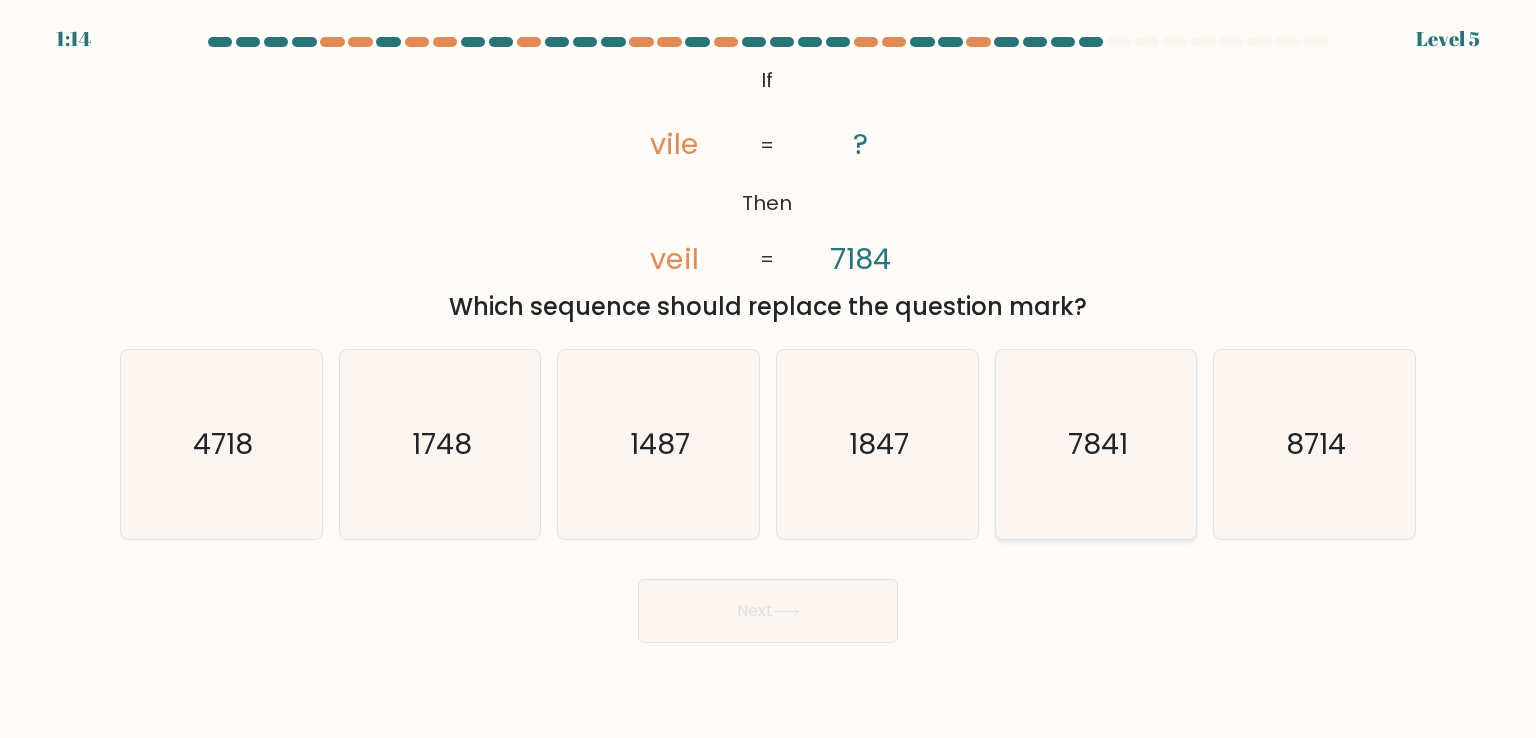 click on "7841" at bounding box center [1098, 444] 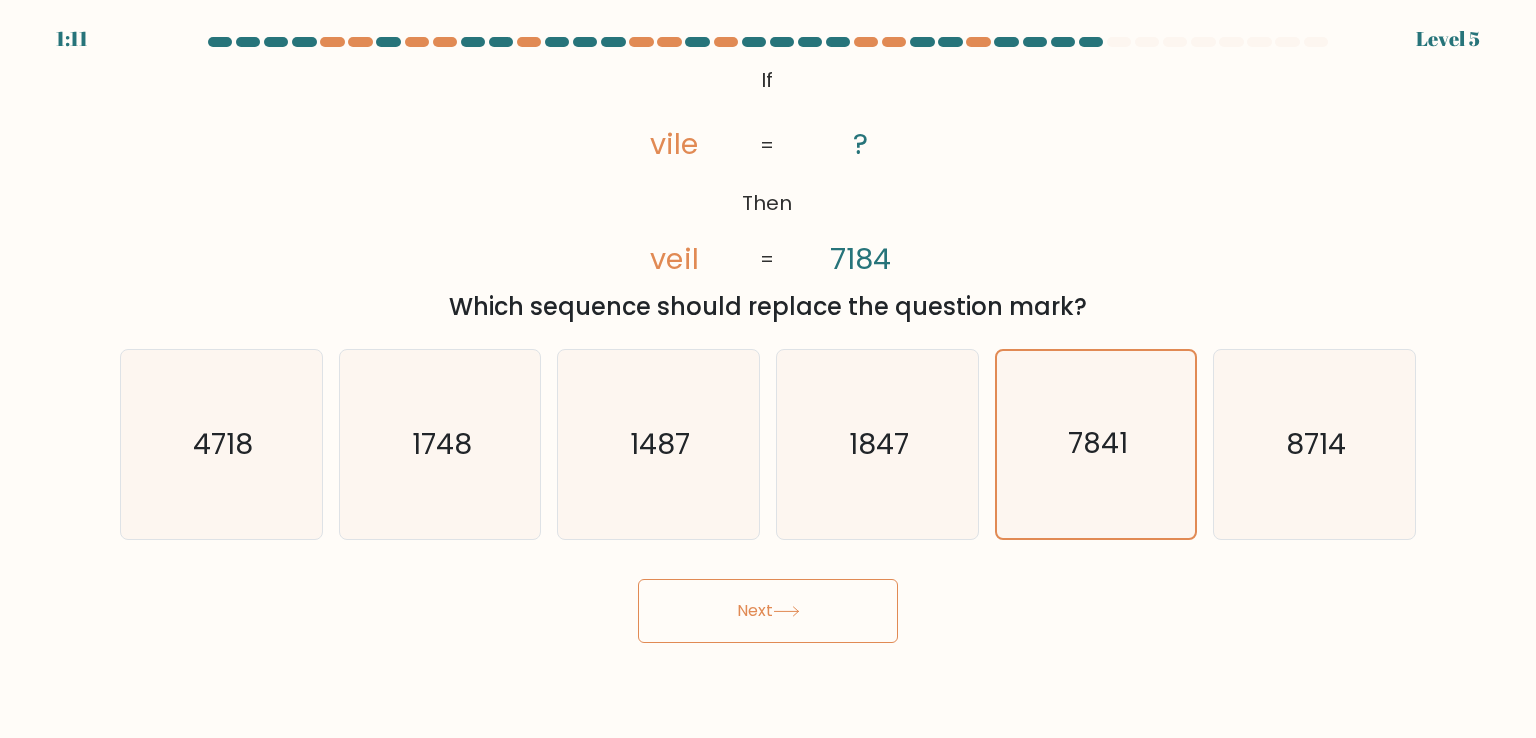 click on "Next" at bounding box center [768, 611] 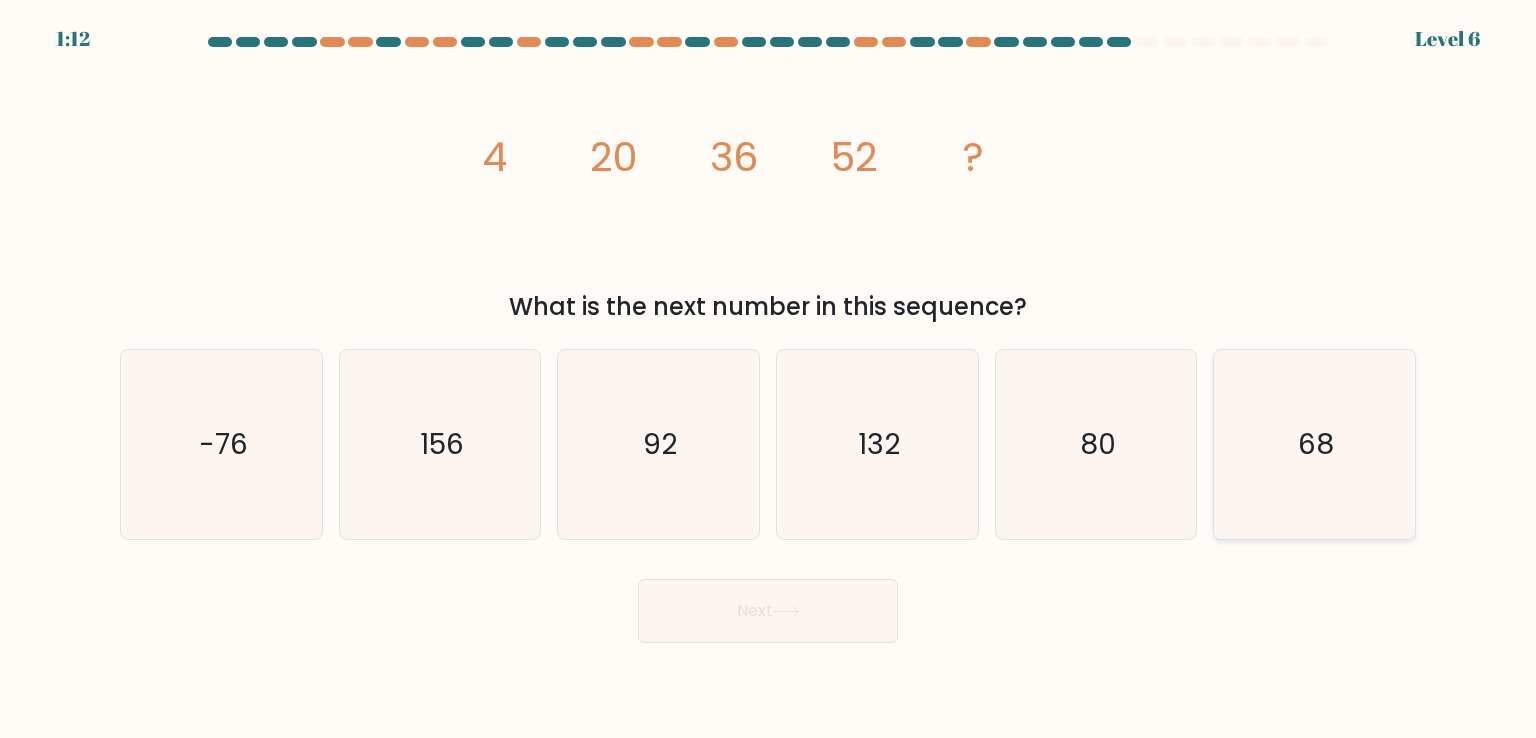 click on "68" at bounding box center (1314, 444) 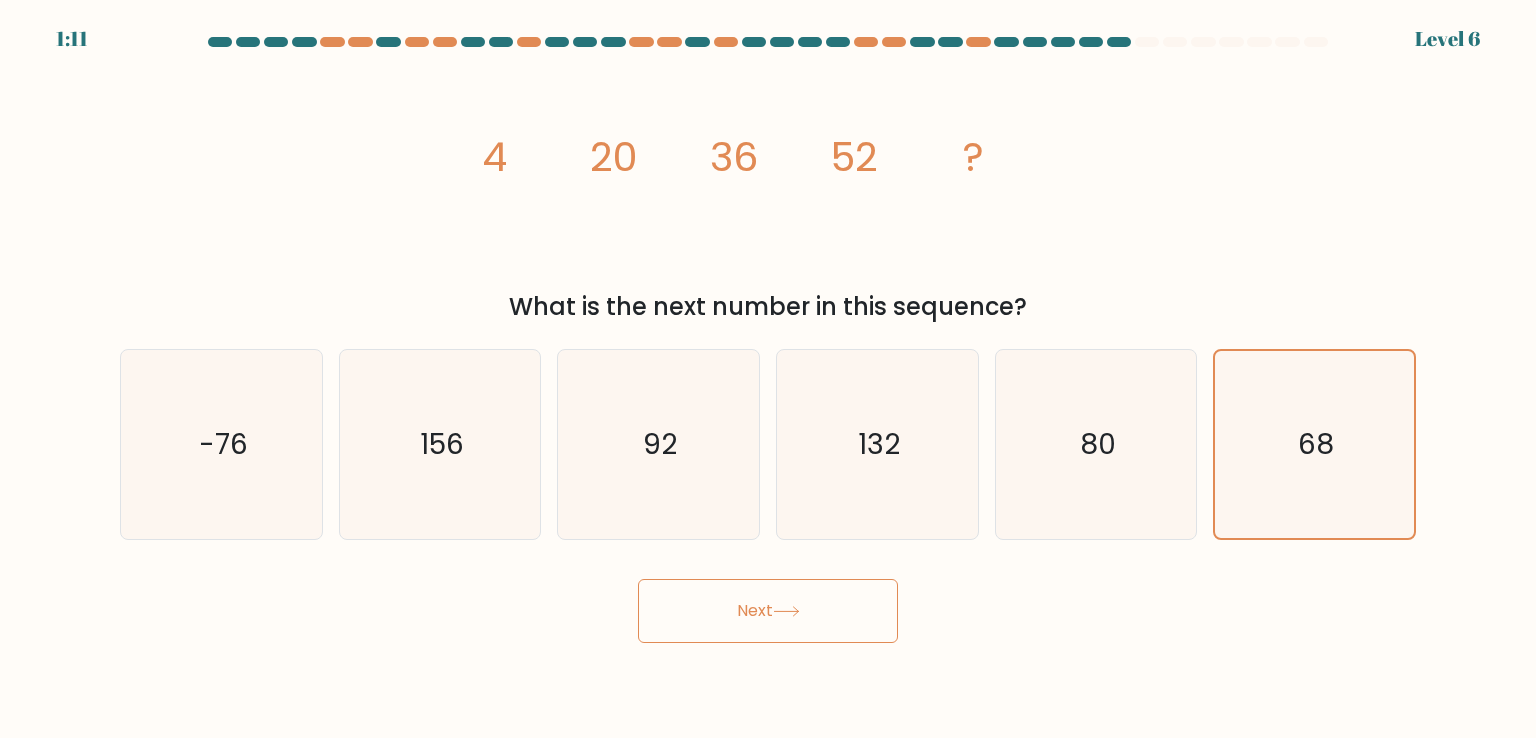 click on "Next" at bounding box center [768, 611] 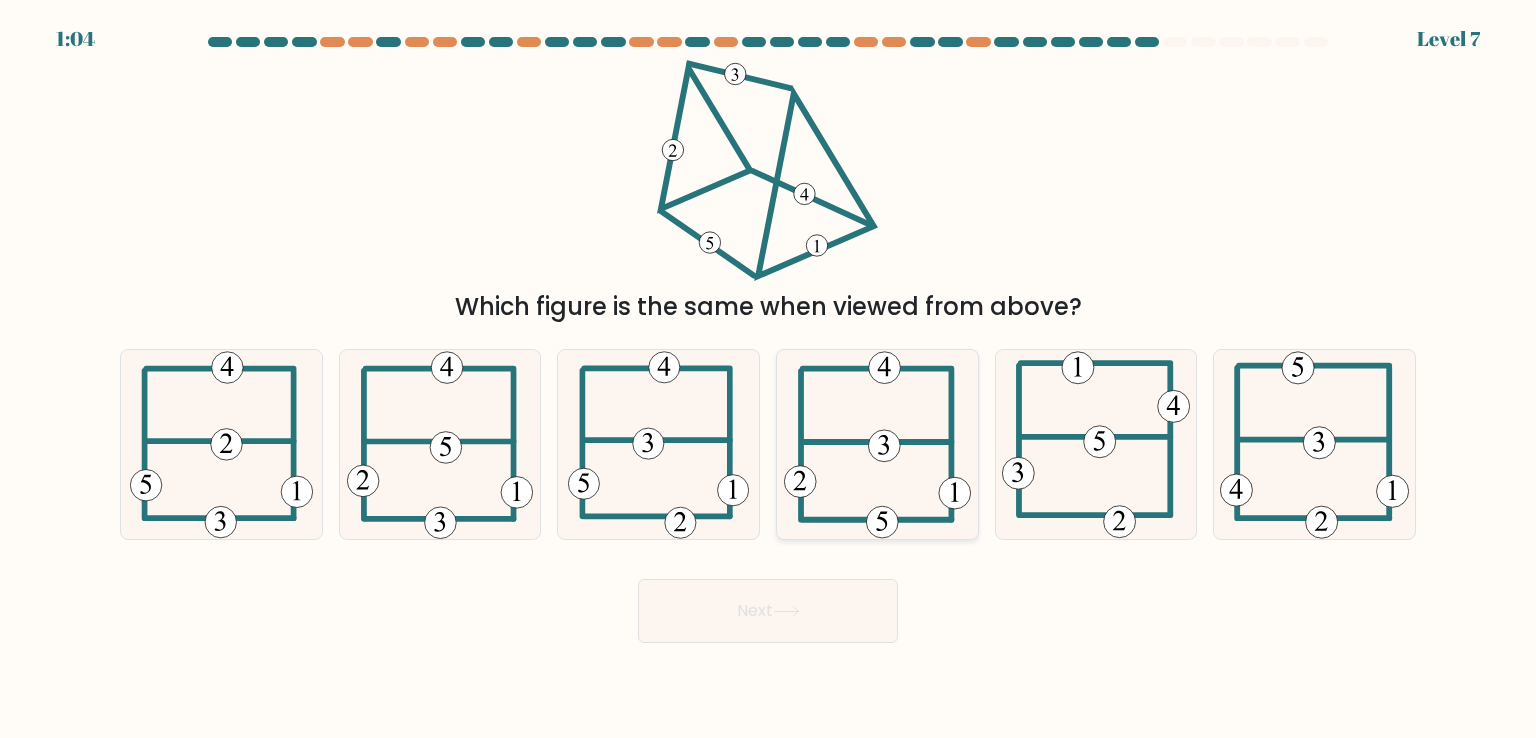 click at bounding box center [877, 444] 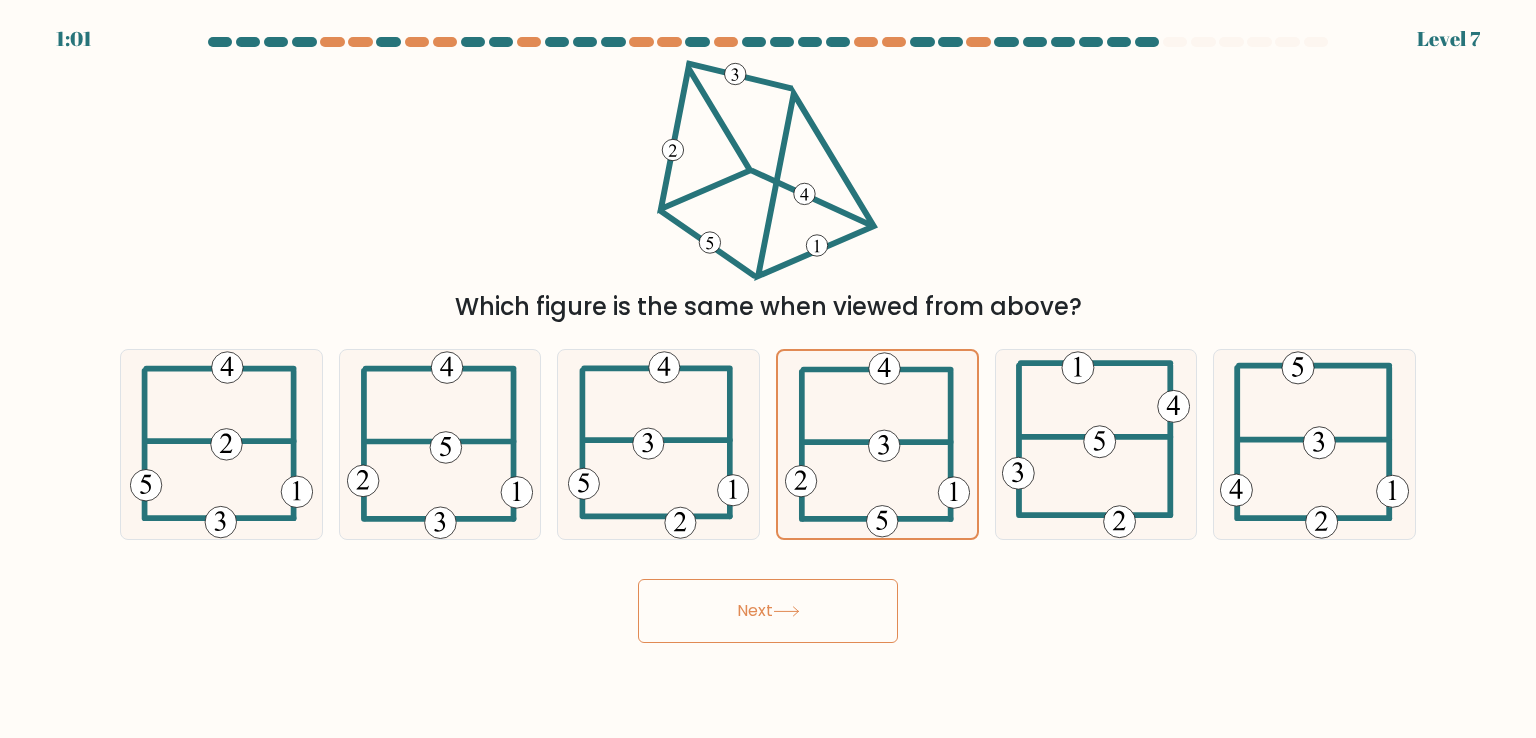 click on "Next" at bounding box center [768, 611] 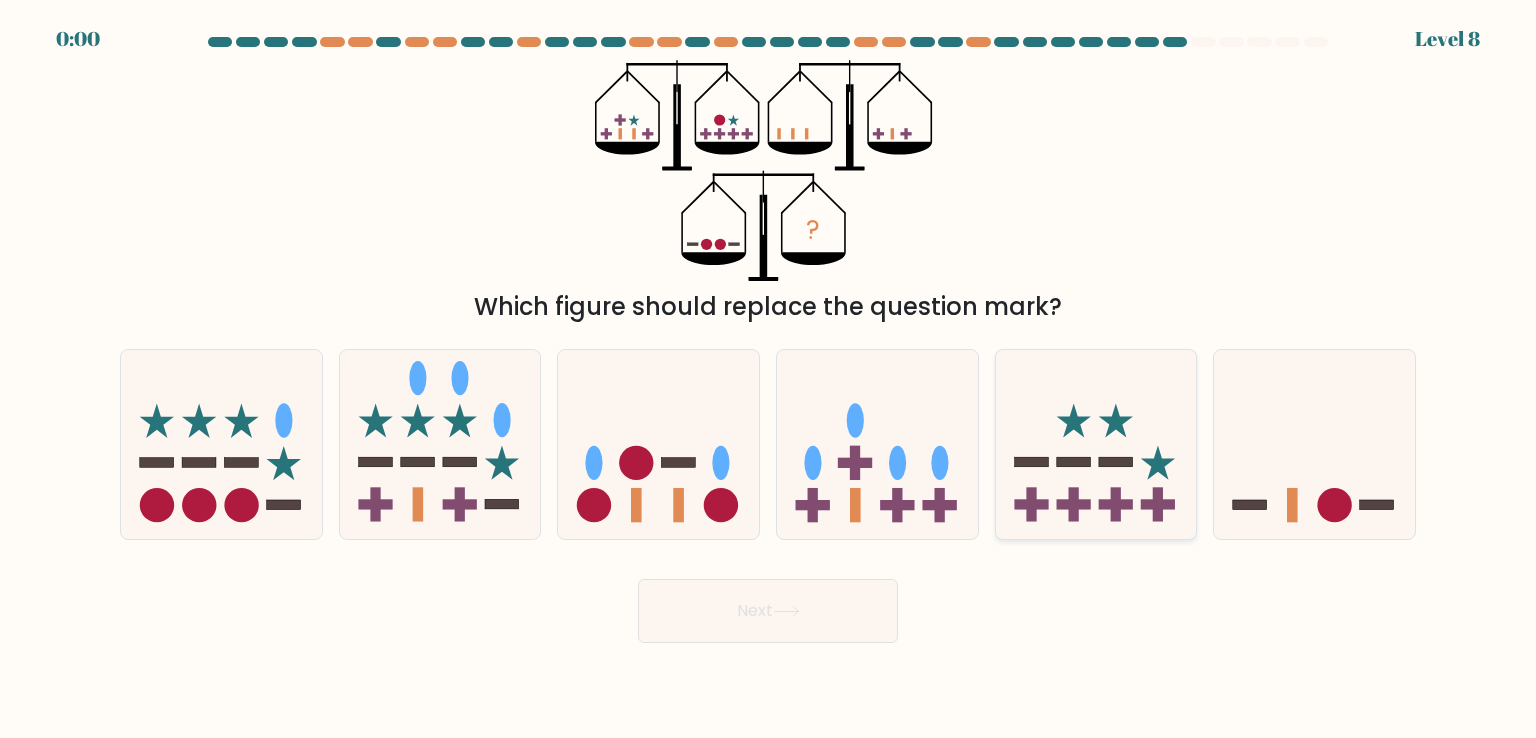 click at bounding box center (1096, 444) 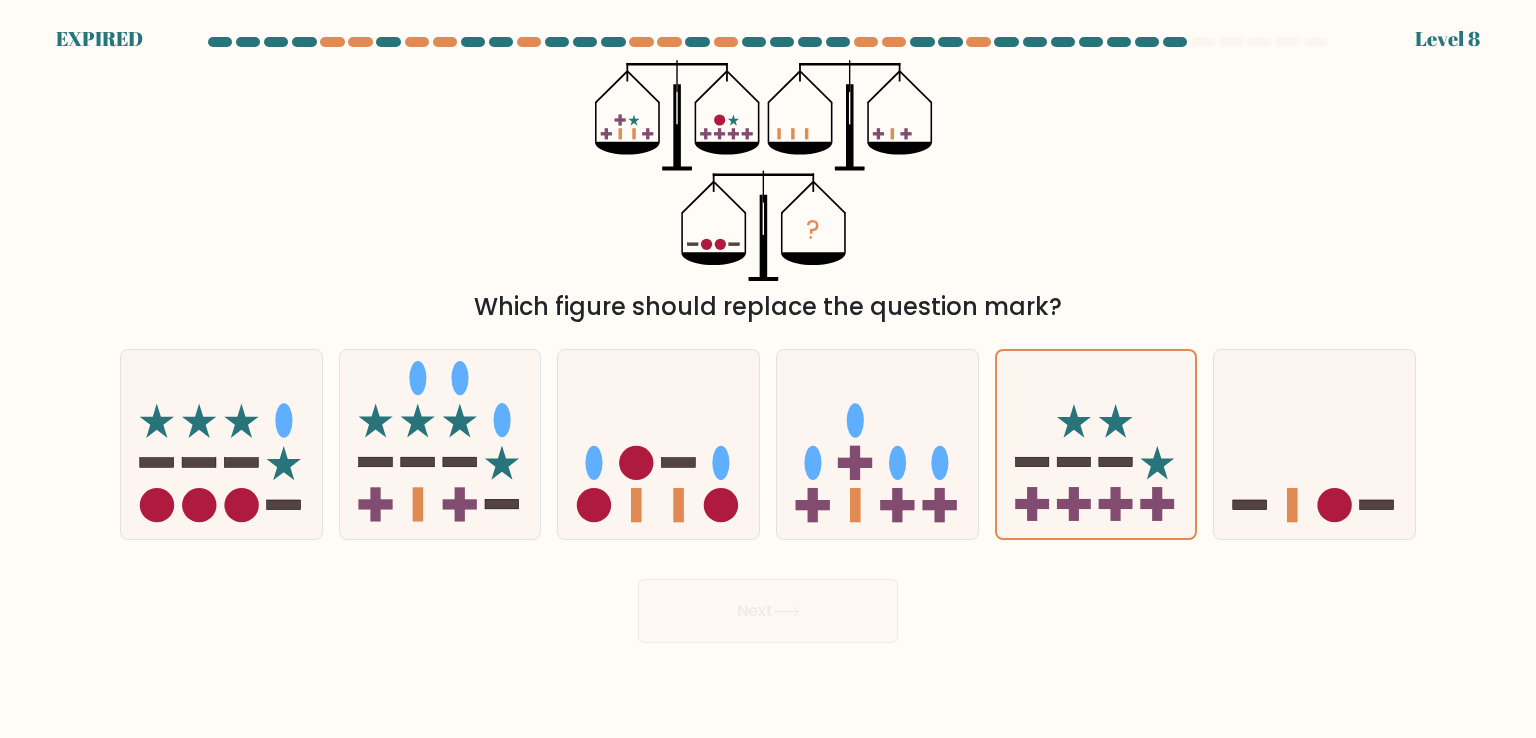 click on "Next" at bounding box center [768, 603] 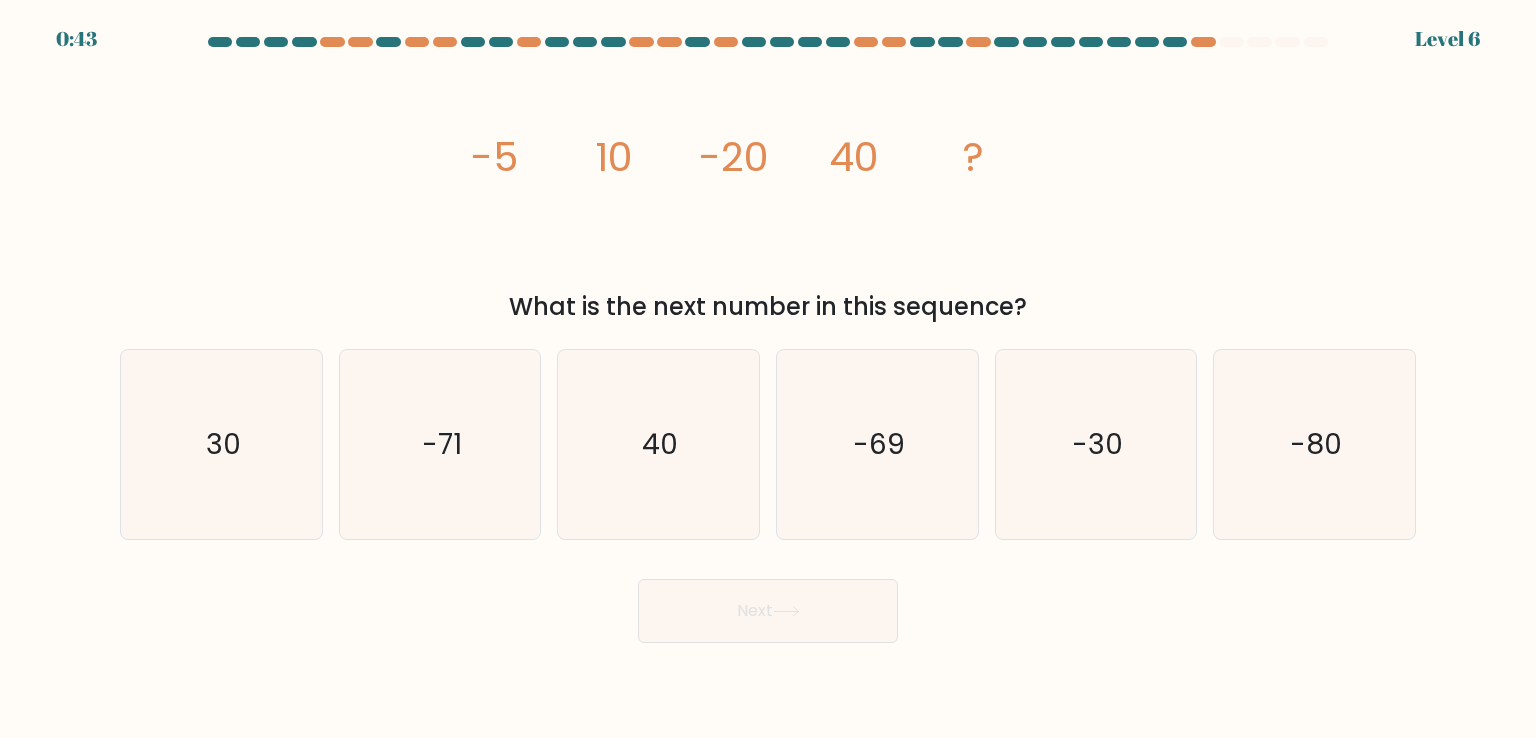 scroll, scrollTop: 0, scrollLeft: 0, axis: both 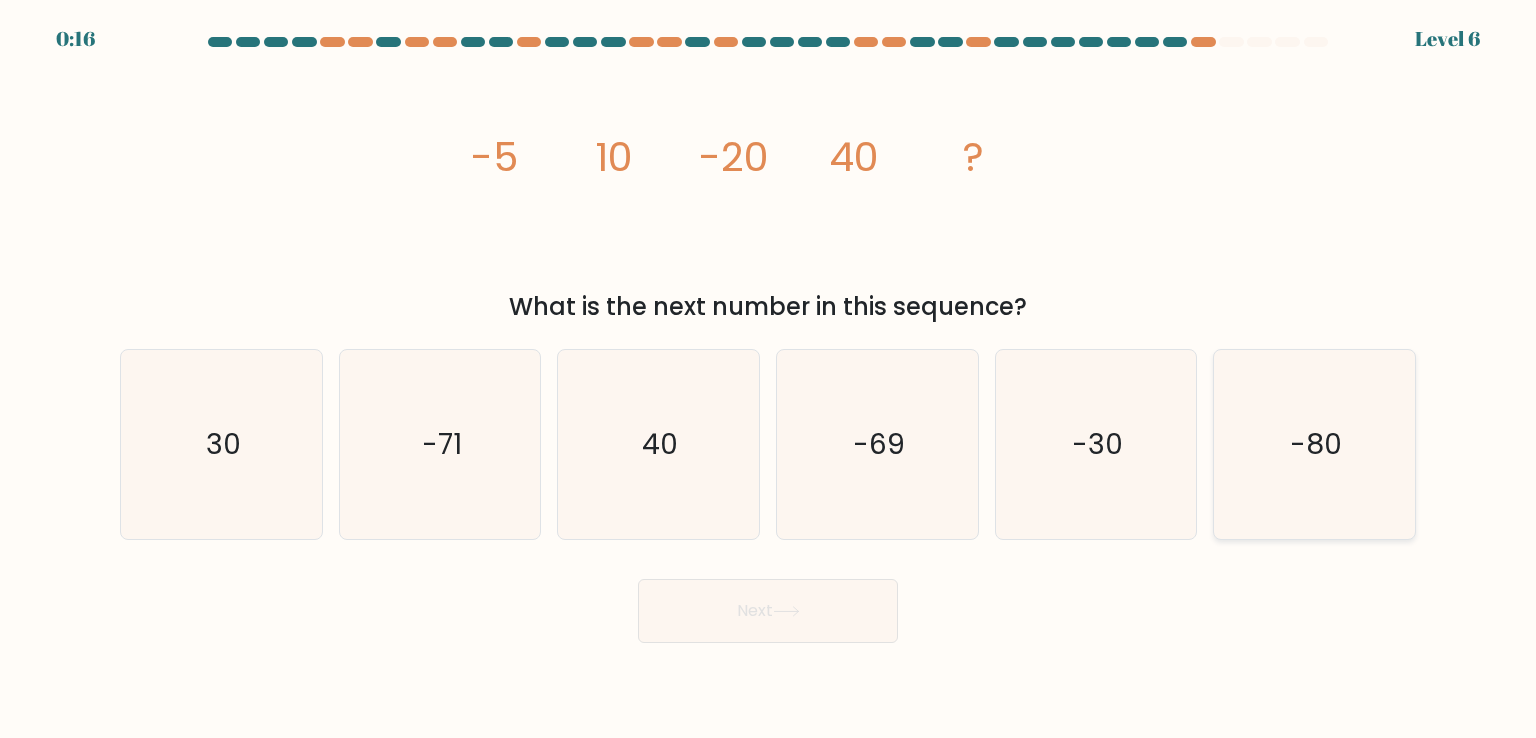 click on "-80" at bounding box center (1314, 444) 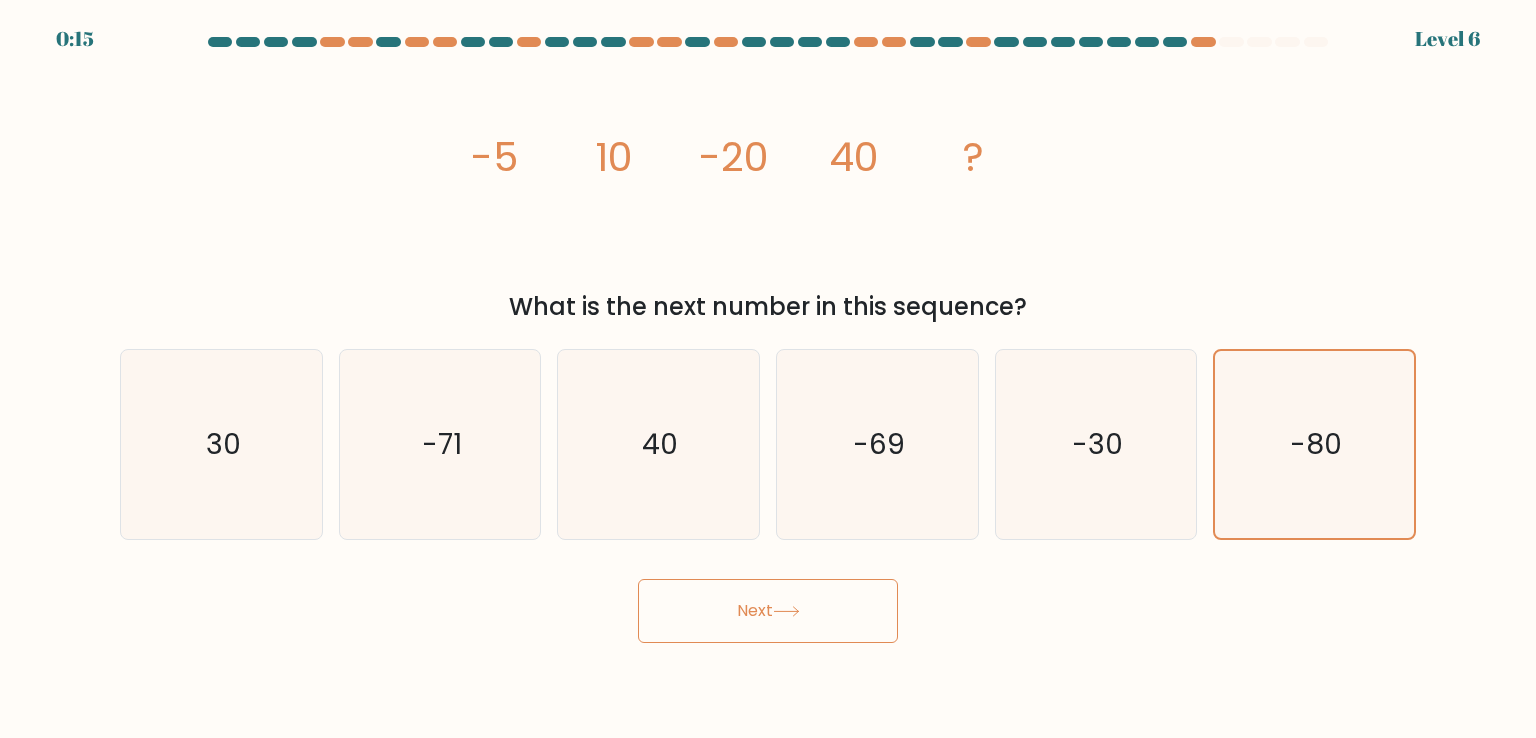 click on "Next" at bounding box center (768, 611) 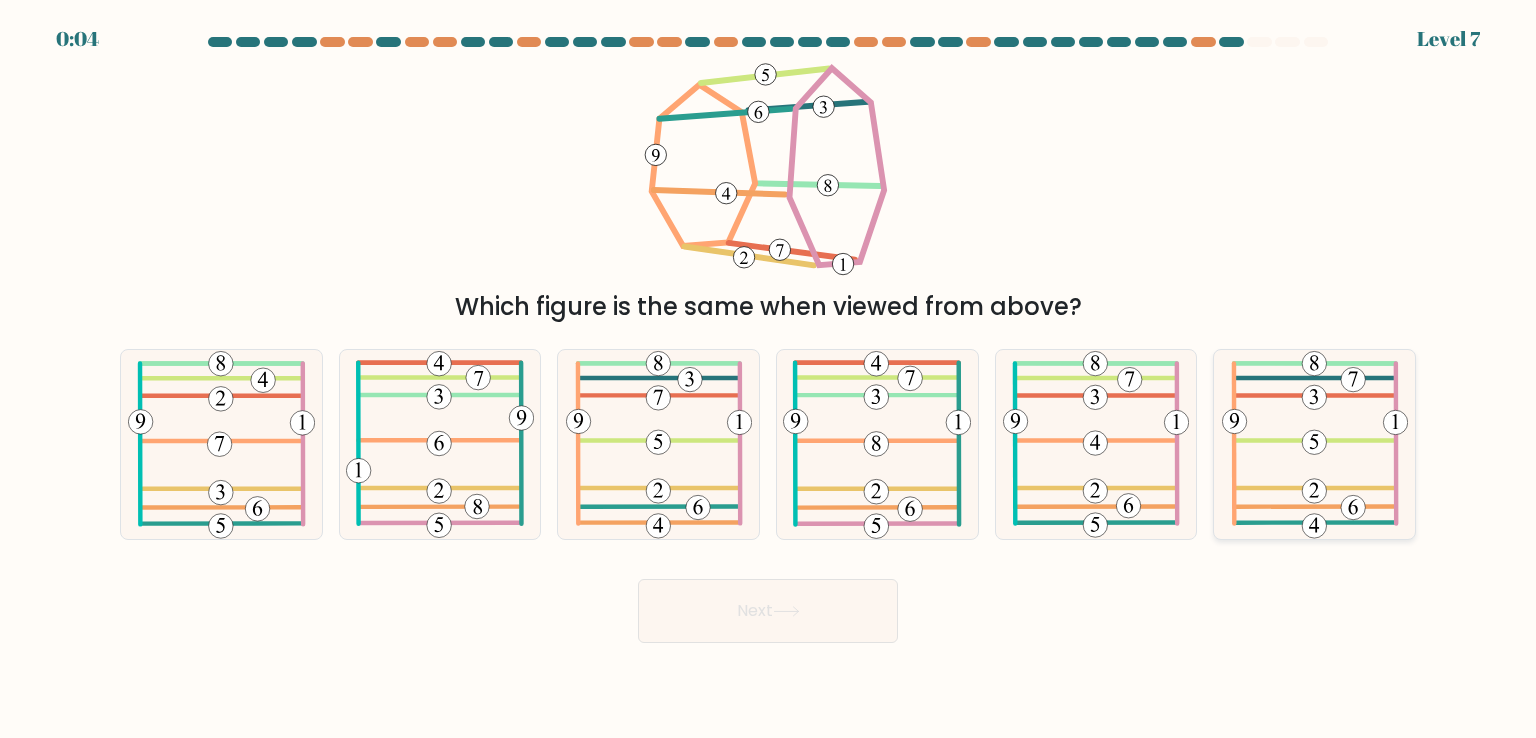 click at bounding box center [1315, 444] 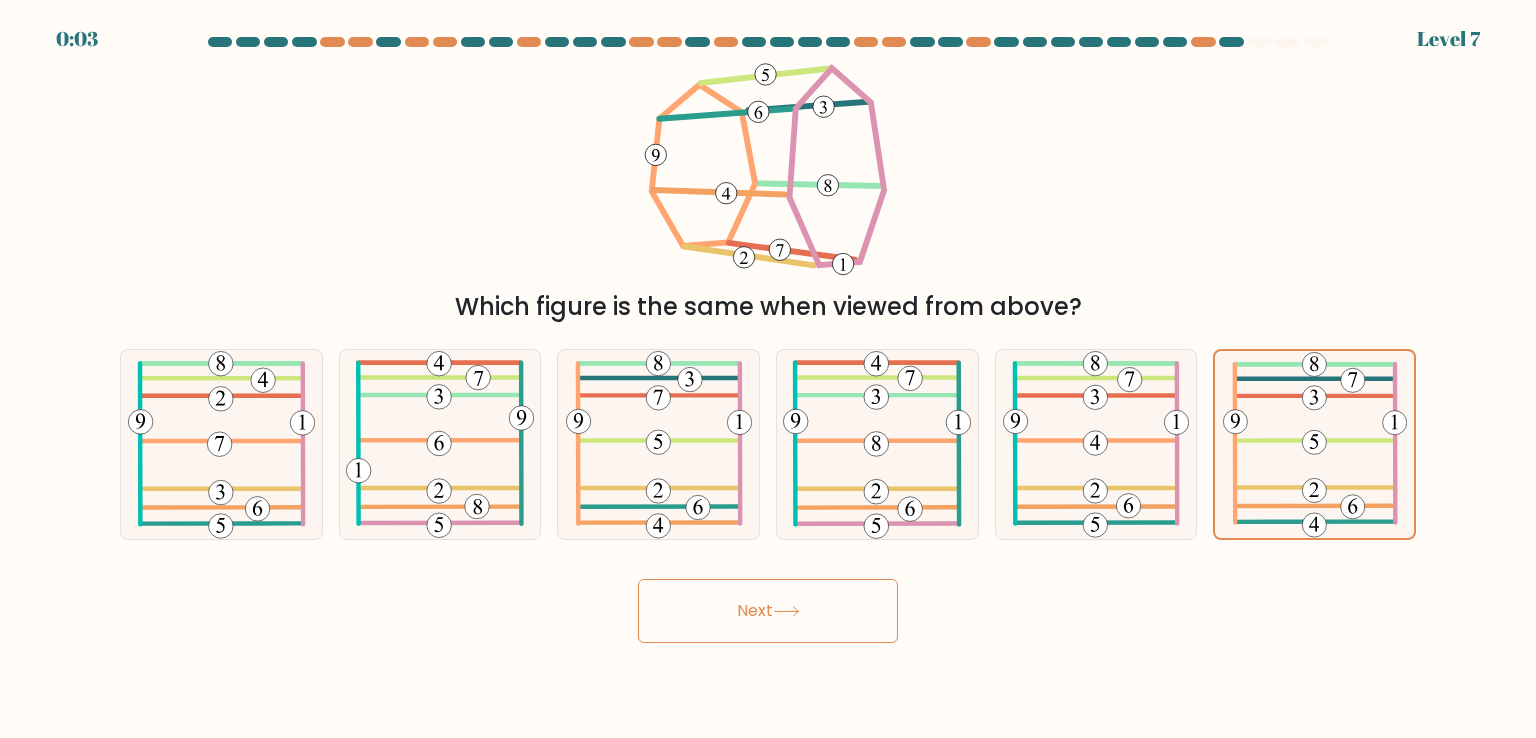 click on "Next" at bounding box center [768, 611] 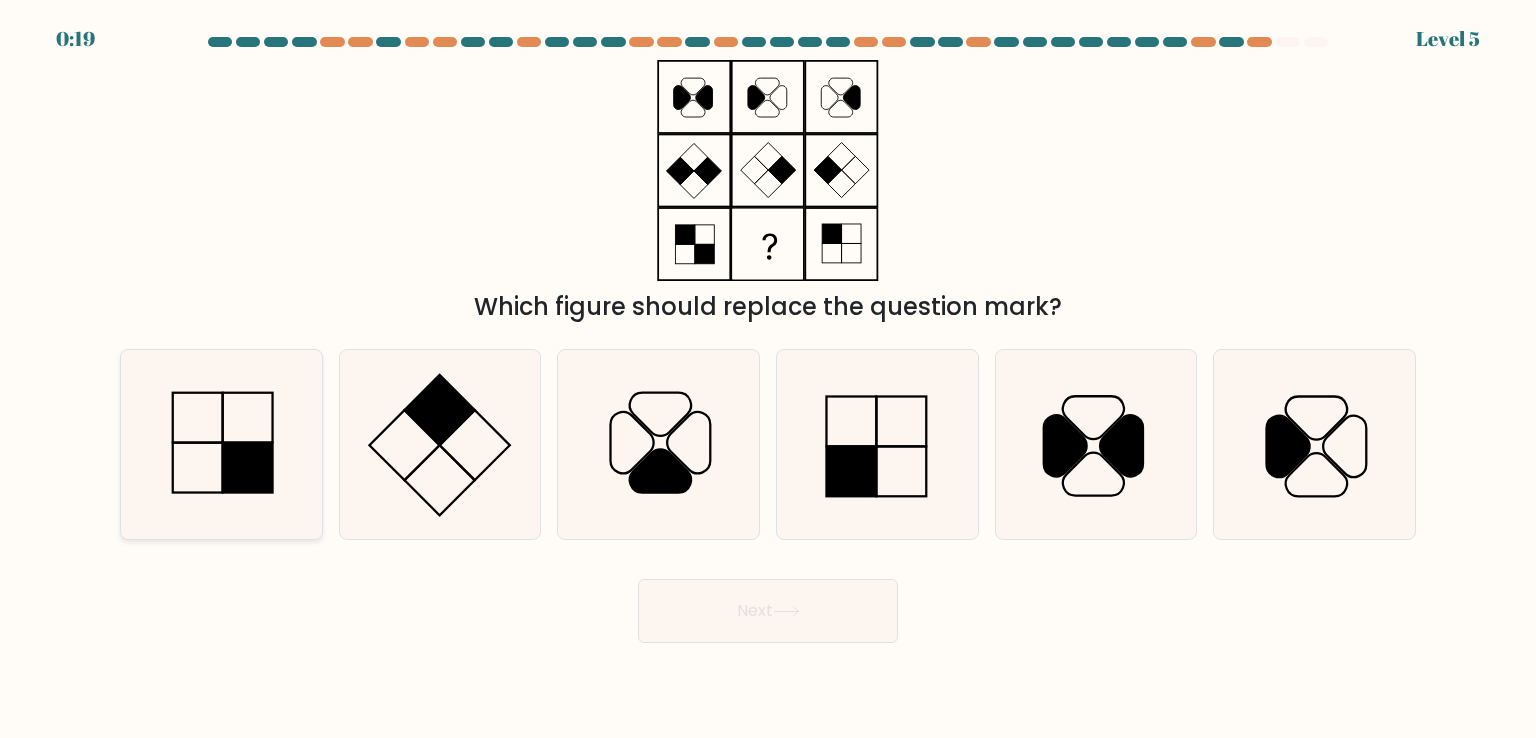 click at bounding box center [248, 468] 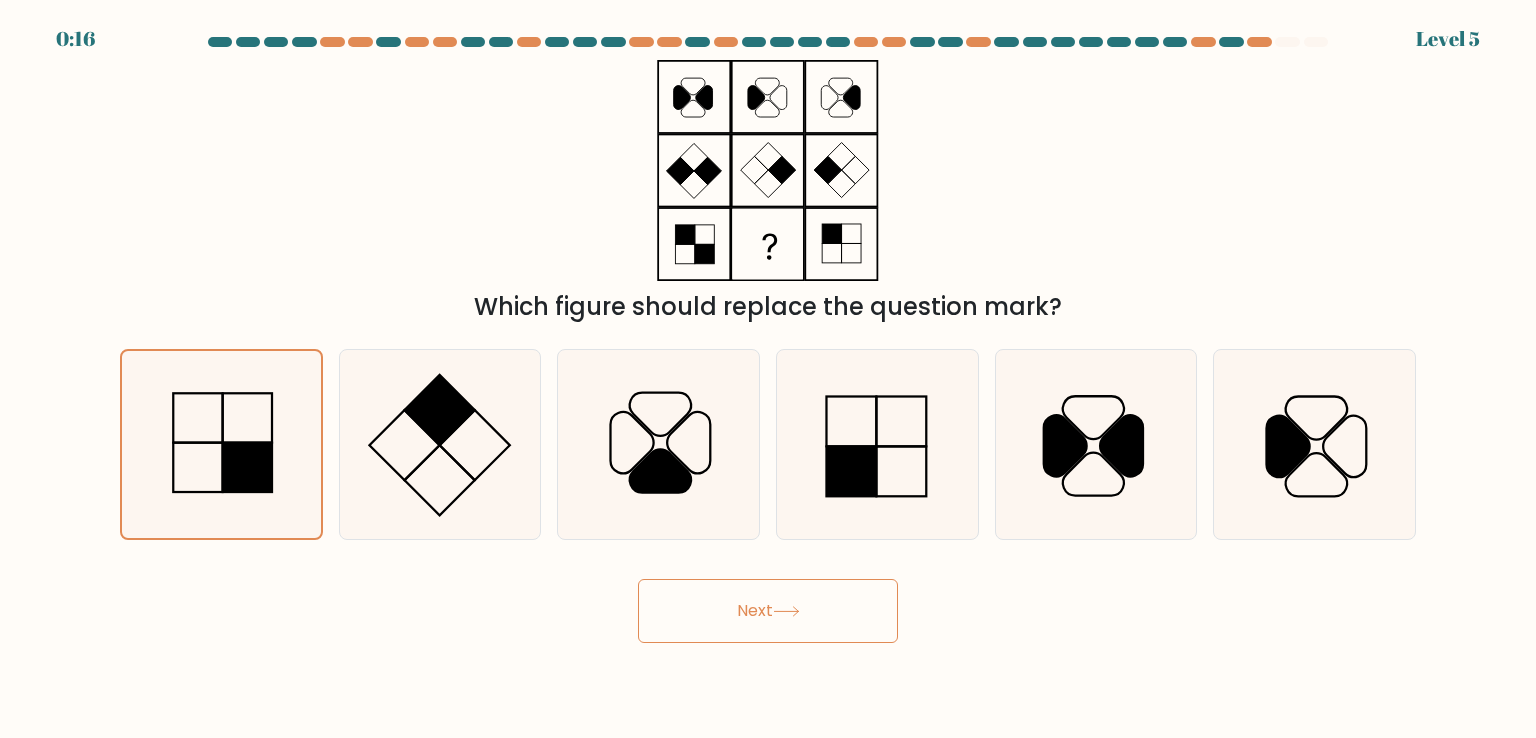 click on "Next" at bounding box center [768, 611] 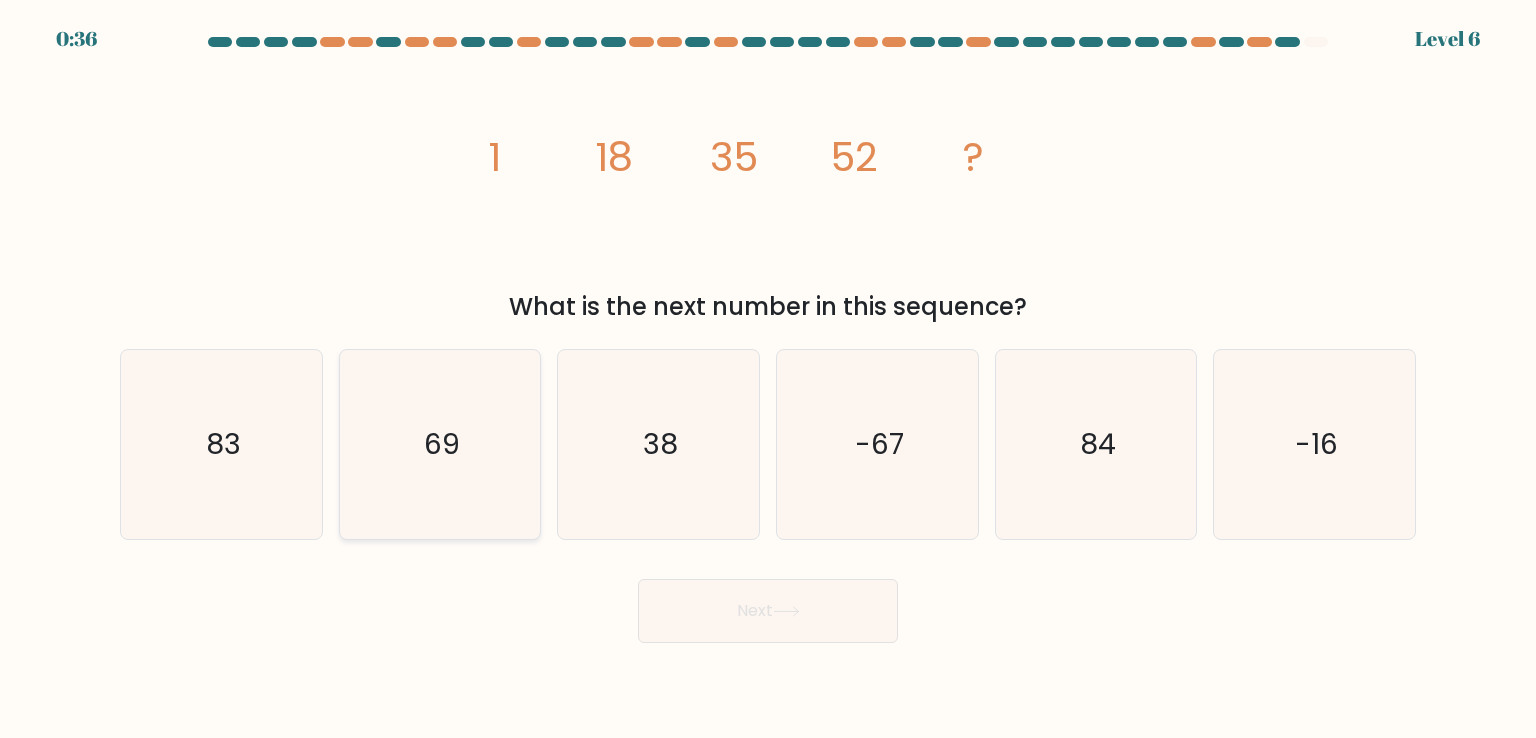 click on "69" at bounding box center [440, 444] 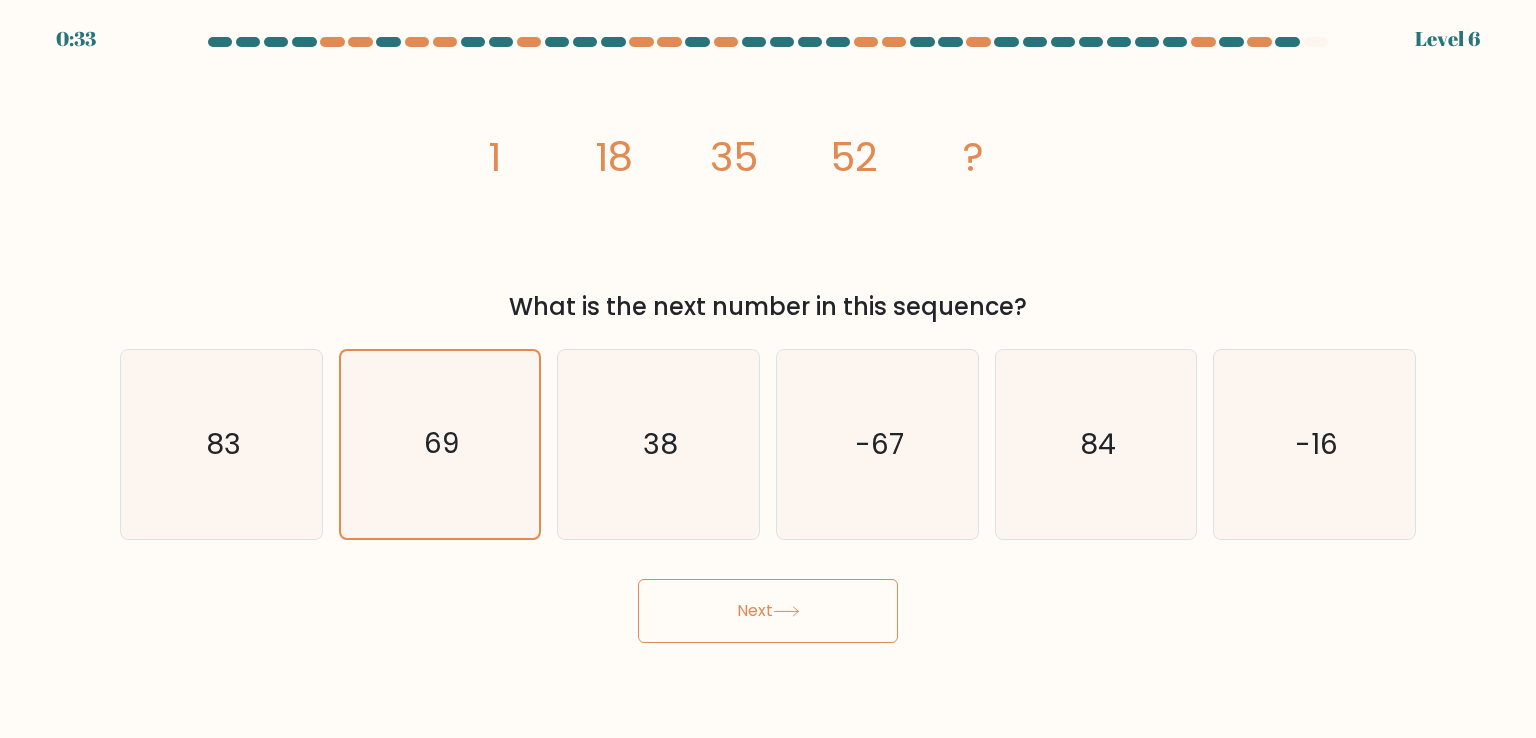 click on "Next" at bounding box center [768, 611] 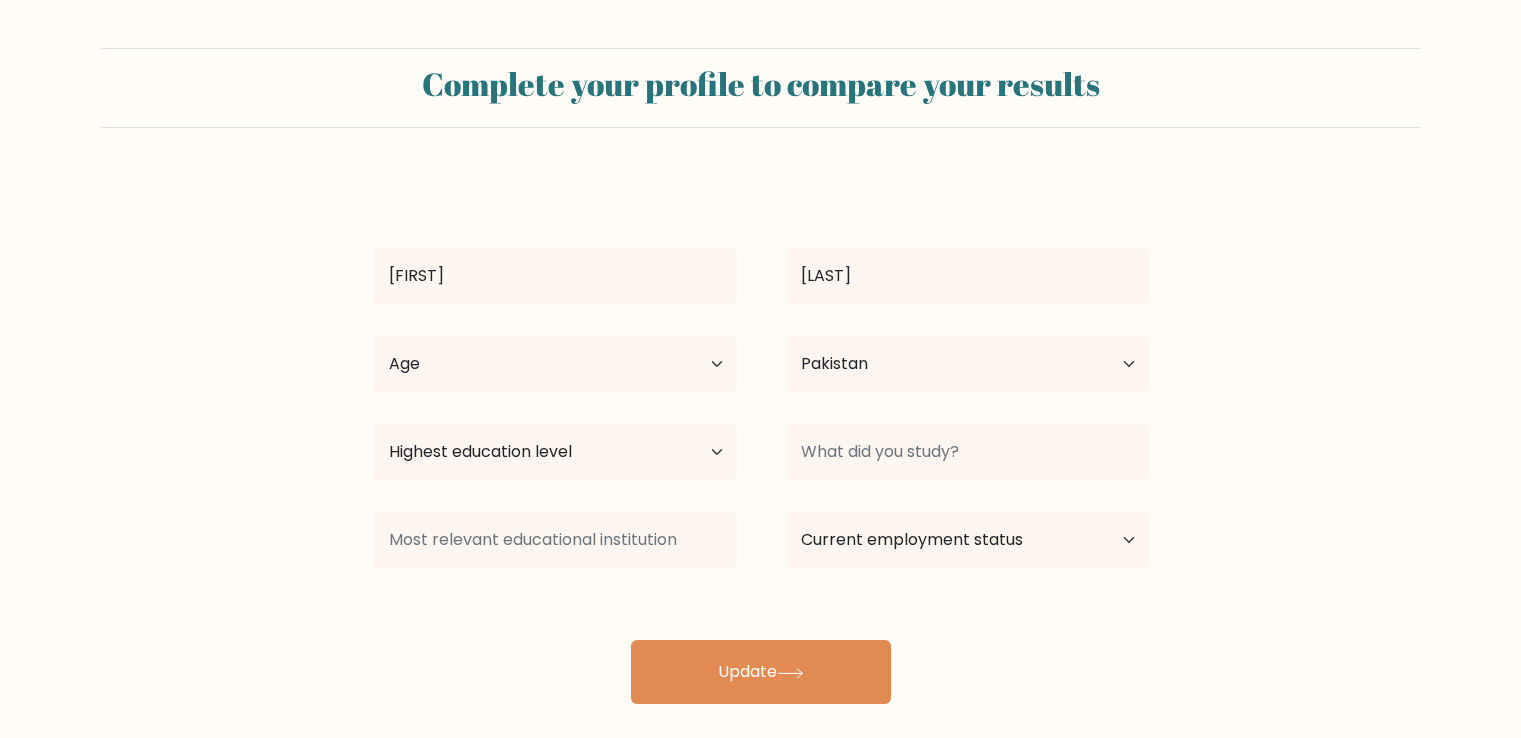 scroll, scrollTop: 0, scrollLeft: 0, axis: both 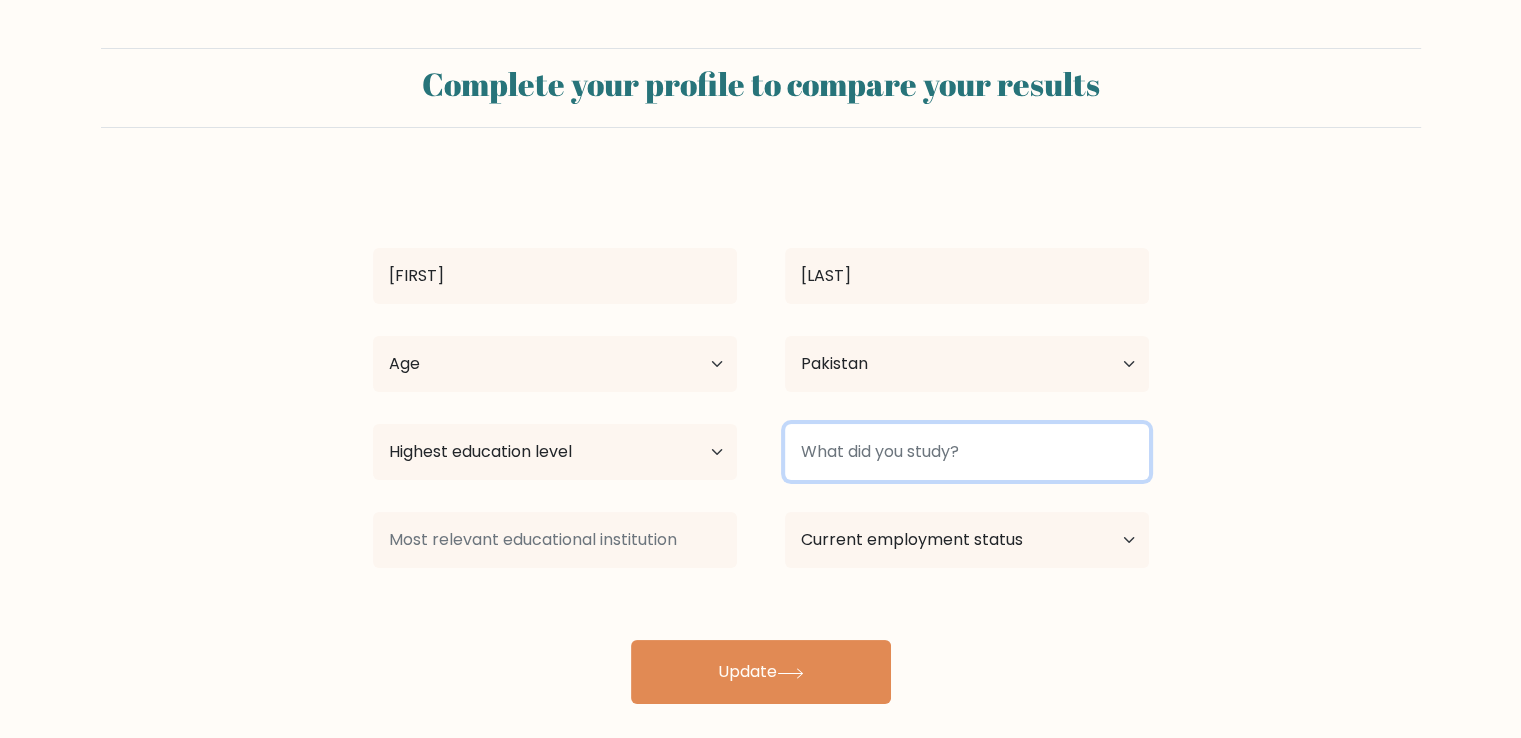 click at bounding box center (967, 452) 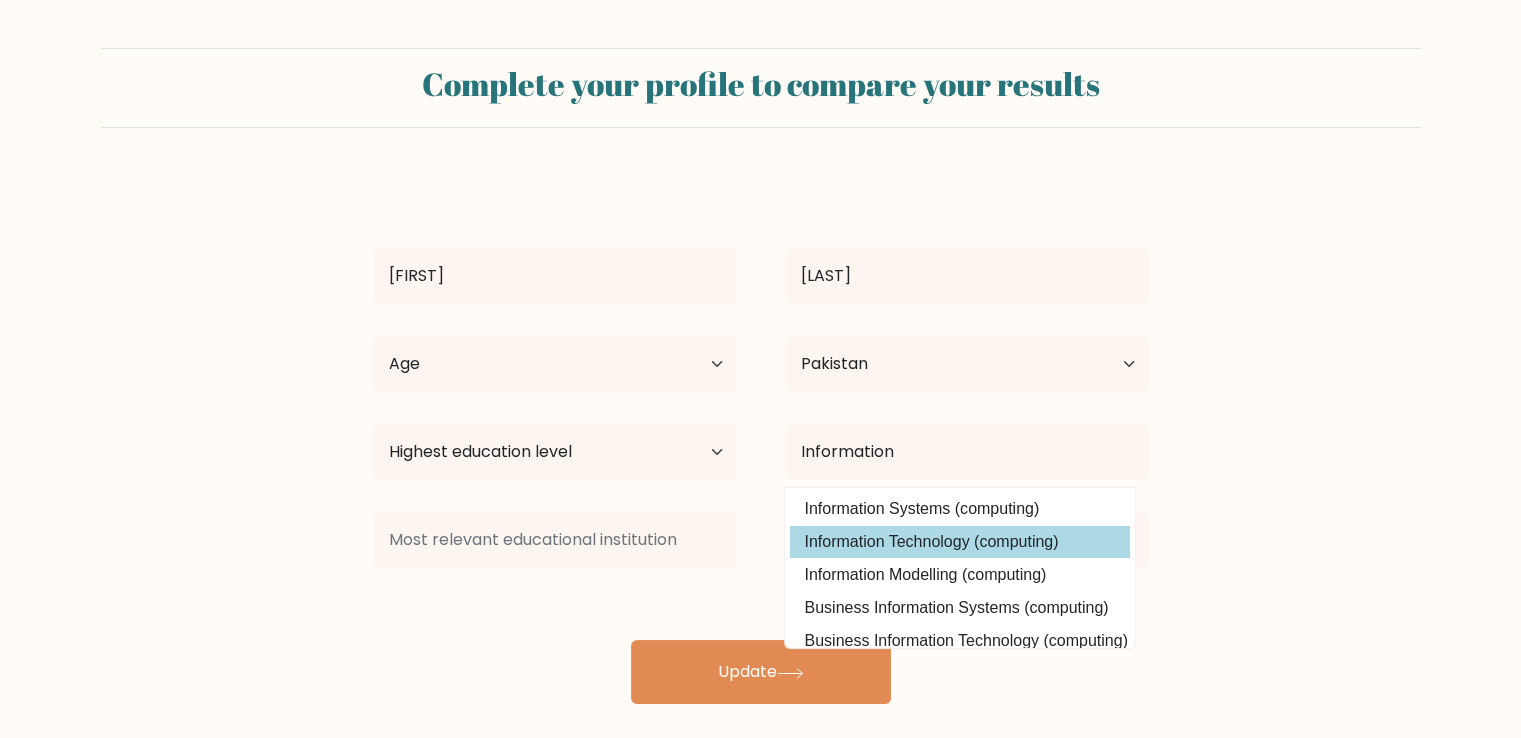 click on "Asad
khalil
Age
Under 18 years old
18-24 years old
25-34 years old
35-44 years old
45-54 years old
55-64 years old
65 years old and above
Country
Afghanistan
Albania
Algeria
American Samoa
Andorra
Angola
Anguilla
Antarctica
Antigua and Barbuda
Argentina
Armenia
Aruba
Australia
Austria
Azerbaijan
Bahamas
Bahrain
Bangladesh
Barbados
Belarus
Belgium
Belize
Benin
Bermuda
Bhutan
Bolivia" at bounding box center (761, 440) 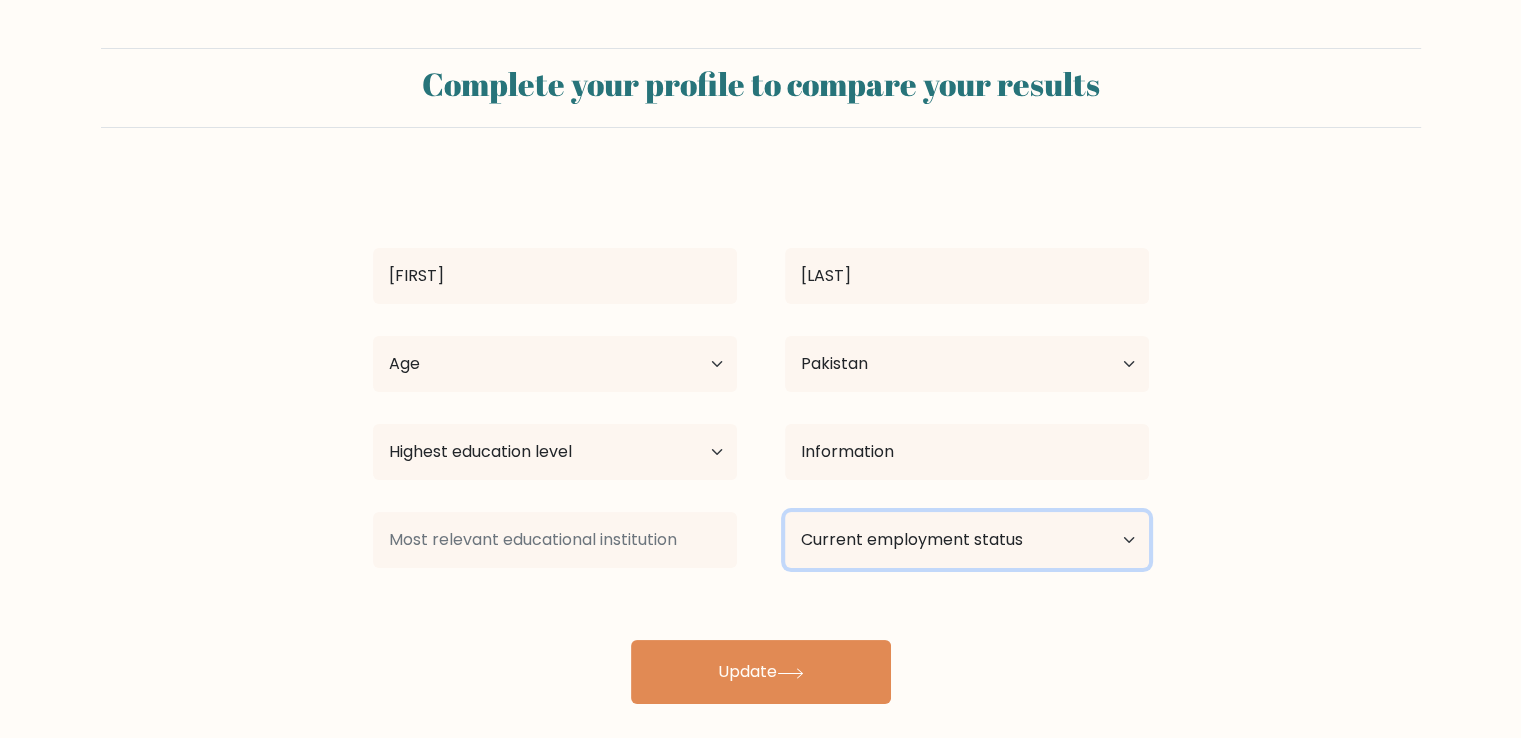 click on "Current employment status
Employed
Student
Retired
Other / prefer not to answer" at bounding box center (967, 540) 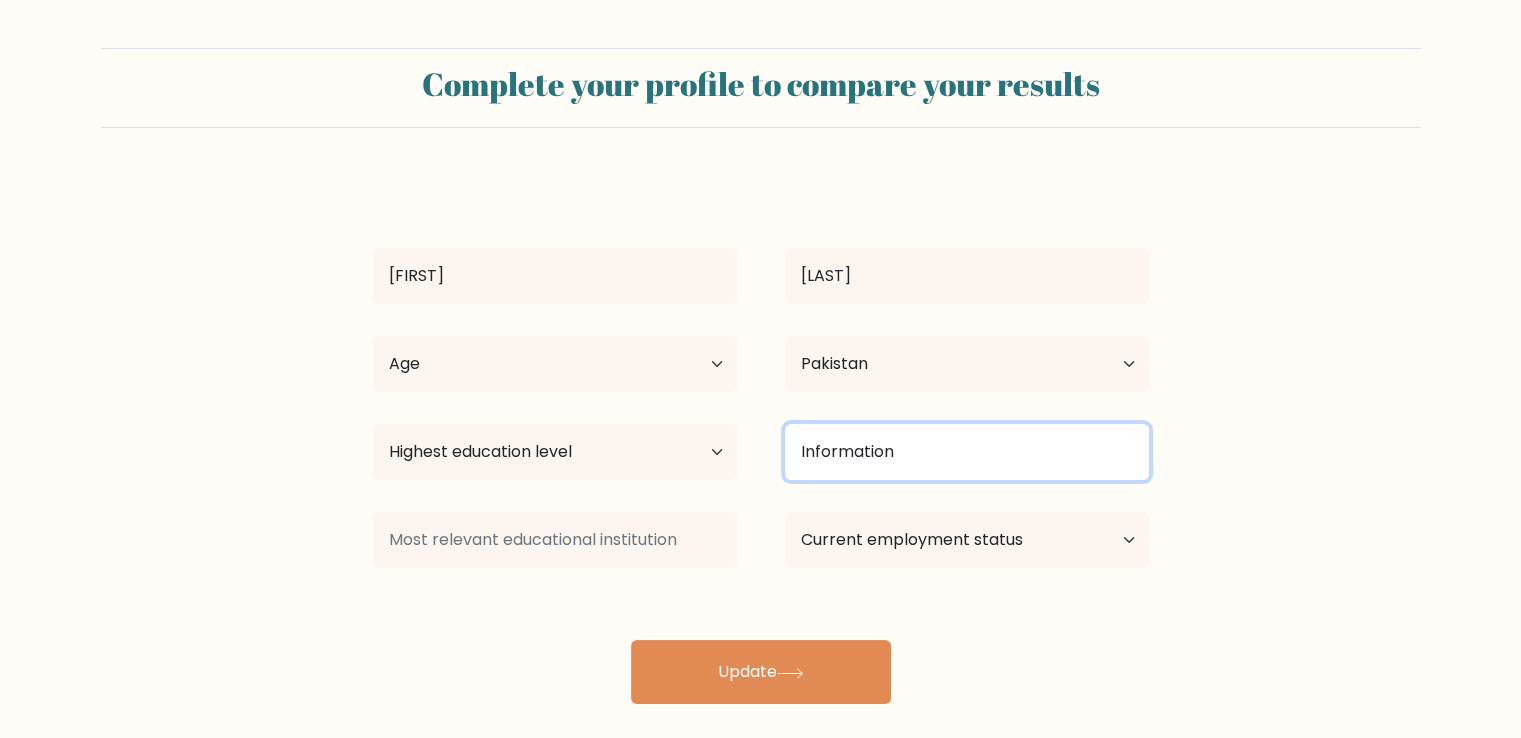 click on "Information" at bounding box center [967, 452] 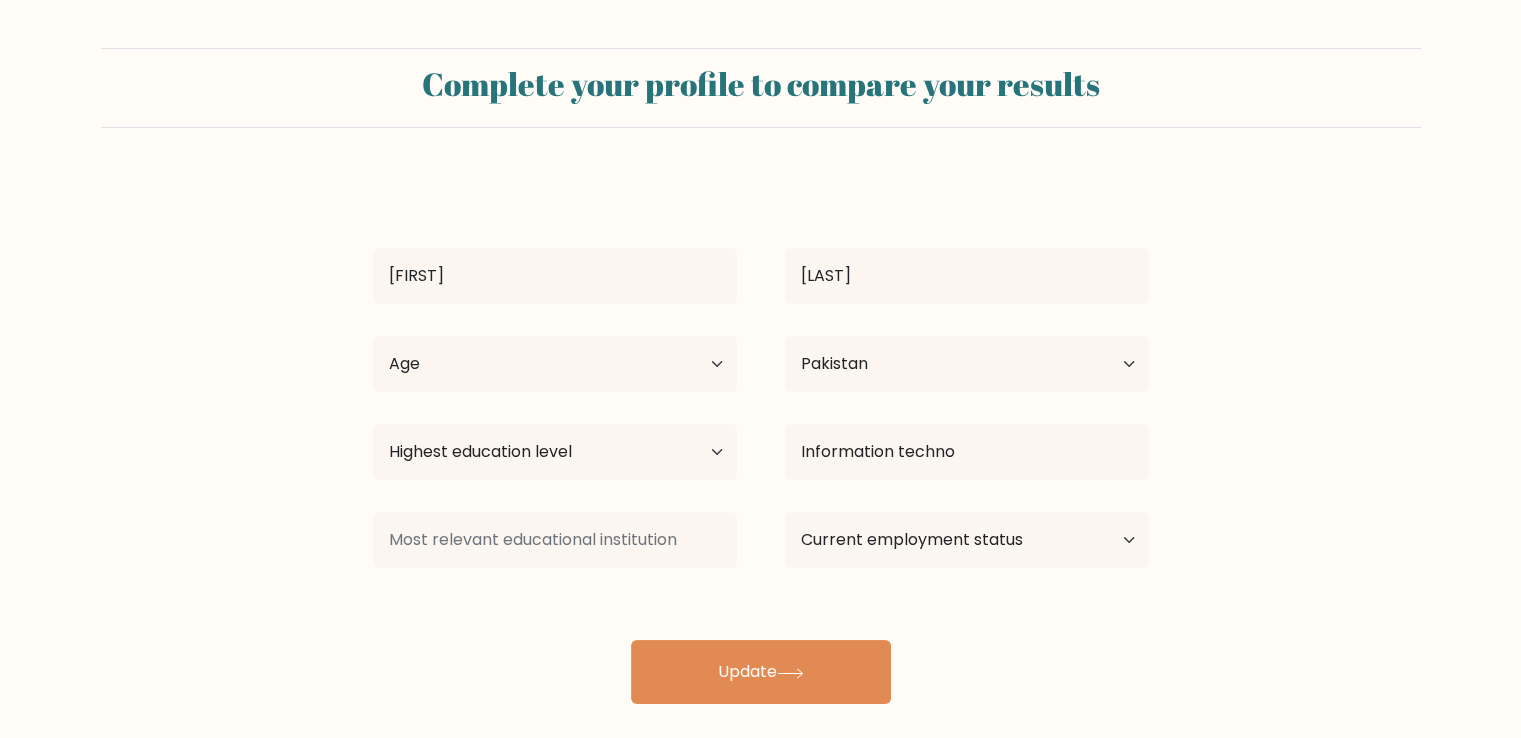 click on "Asad
khalil
Age
Under 18 years old
18-24 years old
25-34 years old
35-44 years old
45-54 years old
55-64 years old
65 years old and above
Country
Afghanistan
Albania
Algeria
American Samoa
Andorra
Angola
Anguilla
Antarctica
Antigua and Barbuda
Argentina
Armenia
Aruba
Australia
Austria
Azerbaijan
Bahamas
Bahrain
Bangladesh
Barbados
Belarus
Belgium
Belize
Benin
Bermuda
Bhutan
Bolivia" at bounding box center (761, 440) 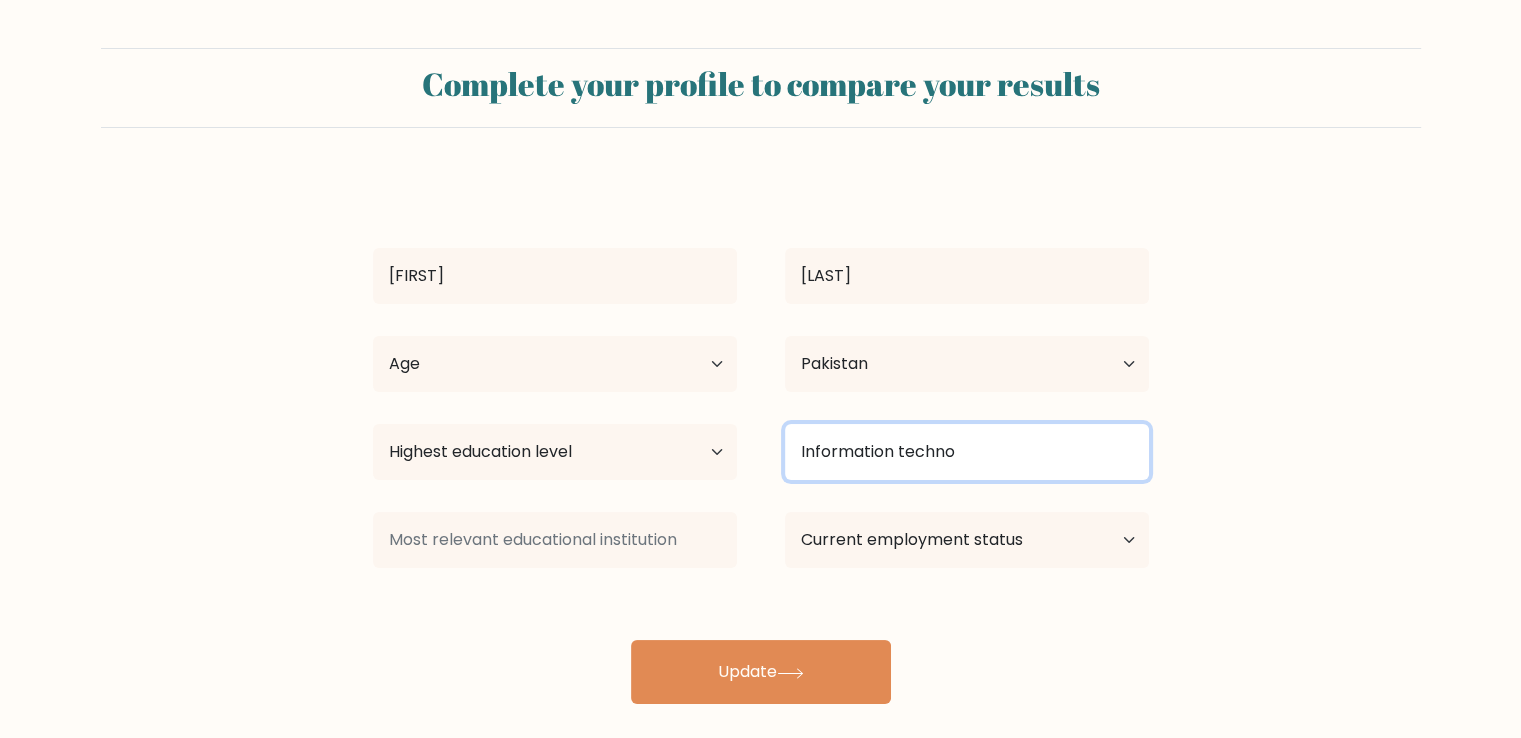 click on "Information techno" at bounding box center (967, 452) 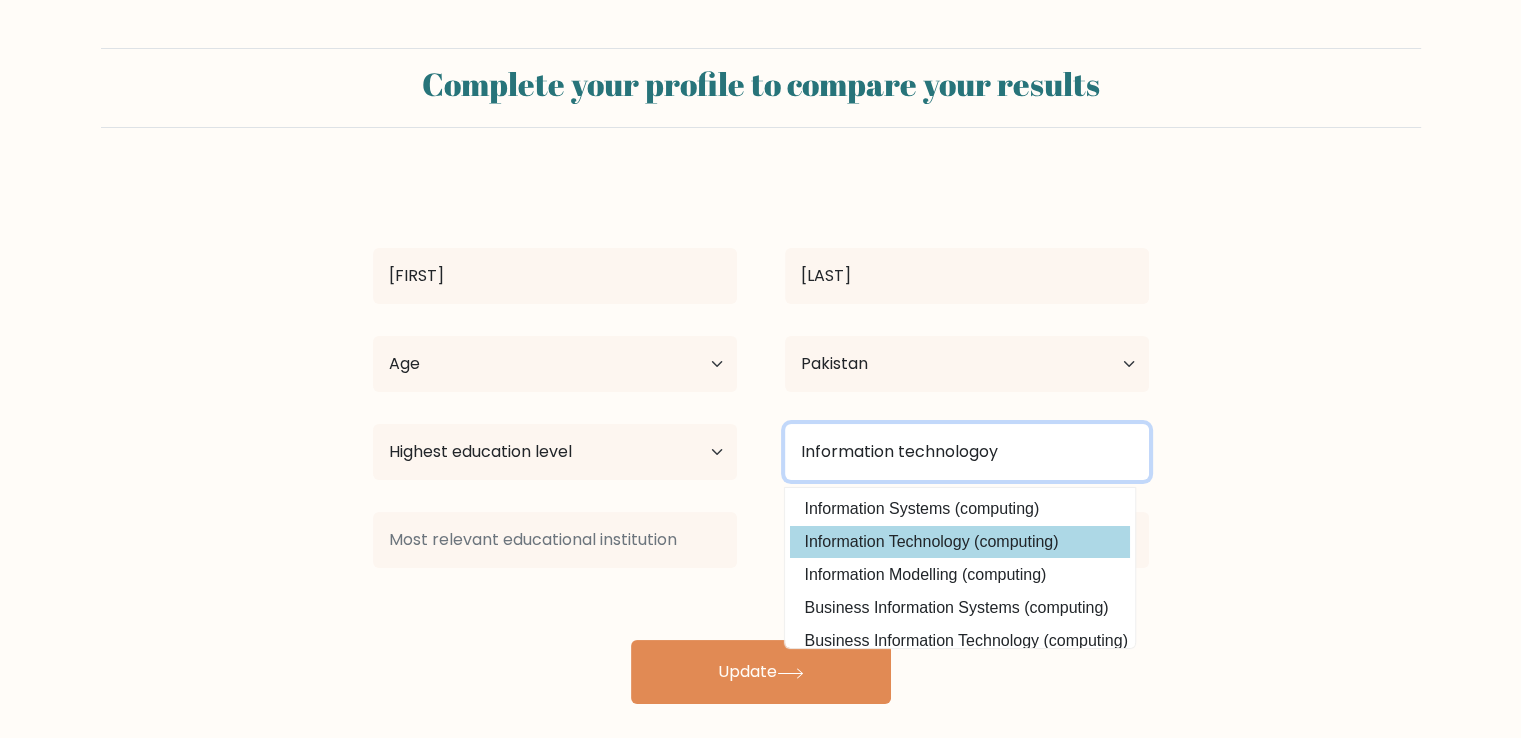type on "Information technologoy" 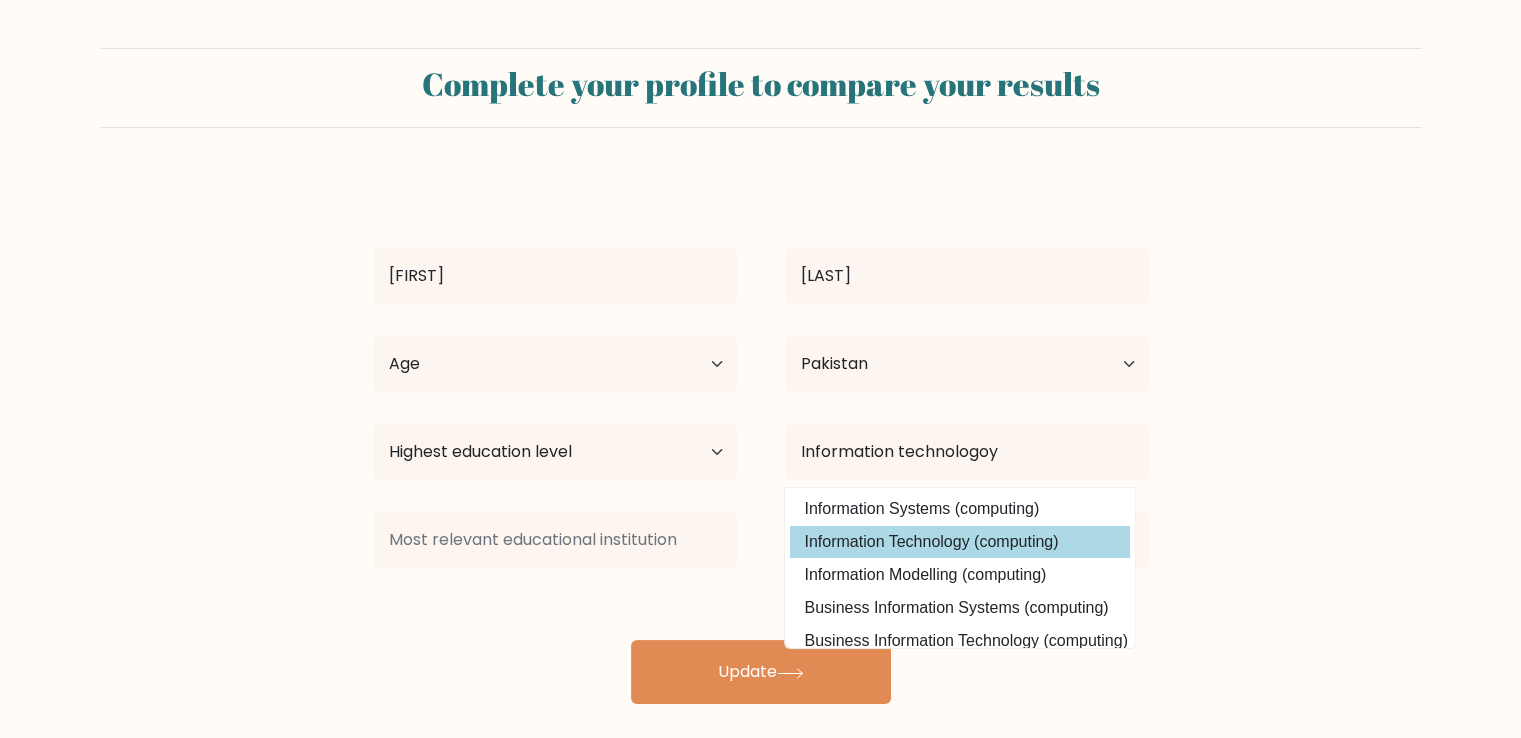 click on "Asad
khalil
Age
Under 18 years old
18-24 years old
25-34 years old
35-44 years old
45-54 years old
55-64 years old
65 years old and above
Country
Afghanistan
Albania
Algeria
American Samoa
Andorra
Angola
Anguilla
Antarctica
Antigua and Barbuda
Argentina
Armenia
Aruba
Australia
Austria
Azerbaijan
Bahamas
Bahrain
Bangladesh
Barbados
Belarus
Belgium
Belize
Benin
Bermuda
Bhutan
Bolivia" at bounding box center (761, 440) 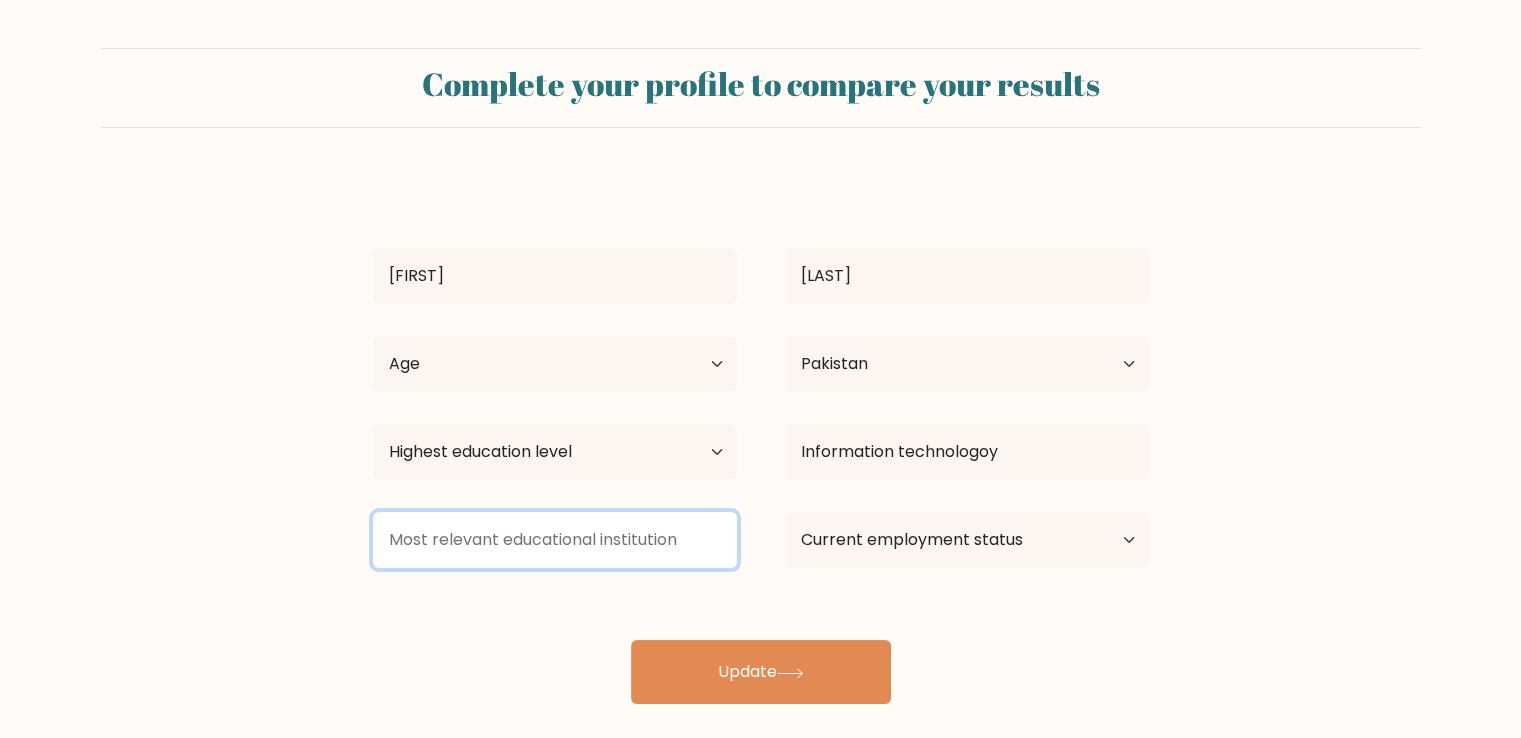 click at bounding box center (555, 540) 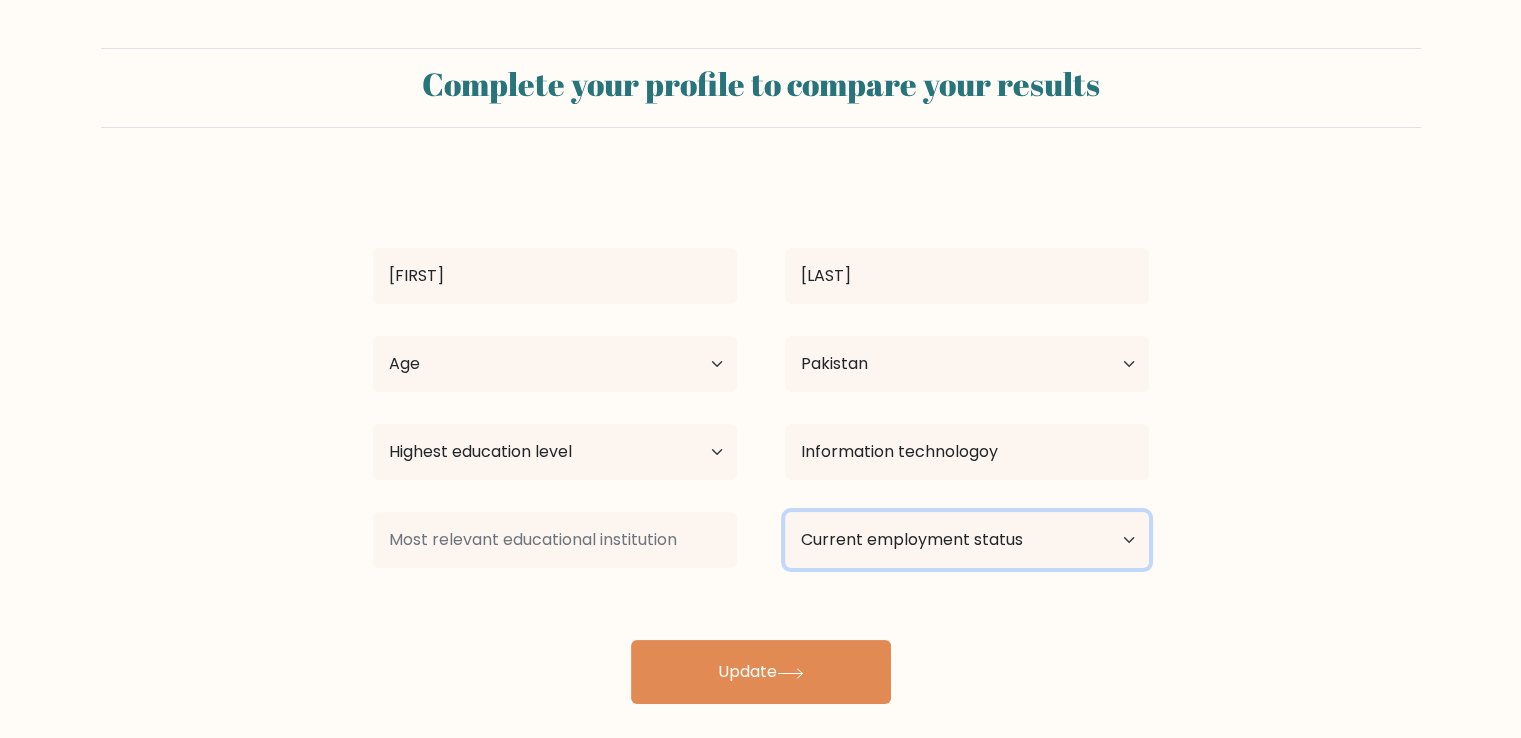 click on "Current employment status
Employed
Student
Retired
Other / prefer not to answer" at bounding box center [967, 540] 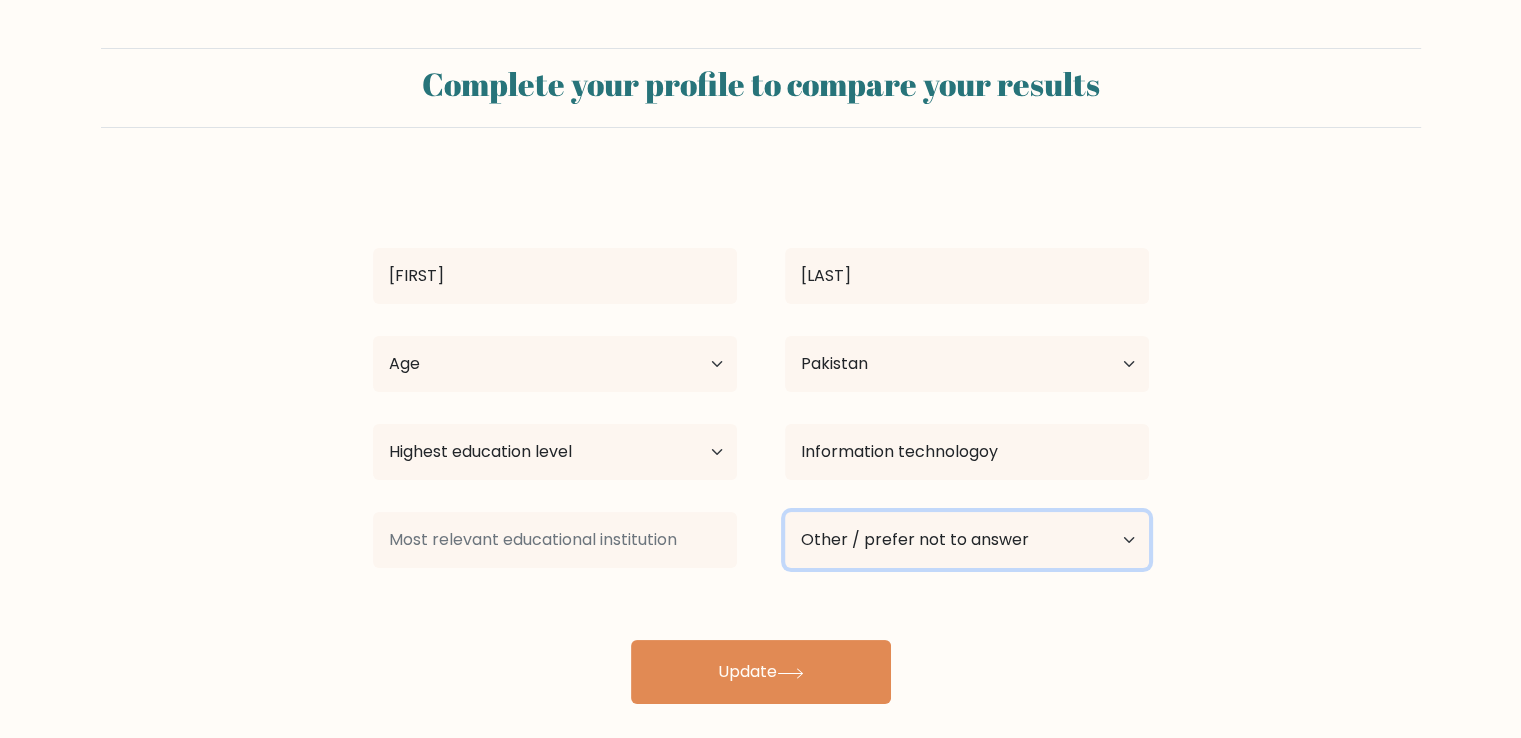 click on "Current employment status
Employed
Student
Retired
Other / prefer not to answer" at bounding box center [967, 540] 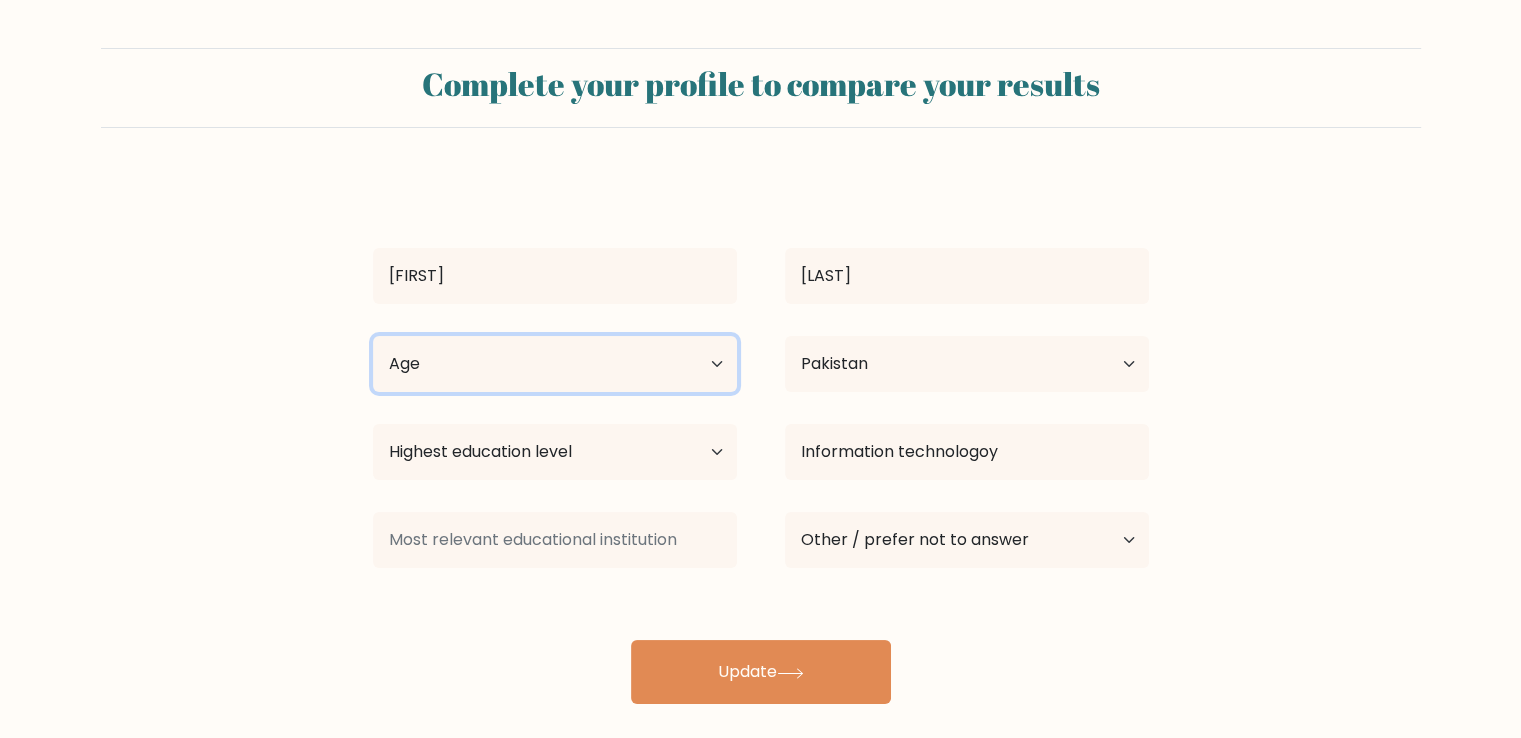click on "Age
Under 18 years old
18-24 years old
25-34 years old
35-44 years old
45-54 years old
55-64 years old
65 years old and above" at bounding box center [555, 364] 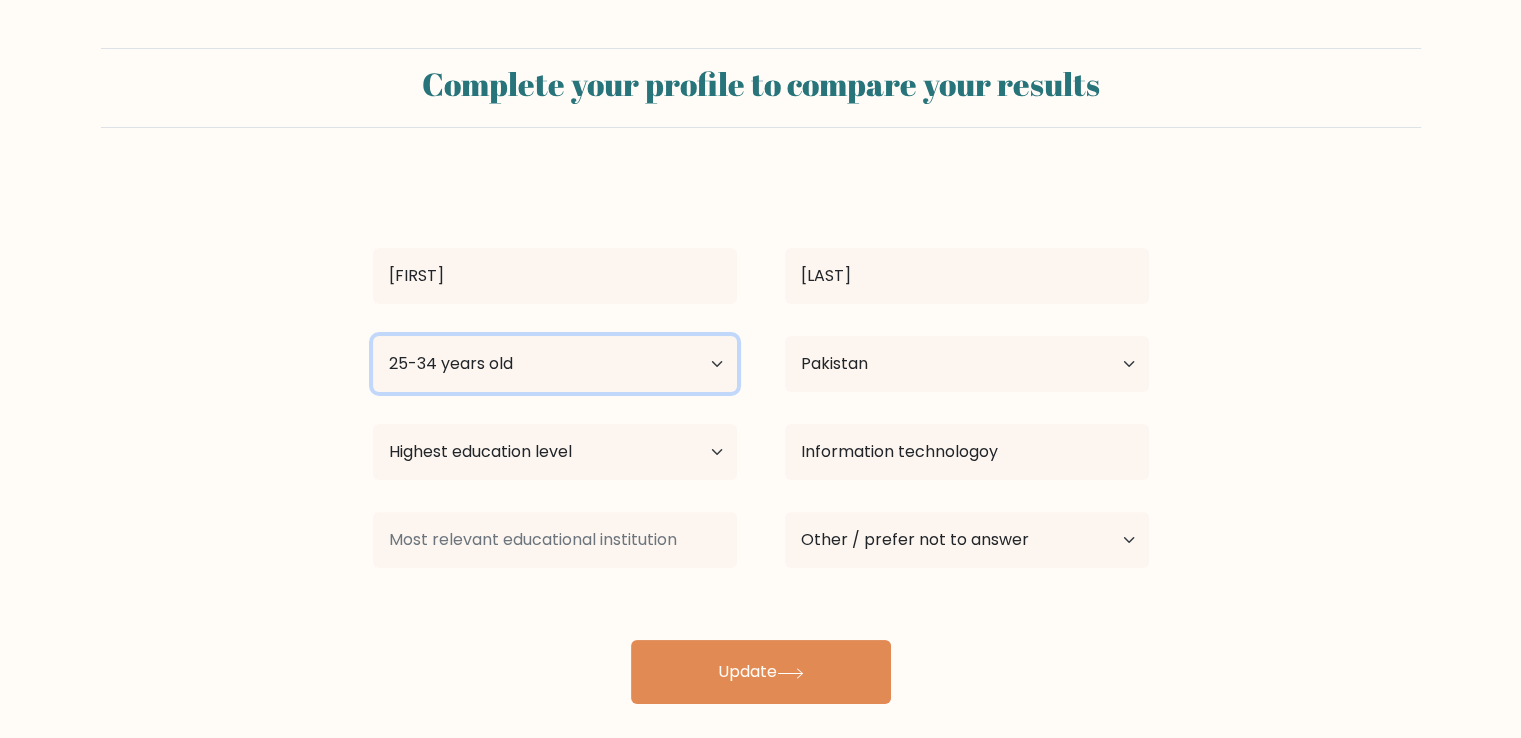 click on "Age
Under 18 years old
18-24 years old
25-34 years old
35-44 years old
45-54 years old
55-64 years old
65 years old and above" at bounding box center [555, 364] 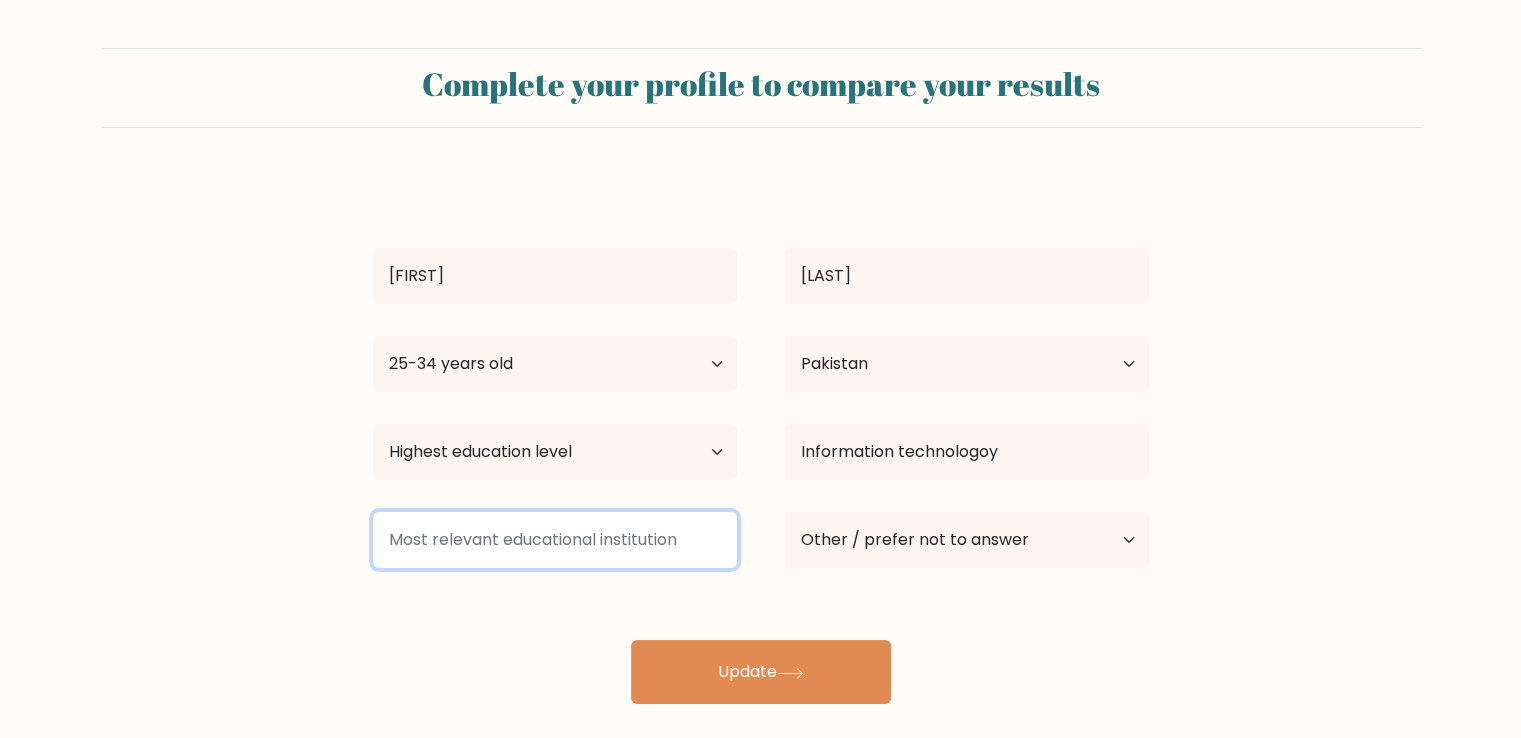 click at bounding box center [555, 540] 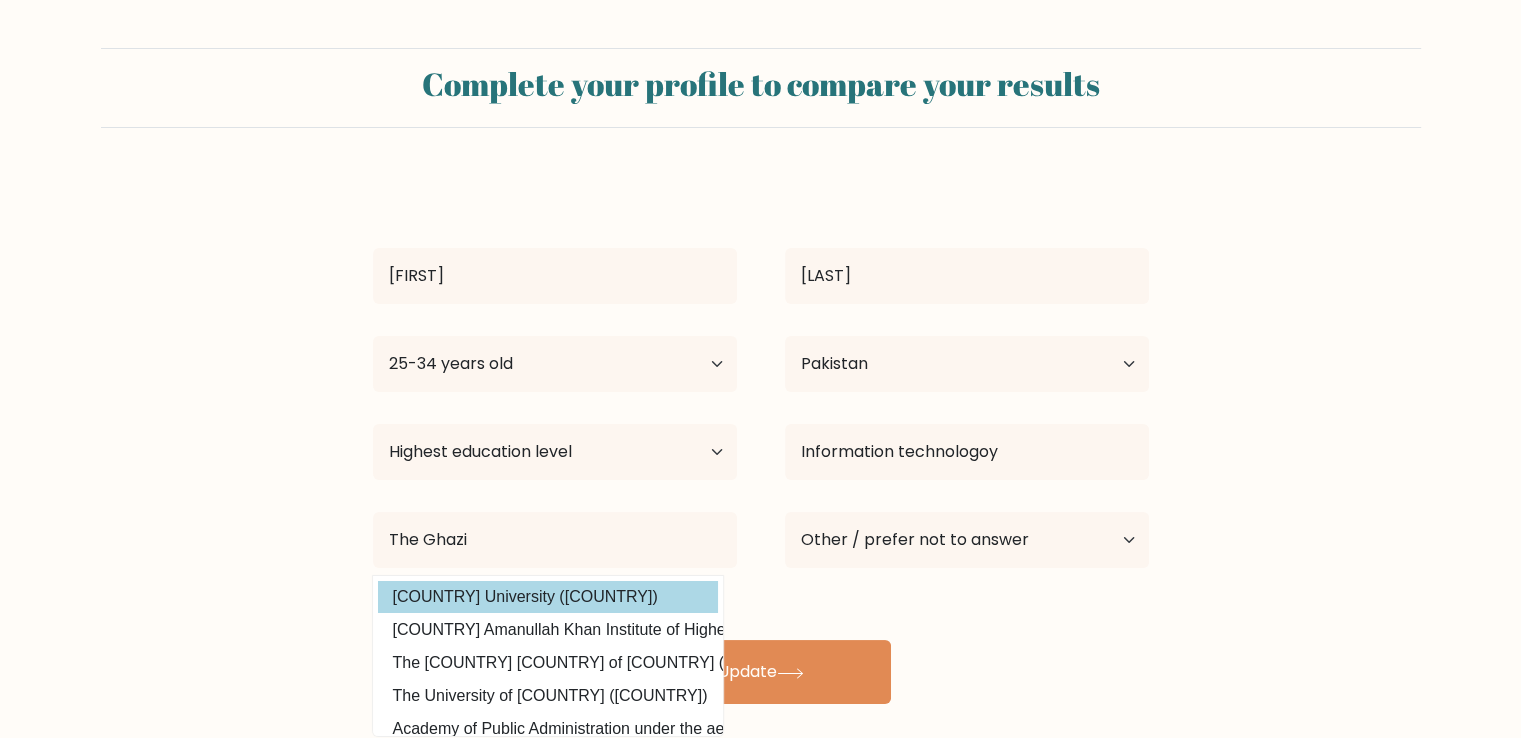 click on "Asad
khalil
Age
Under 18 years old
18-24 years old
25-34 years old
35-44 years old
45-54 years old
55-64 years old
65 years old and above
Country
Afghanistan
Albania
Algeria
American Samoa
Andorra
Angola
Anguilla
Antarctica
Antigua and Barbuda
Argentina
Armenia
Aruba
Australia
Austria
Azerbaijan
Bahamas
Bahrain
Bangladesh
Barbados
Belarus
Belgium
Belize
Benin
Bermuda
Bhutan
Bolivia" at bounding box center [761, 440] 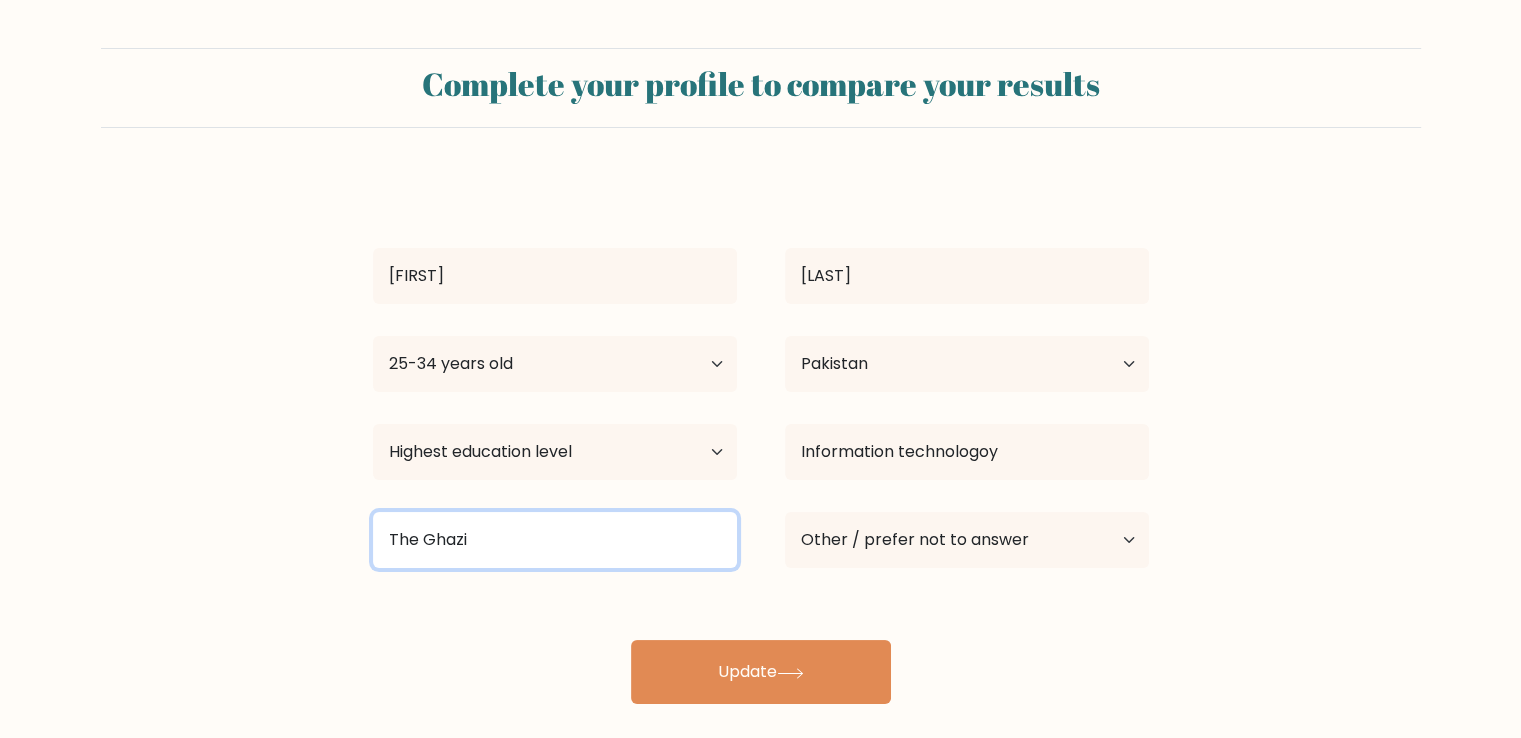 click on "The Ghazi" at bounding box center [555, 540] 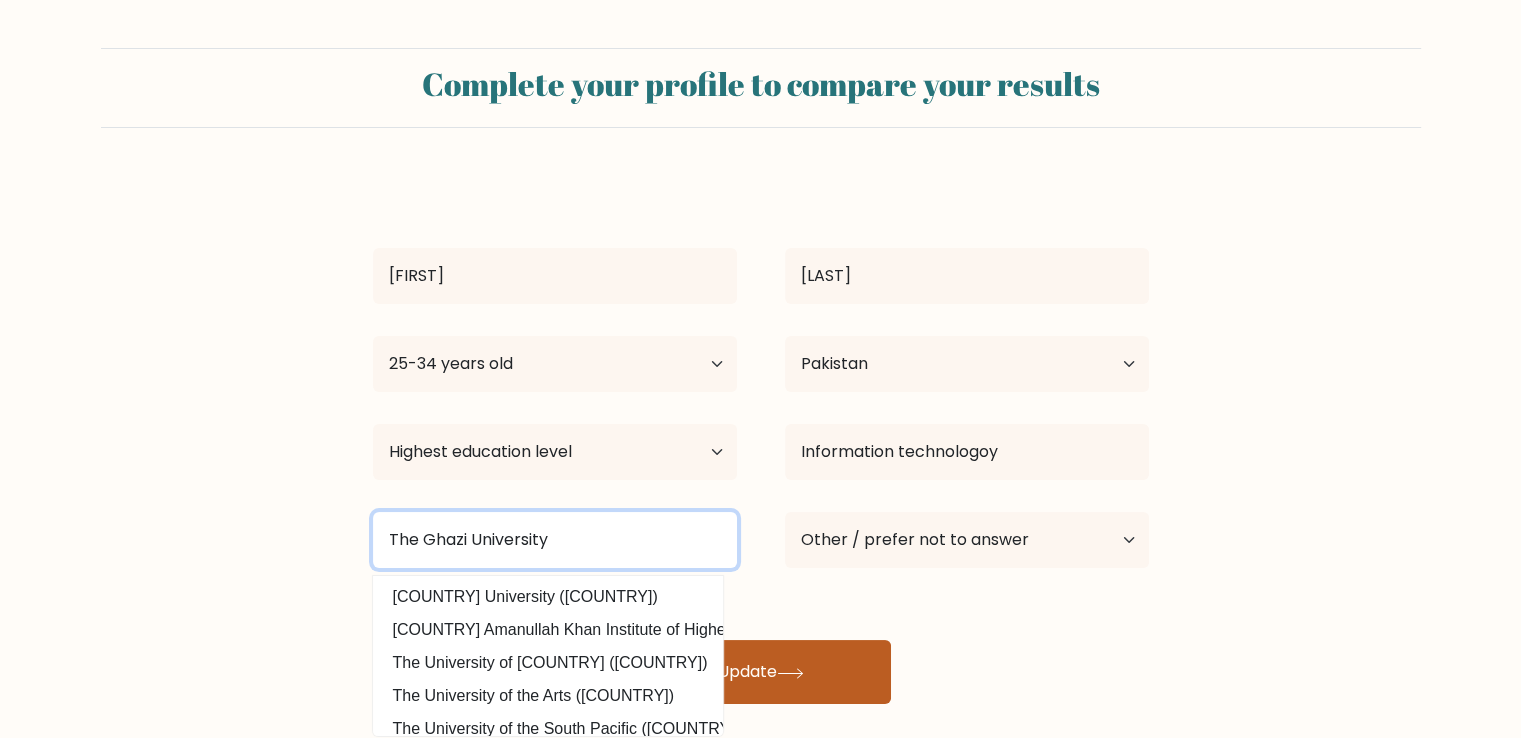 type on "The Ghazi University" 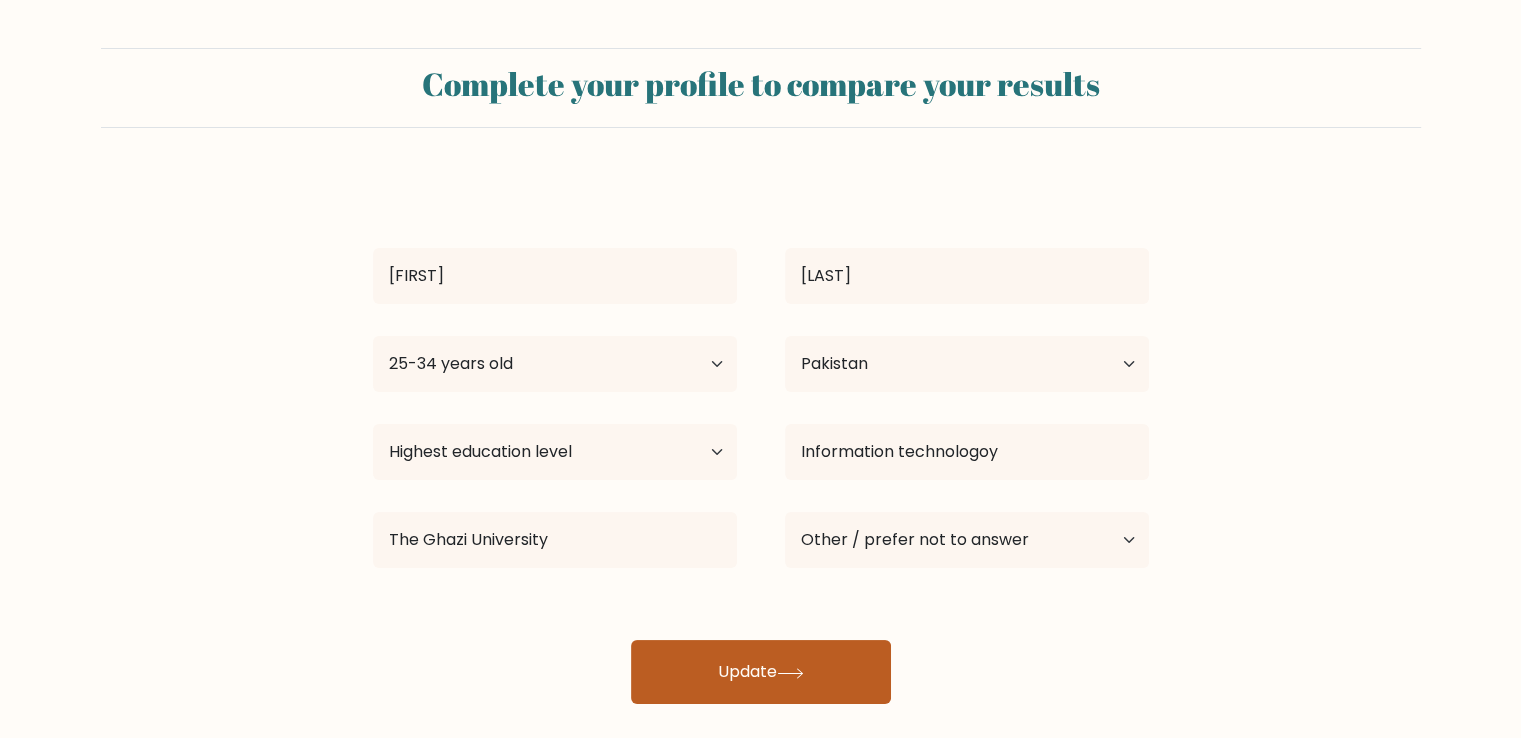 click on "Update" at bounding box center [761, 672] 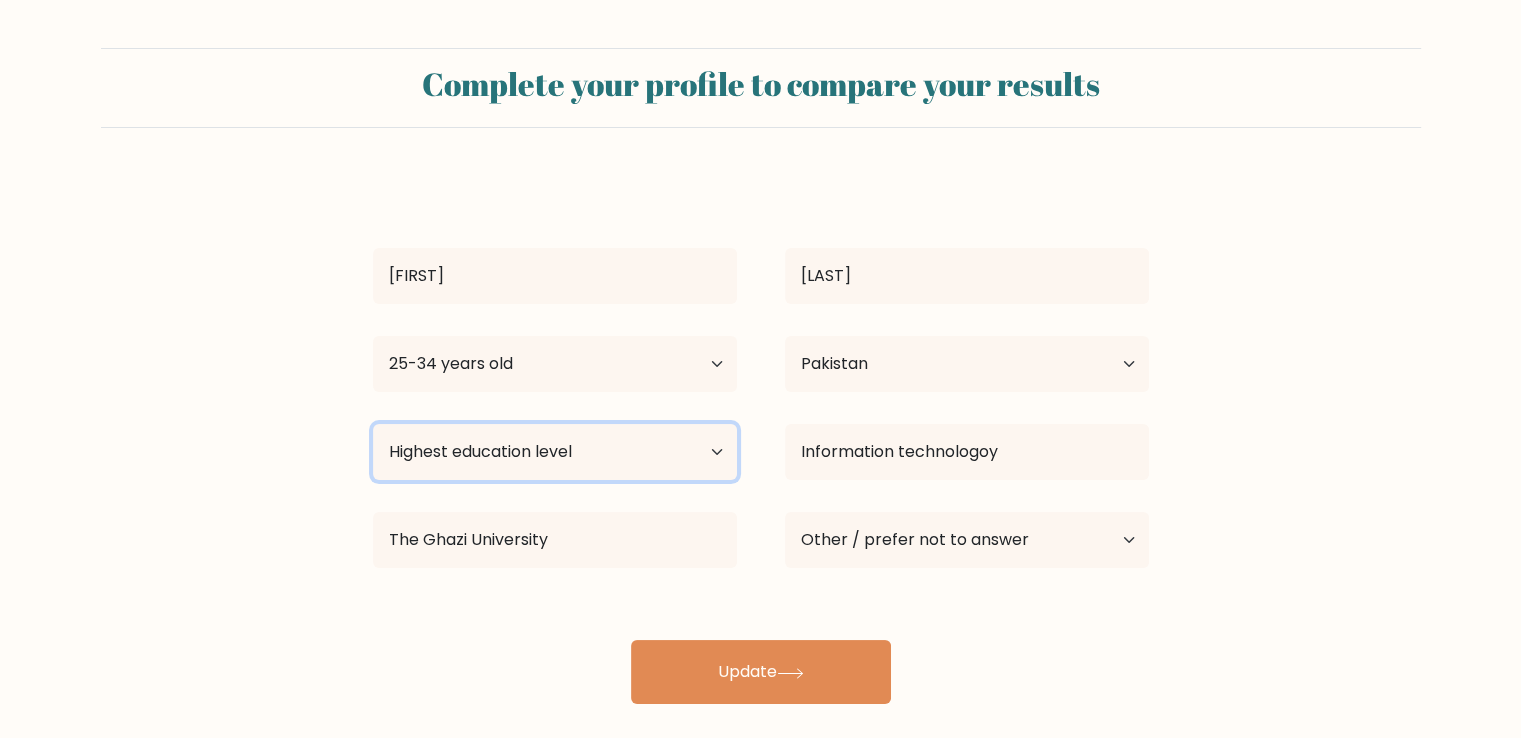 click on "Highest education level
No schooling
Primary
Lower Secondary
Upper Secondary
Occupation Specific
Bachelor's degree
Master's degree
Doctoral degree" at bounding box center [555, 452] 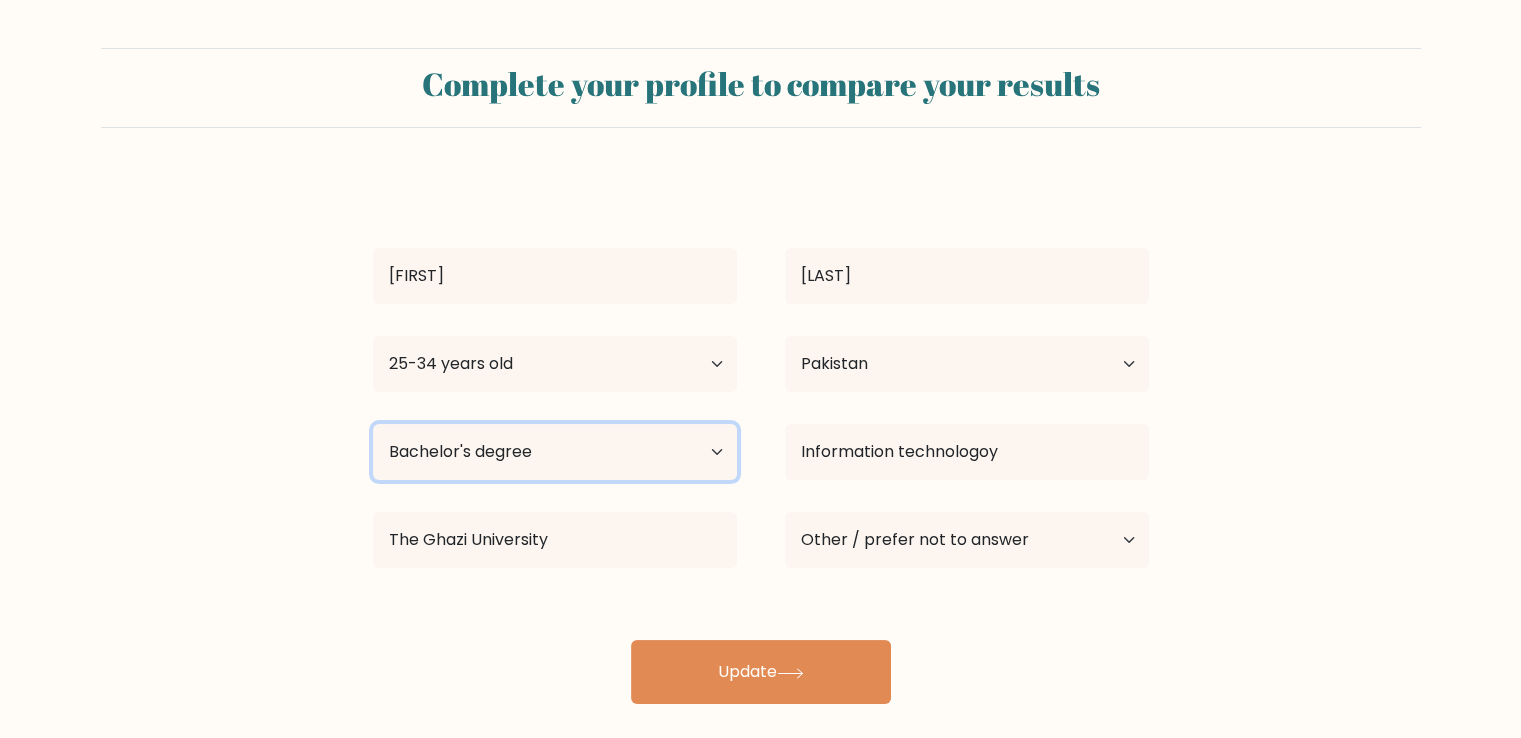 click on "Highest education level
No schooling
Primary
Lower Secondary
Upper Secondary
Occupation Specific
Bachelor's degree
Master's degree
Doctoral degree" at bounding box center (555, 452) 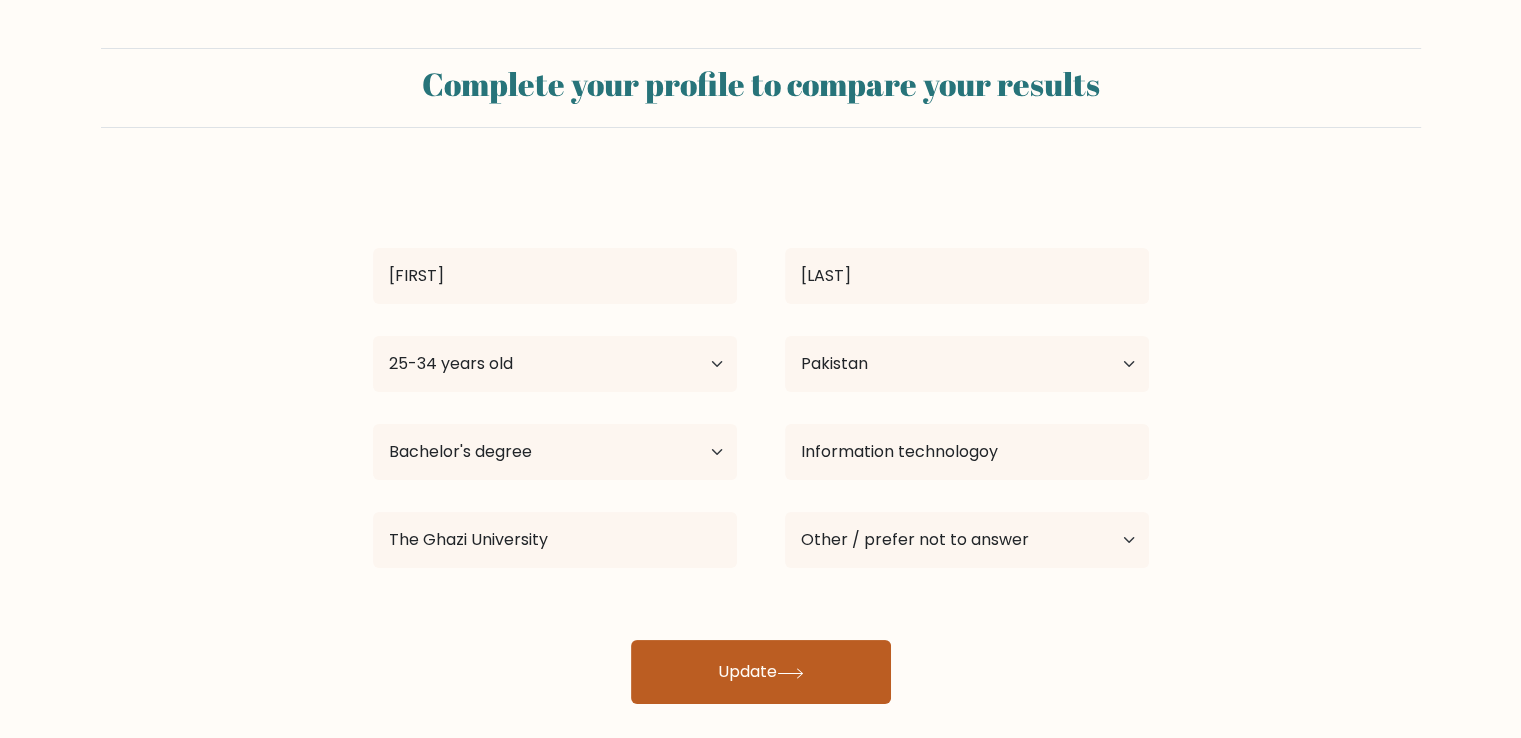 click on "Update" at bounding box center [761, 672] 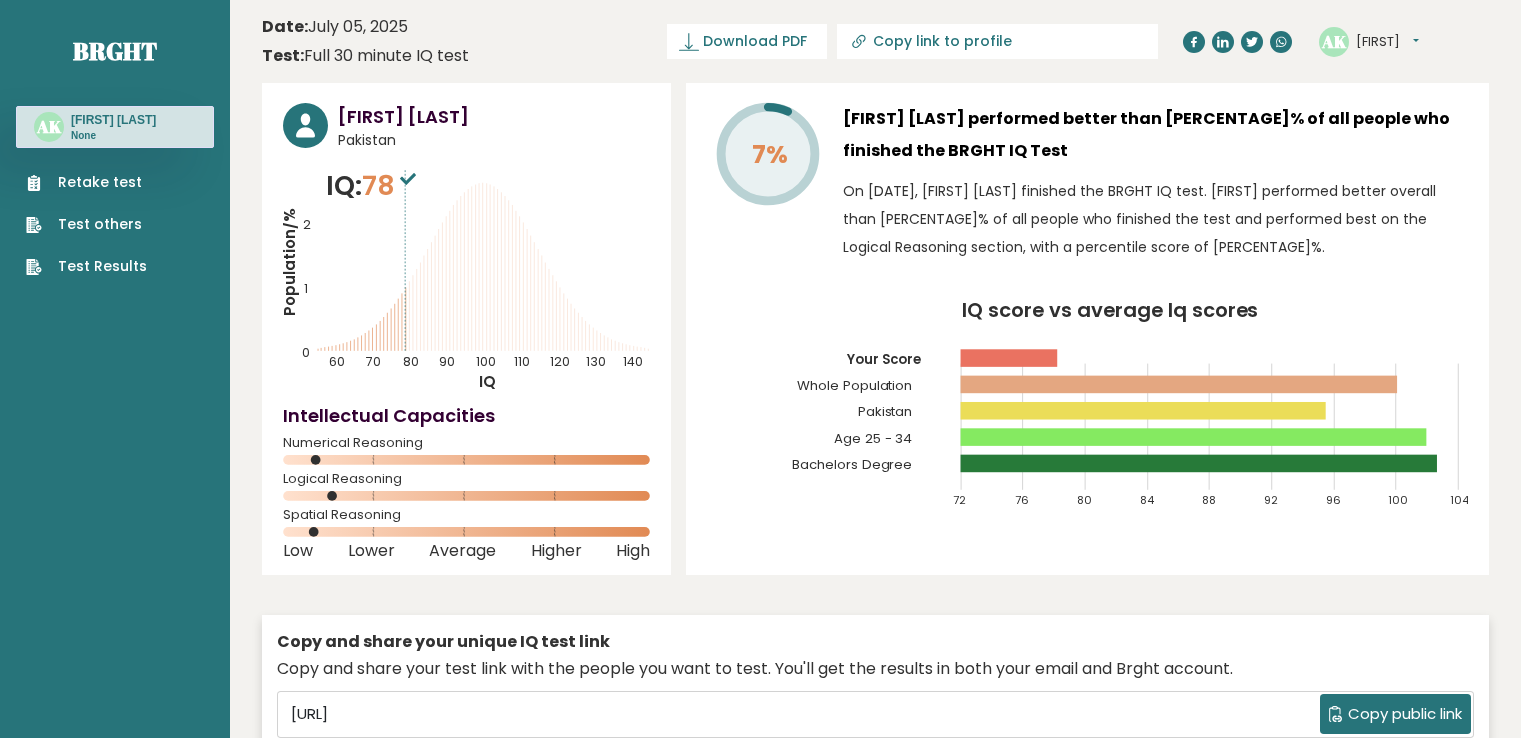 scroll, scrollTop: 0, scrollLeft: 0, axis: both 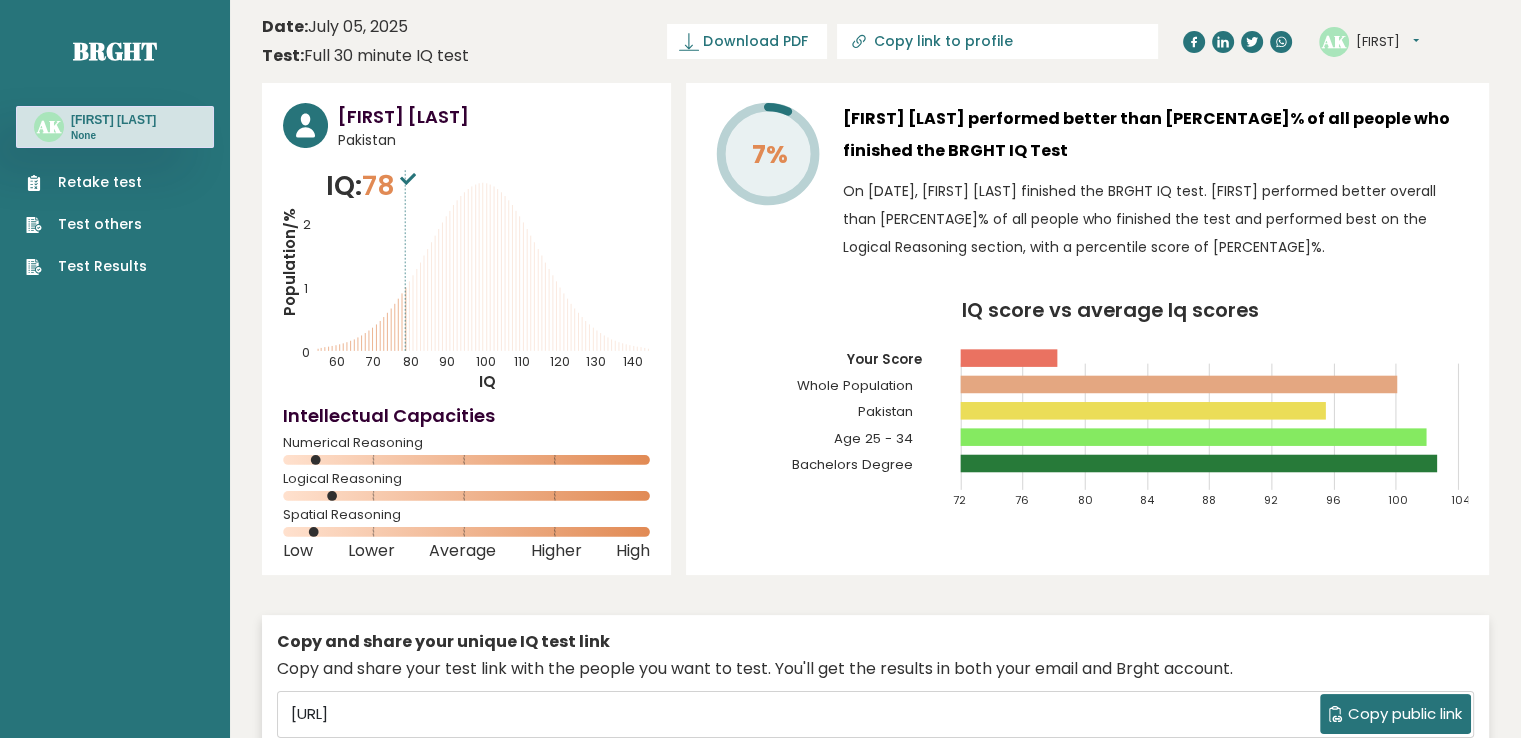 click on "On [DATE], [FIRST] [LAST] finished the BRGHT IQ test. [FIRST] performed better overall than
[PERCENTAGE]% of all people who finished the test and
performed best on the
Logical Reasoning section, with
a percentile score of [PERCENTAGE]%." at bounding box center (1155, 219) 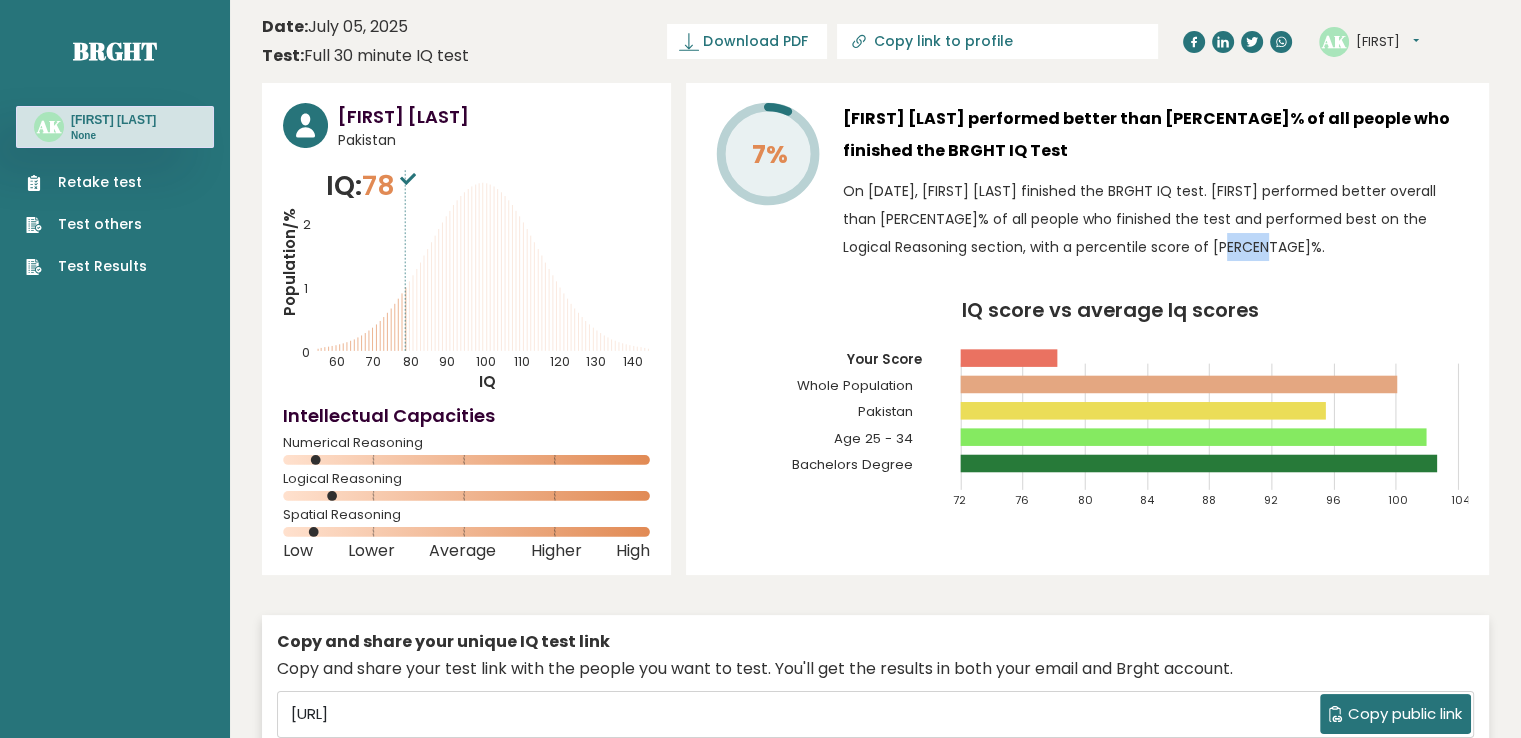 click on "On [DATE], [FIRST] [LAST] finished the BRGHT IQ test. [FIRST] performed better overall than
[PERCENTAGE]% of all people who finished the test and
performed best on the
Logical Reasoning section, with
a percentile score of [PERCENTAGE]%." at bounding box center [1155, 219] 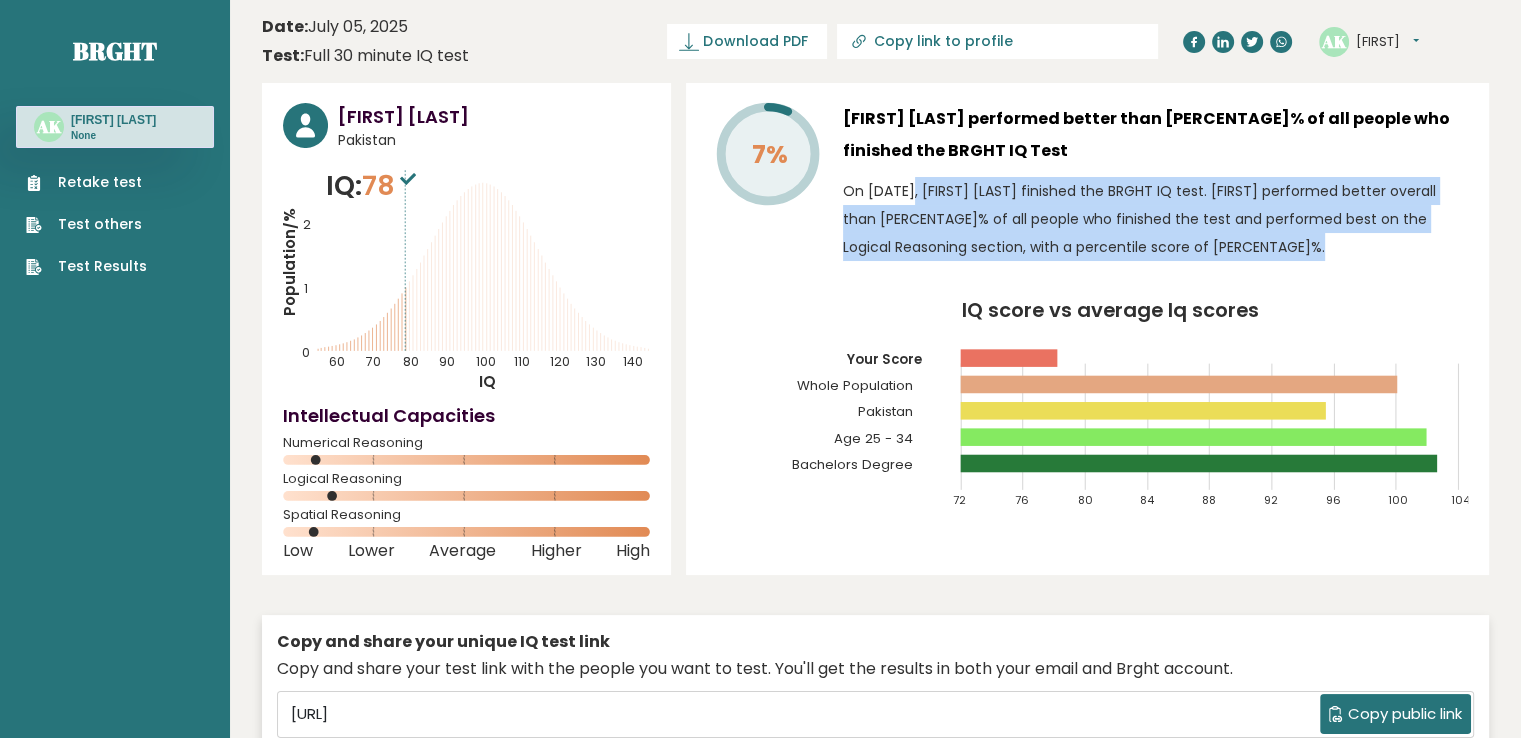click on "On [DATE], [FIRST] [LAST] finished the BRGHT IQ test. [FIRST] performed better overall than
[PERCENTAGE]% of all people who finished the test and
performed best on the
Logical Reasoning section, with
a percentile score of [PERCENTAGE]%." at bounding box center [1155, 219] 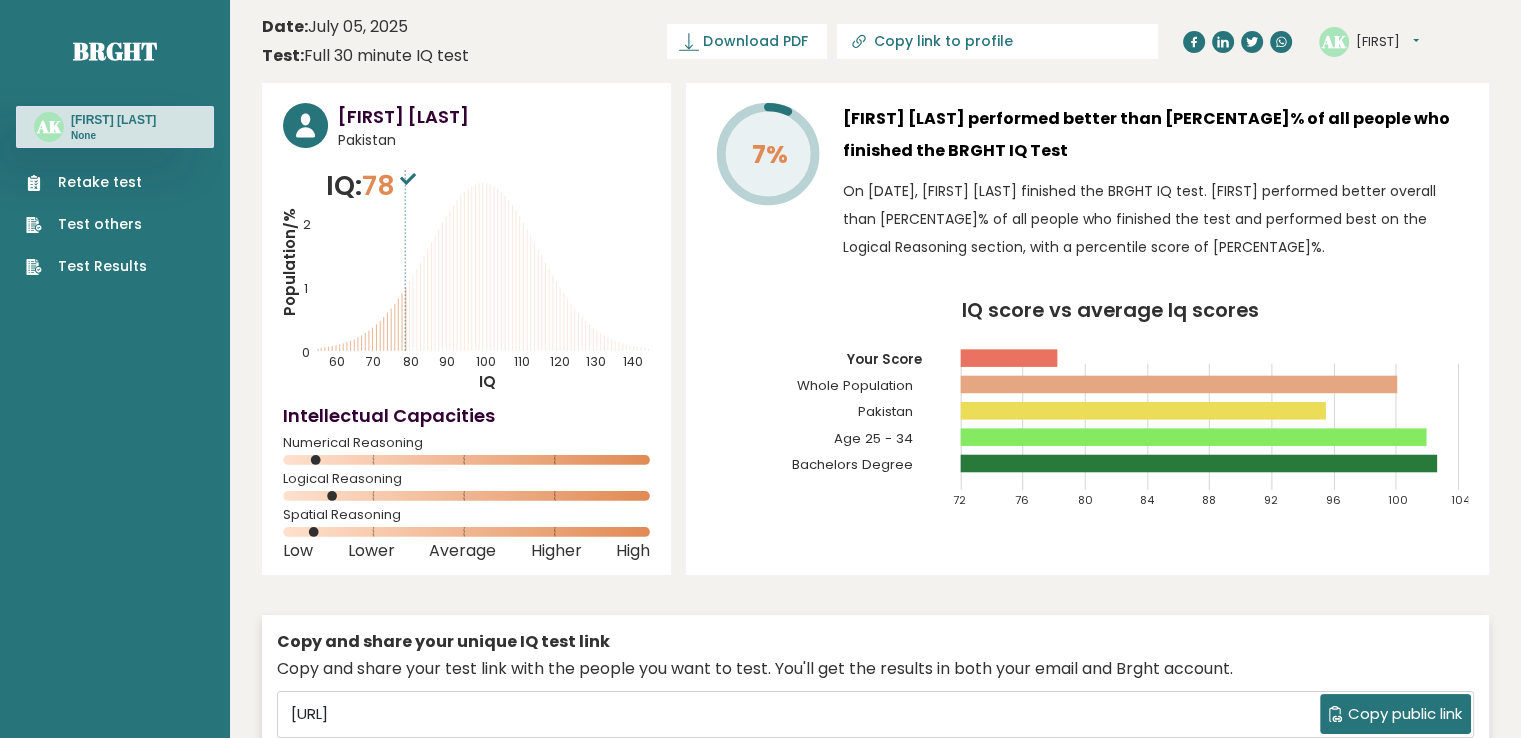 click on "[NUMBER] ([NUMBER])
[NUMBER] ([NUMBER])
[NUMBER] ([NUMBER])
[NUMBER] ([NUMBER])
[NUMBER] ([NUMBER])
[NUMBER] ([NUMBER])
[NUMBER] ([NUMBER])
[NUMBER] ([NUMBER])
[NUMBER] ([NUMBER])
[COUNTRY]
Age [AGE_RANGE]
Bachelors Degree" at bounding box center (1087, 413) 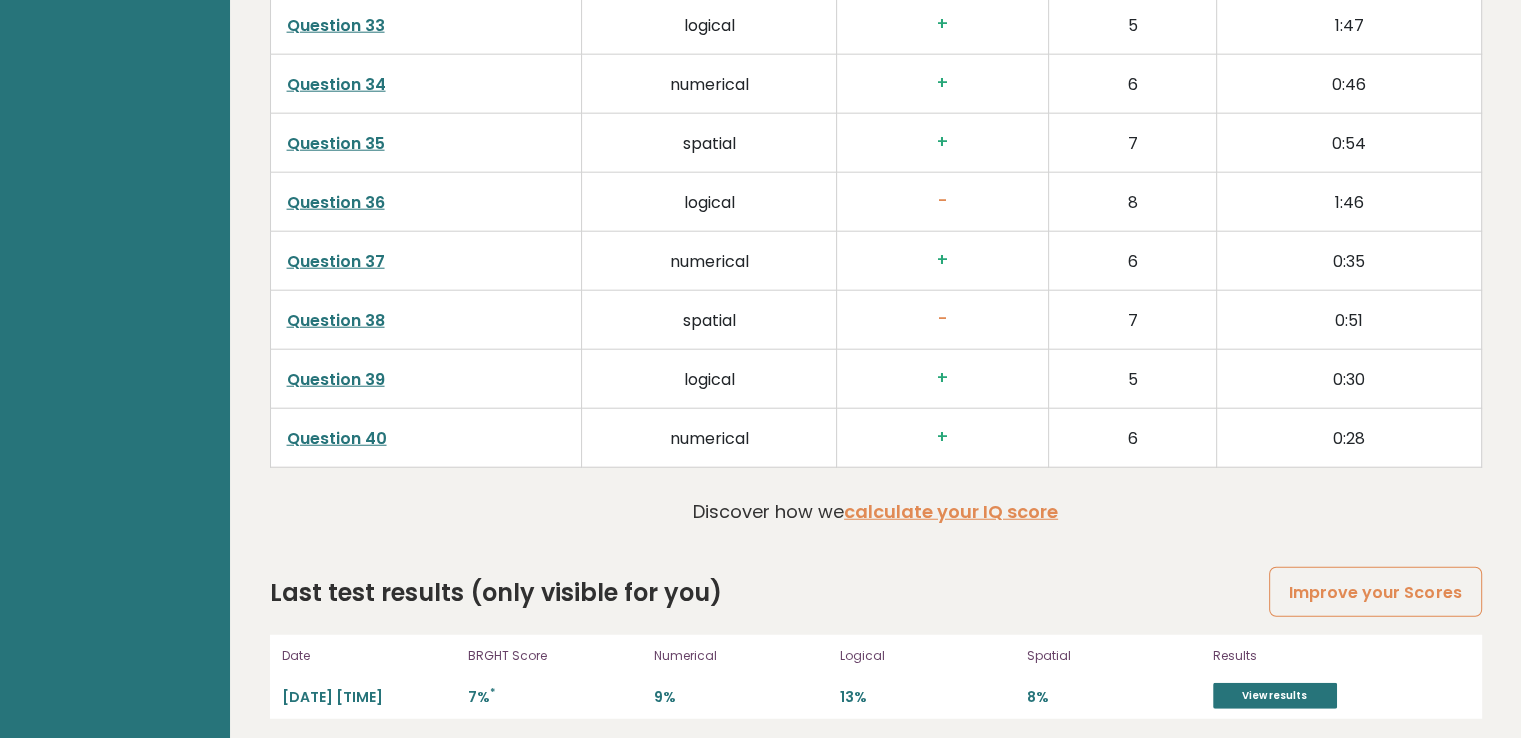 scroll, scrollTop: 5100, scrollLeft: 0, axis: vertical 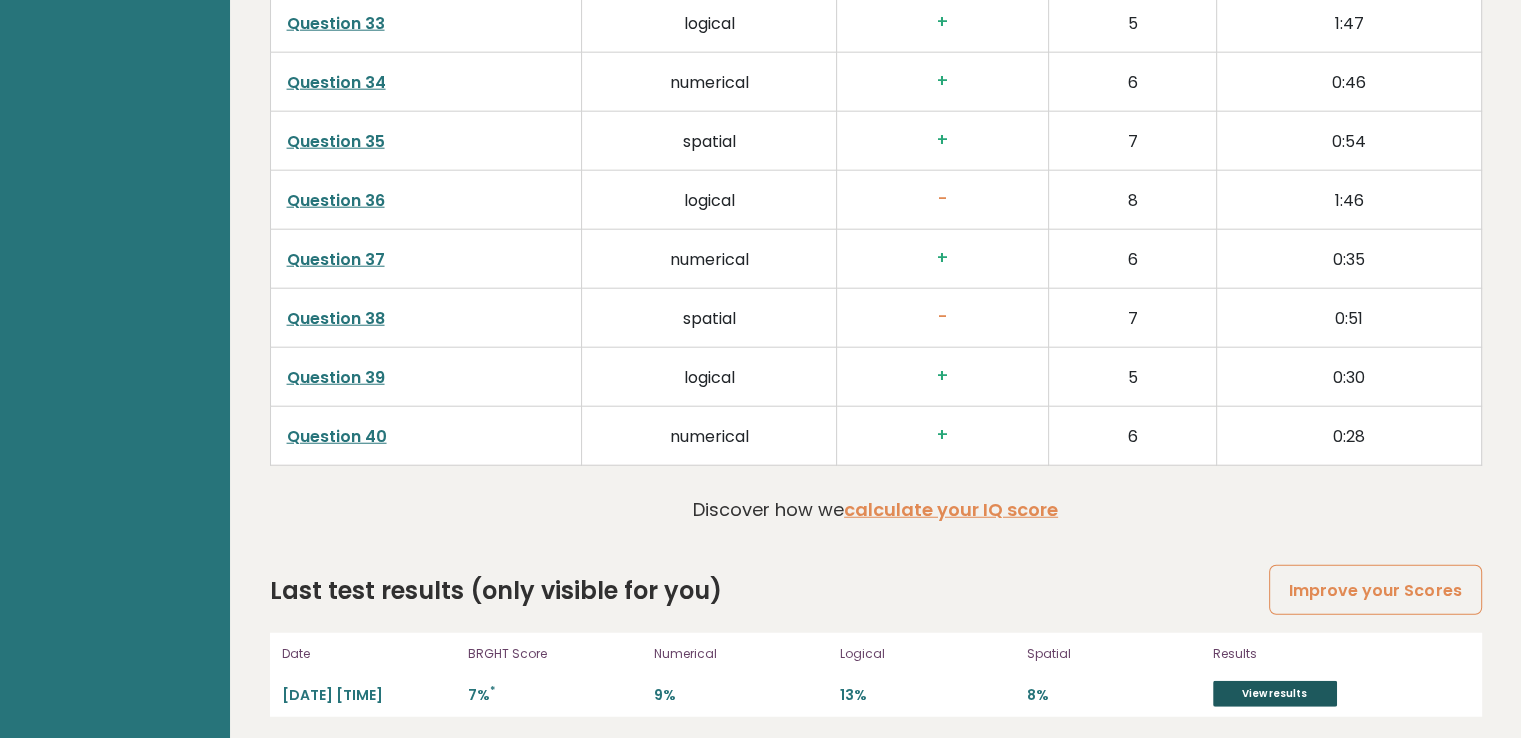 click on "View results" at bounding box center (1275, 694) 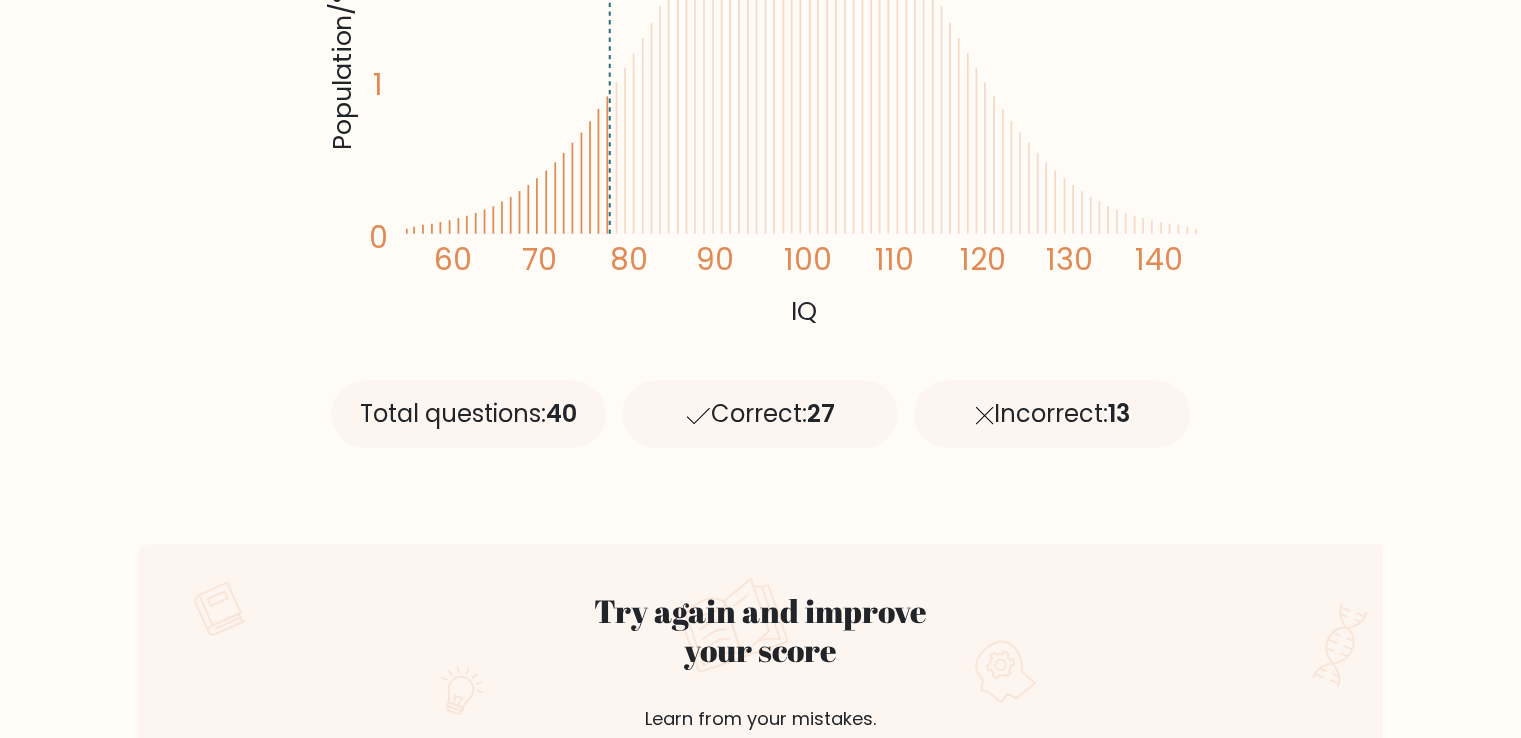 scroll, scrollTop: 604, scrollLeft: 0, axis: vertical 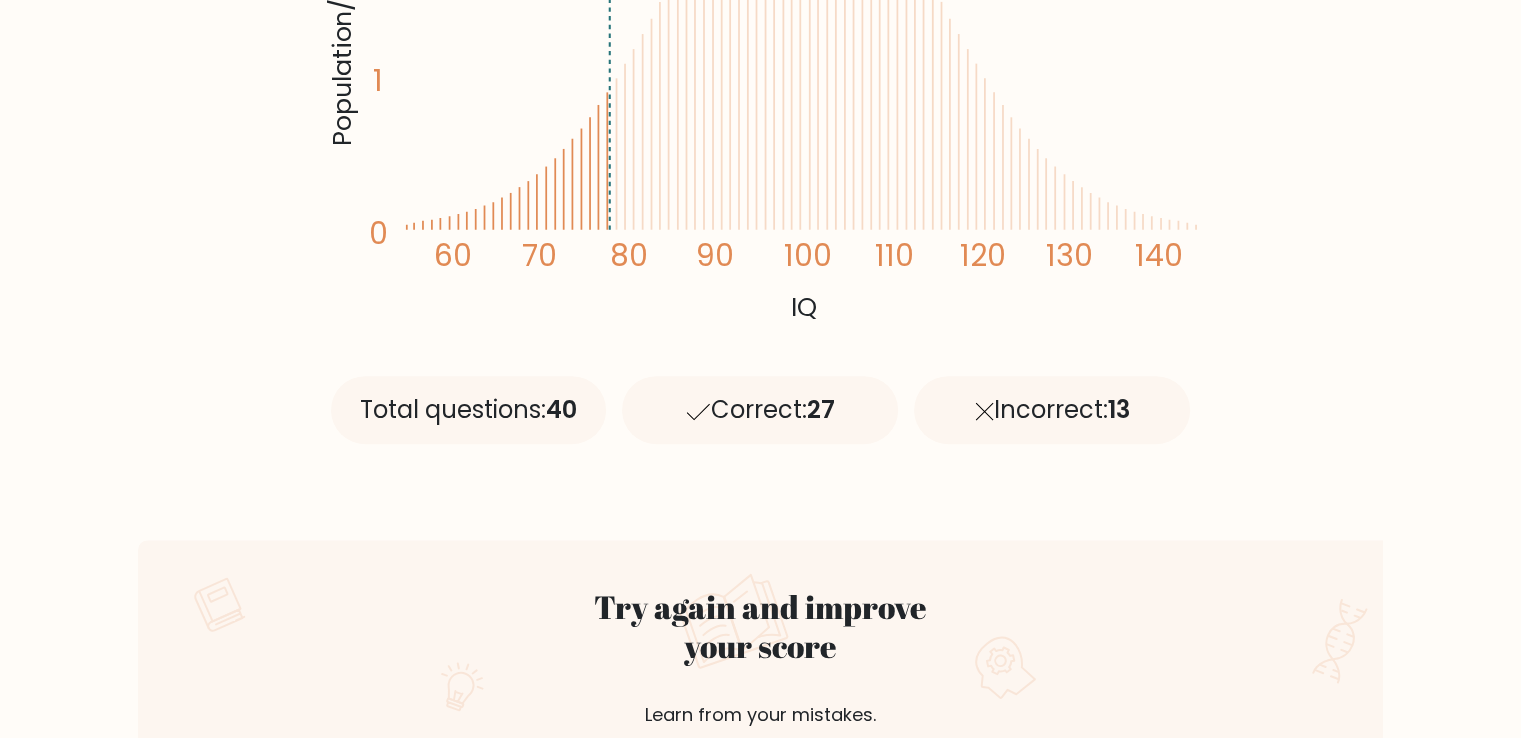 click on "Correct:  27" at bounding box center [760, 410] 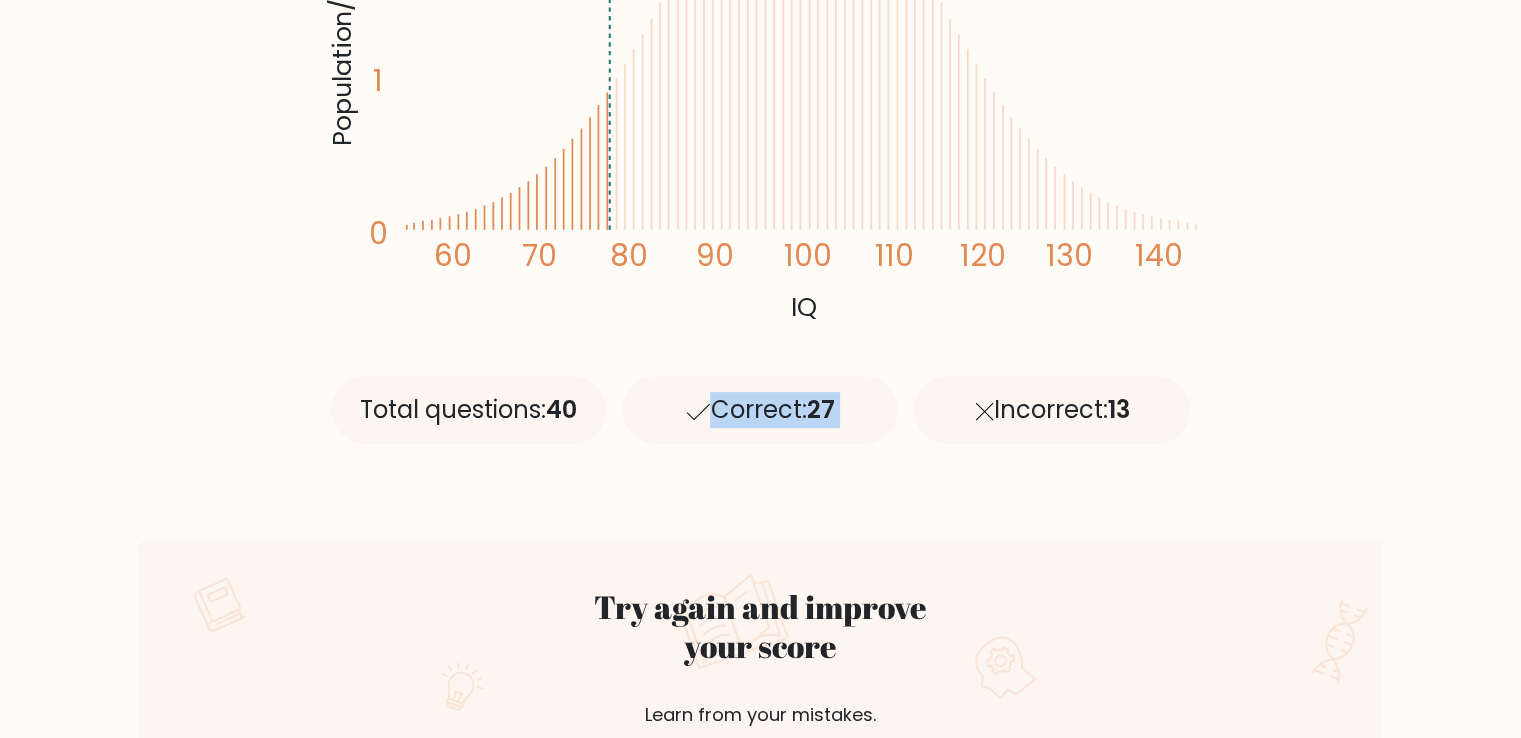 click on "Correct:  27" at bounding box center (760, 410) 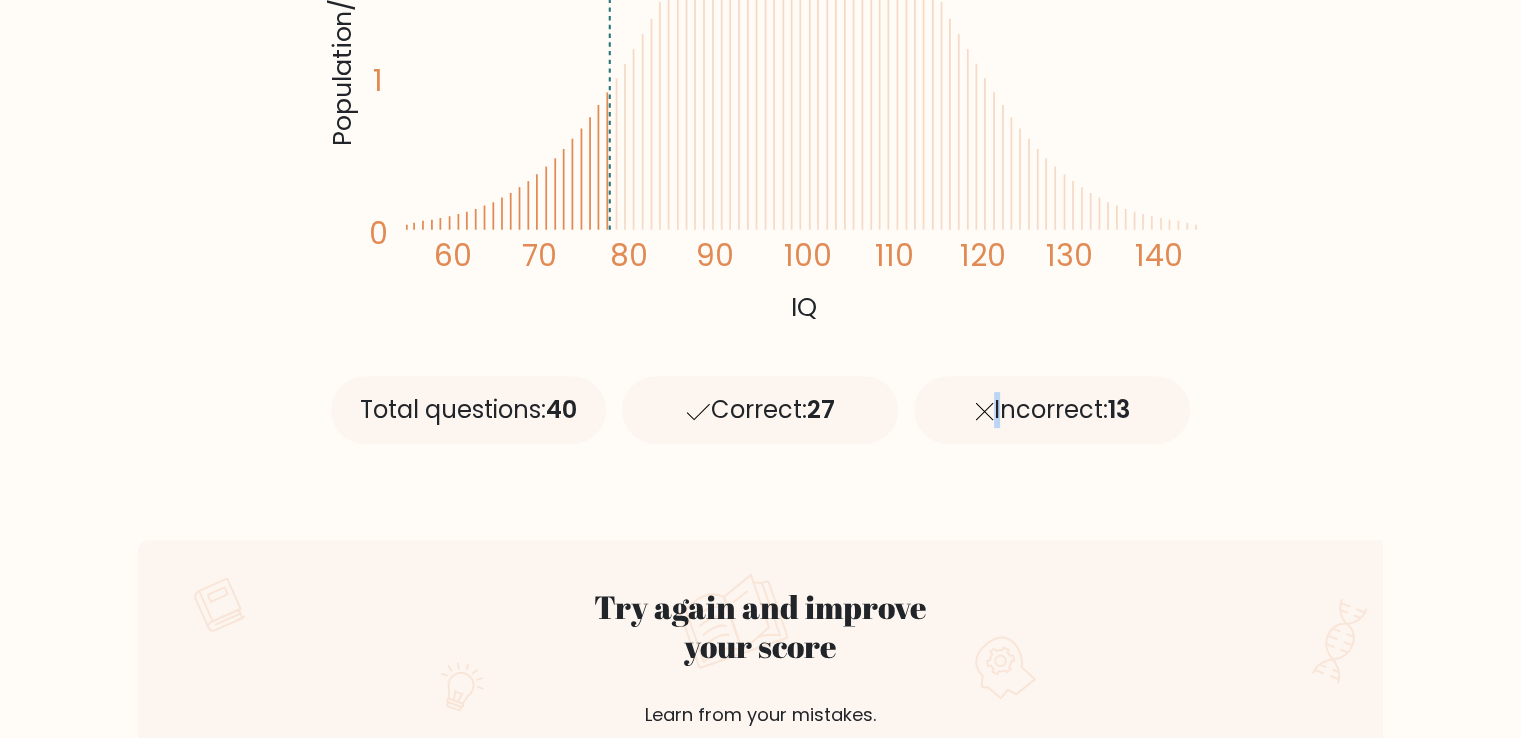 click on "Total questions:  40
Correct:  27
Incorrect:  13" at bounding box center [761, 402] 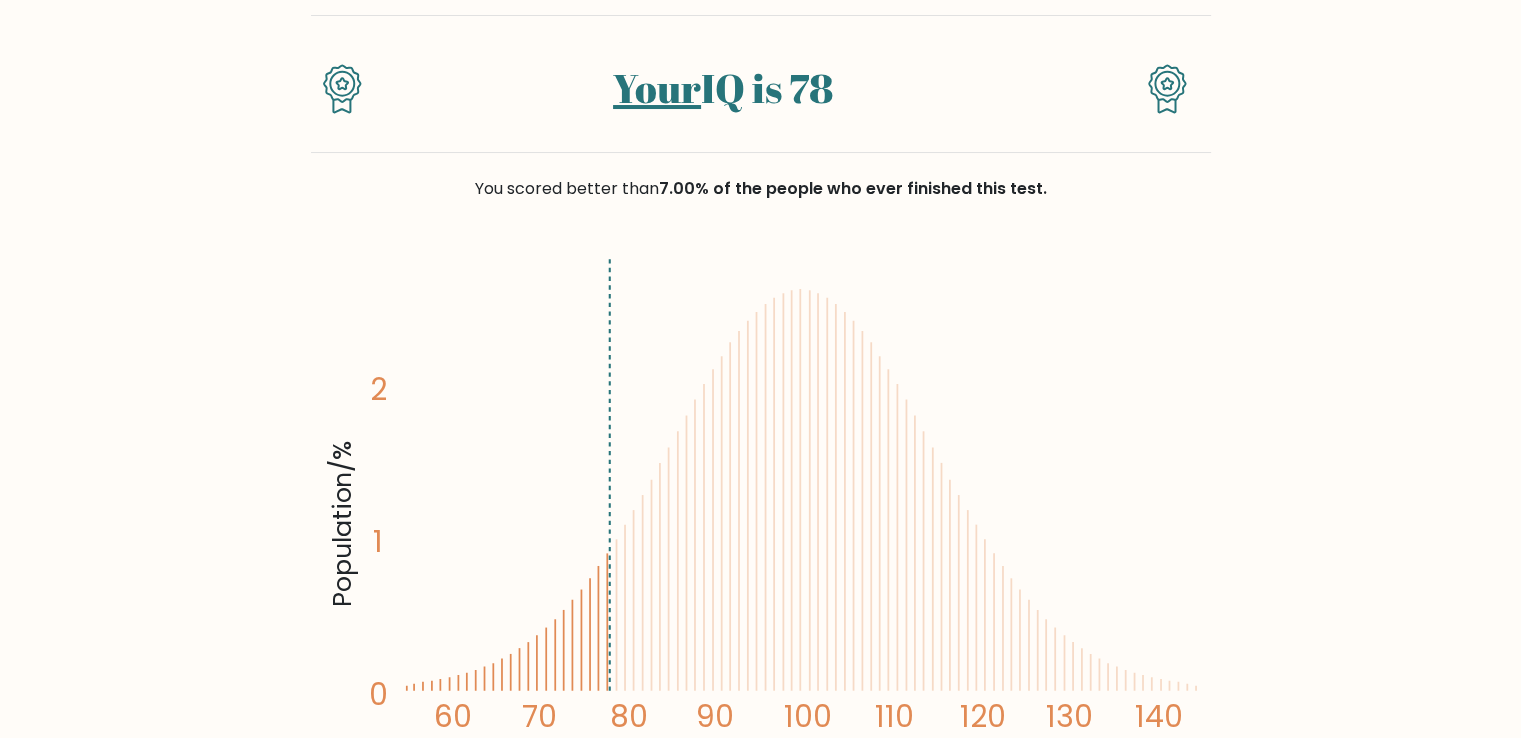 scroll, scrollTop: 118, scrollLeft: 0, axis: vertical 